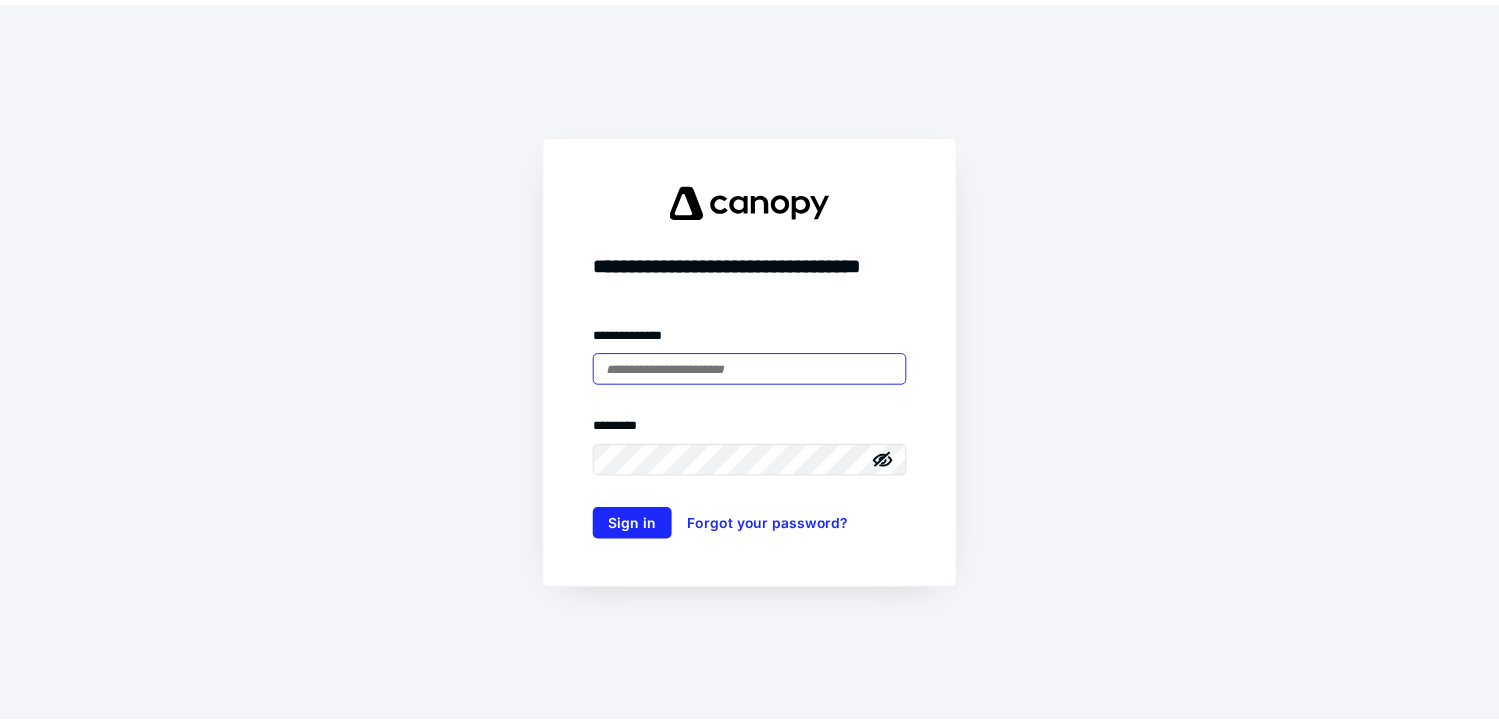 scroll, scrollTop: 0, scrollLeft: 0, axis: both 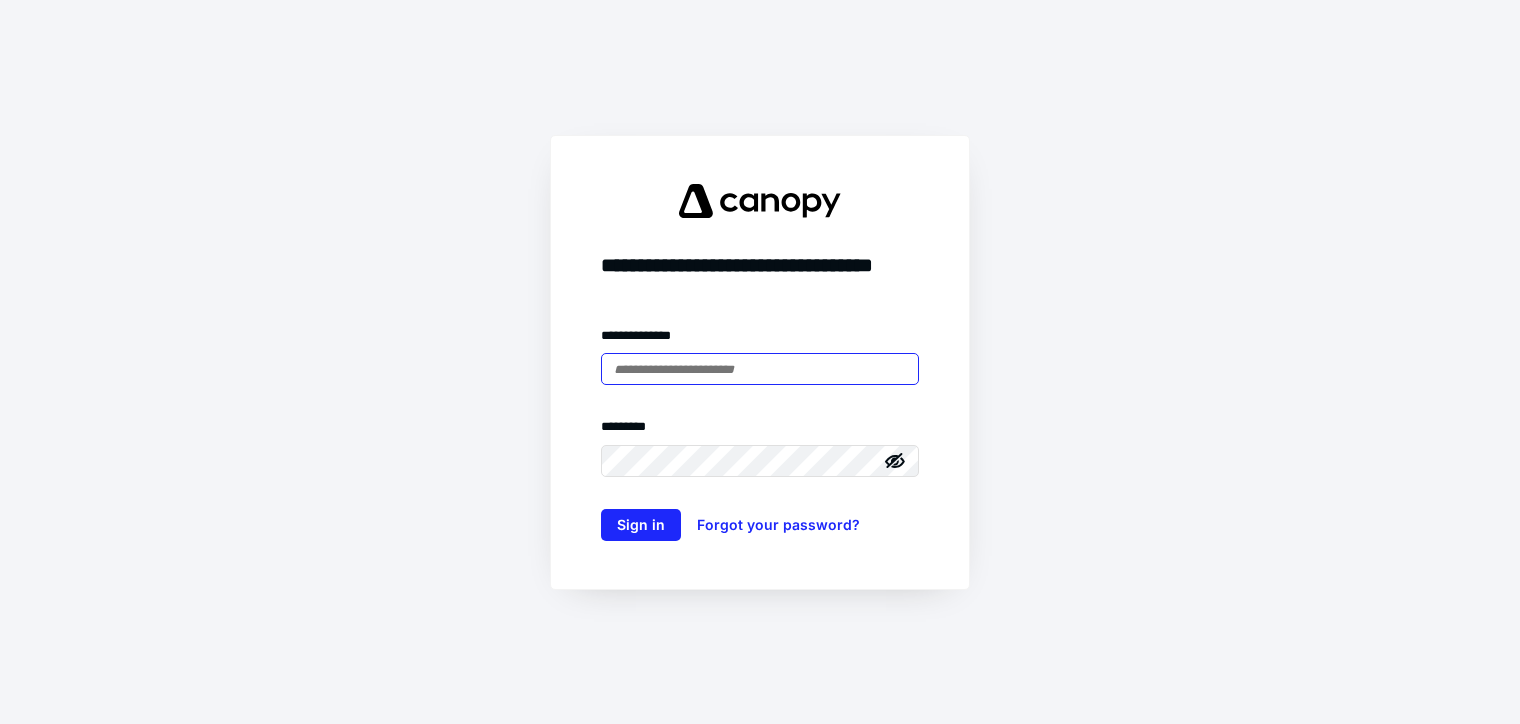 click at bounding box center (760, 369) 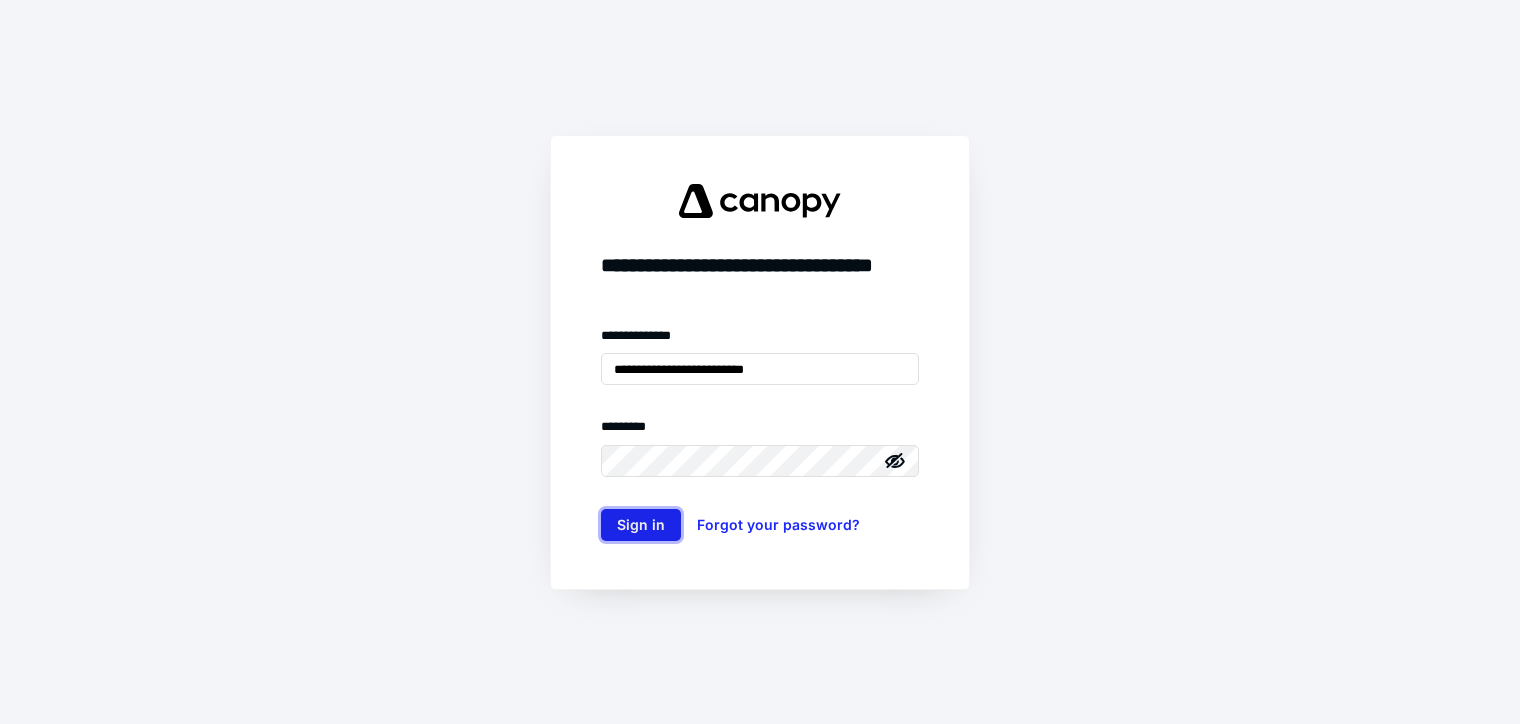 click on "Sign in" at bounding box center [641, 525] 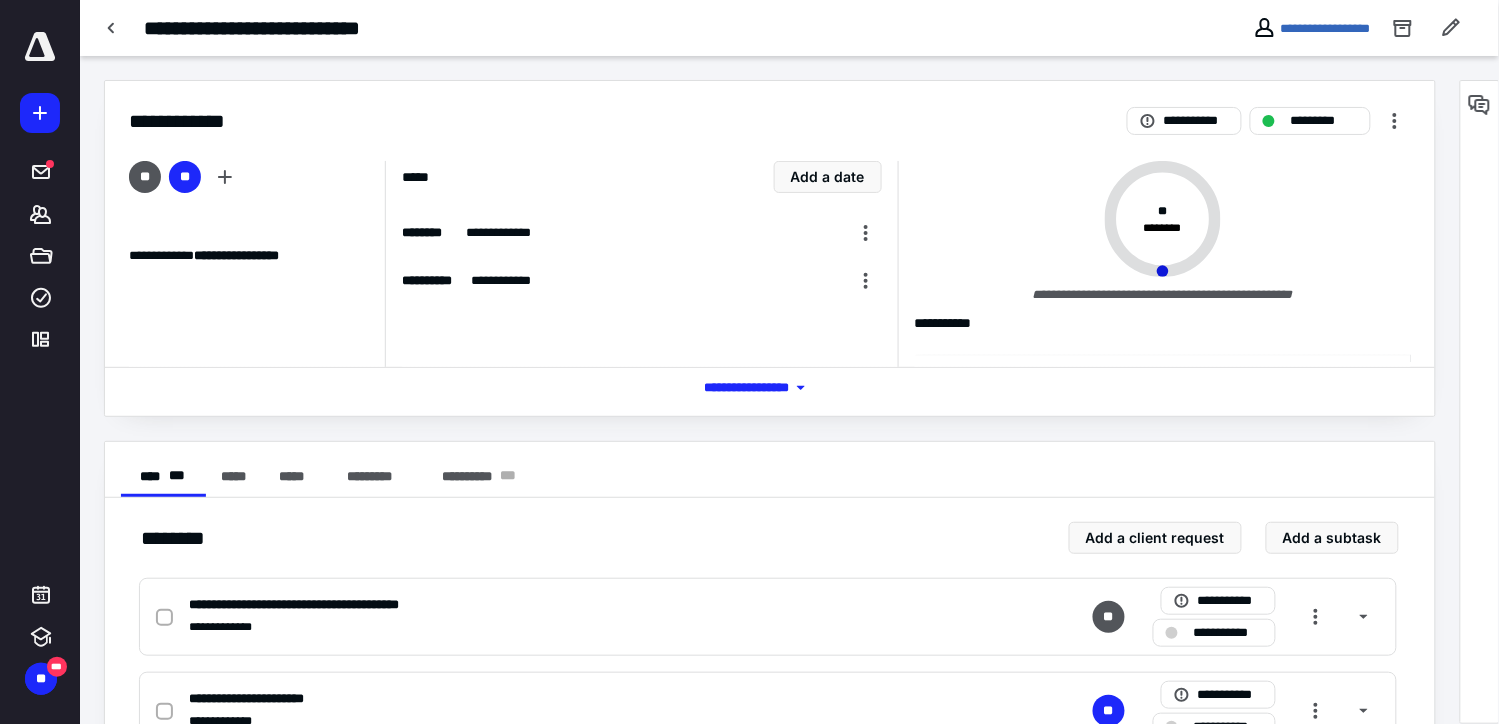 scroll, scrollTop: 74, scrollLeft: 0, axis: vertical 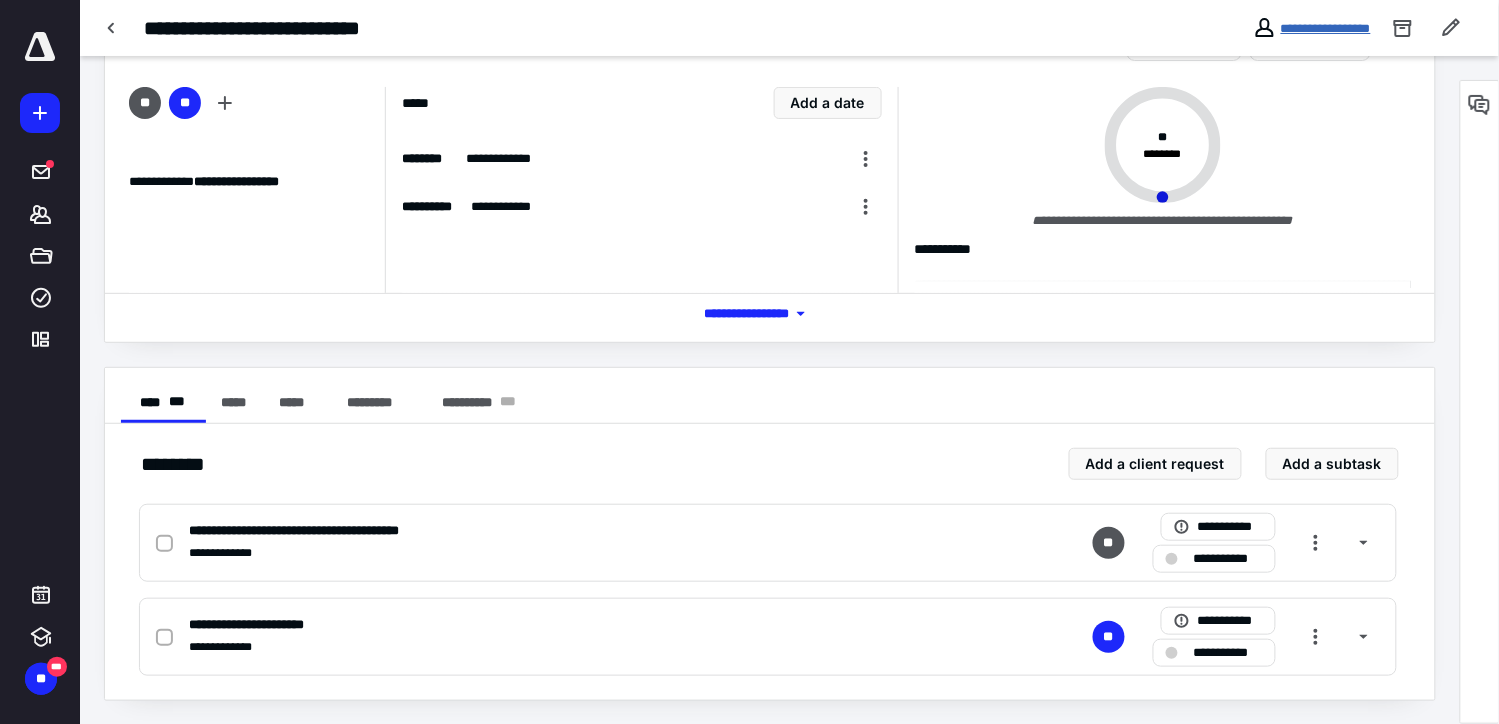 click on "**********" at bounding box center [1326, 28] 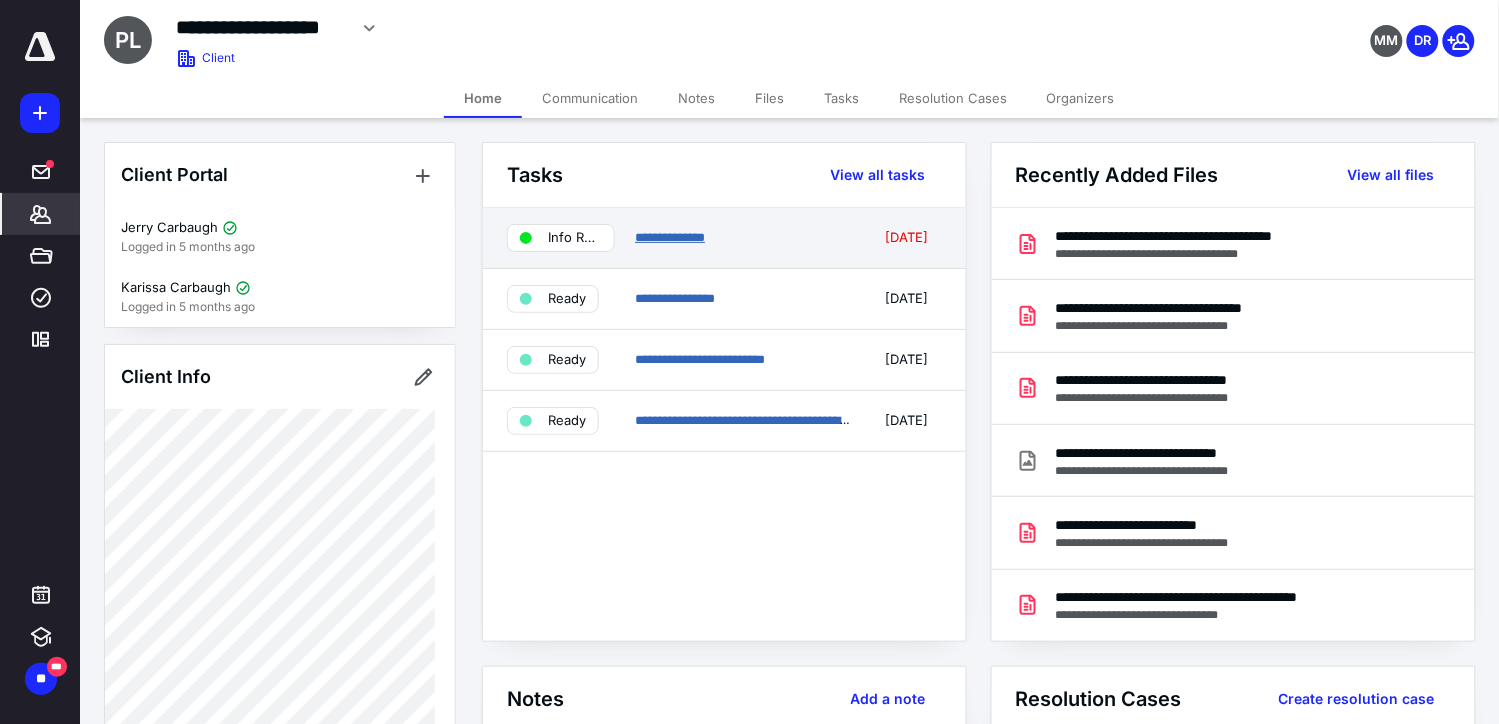 click on "**********" at bounding box center (670, 237) 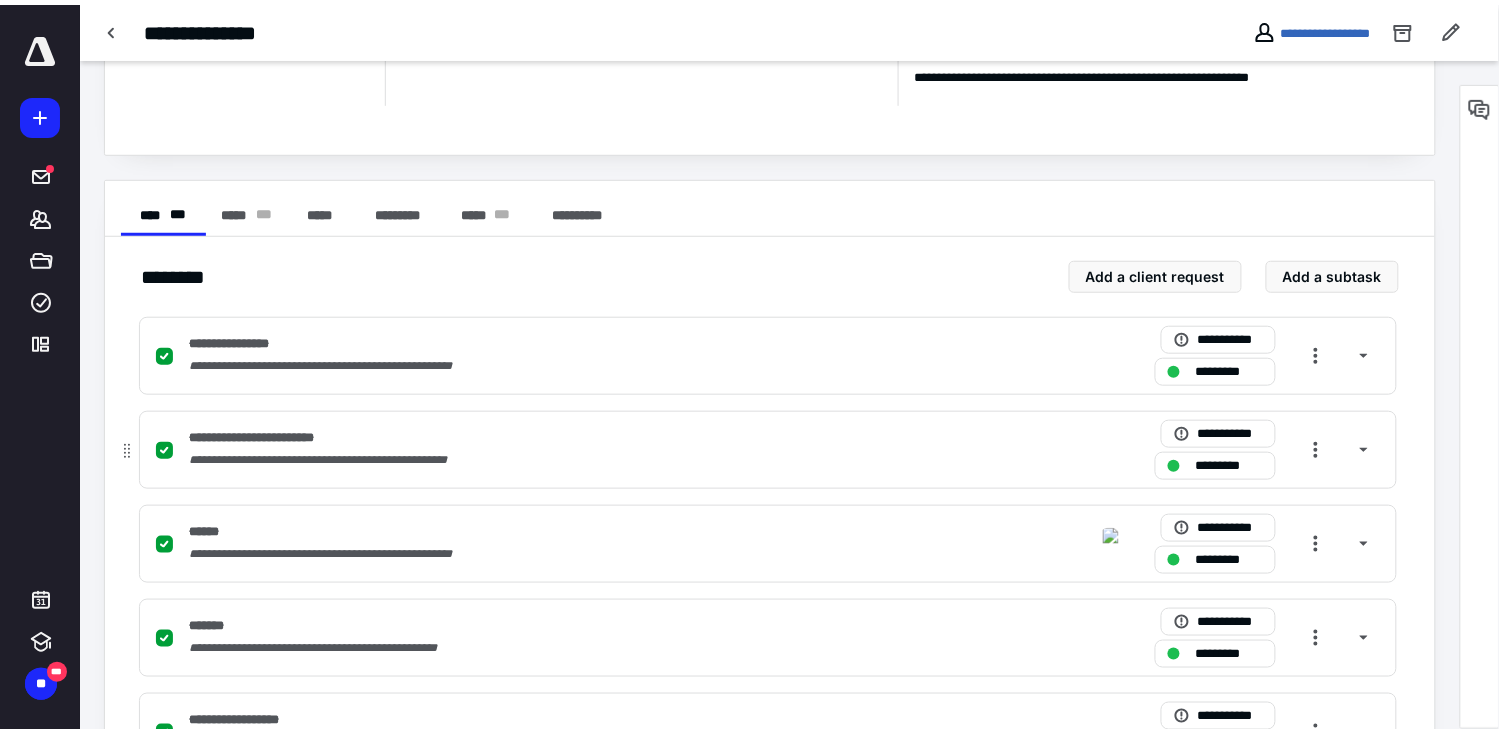 scroll, scrollTop: 640, scrollLeft: 0, axis: vertical 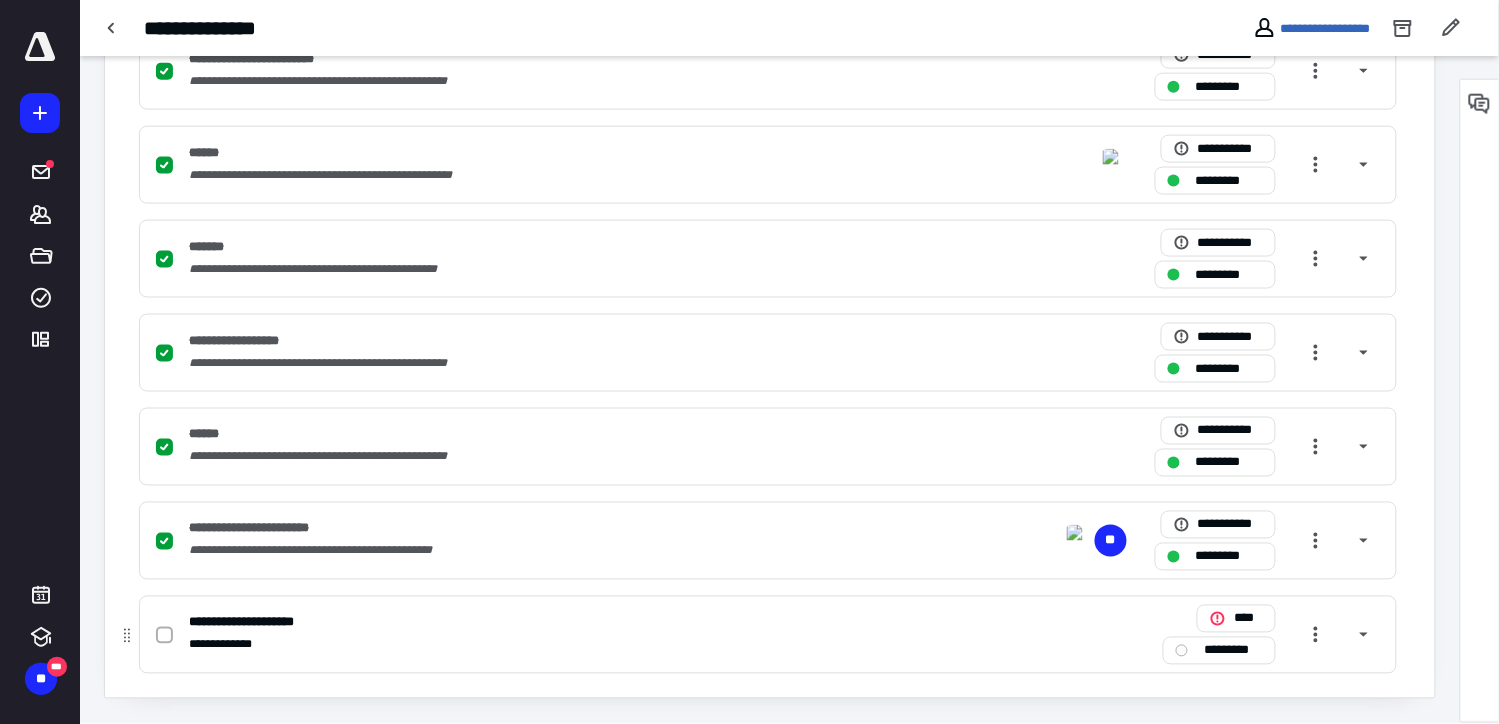 click on "**********" at bounding box center (505, 645) 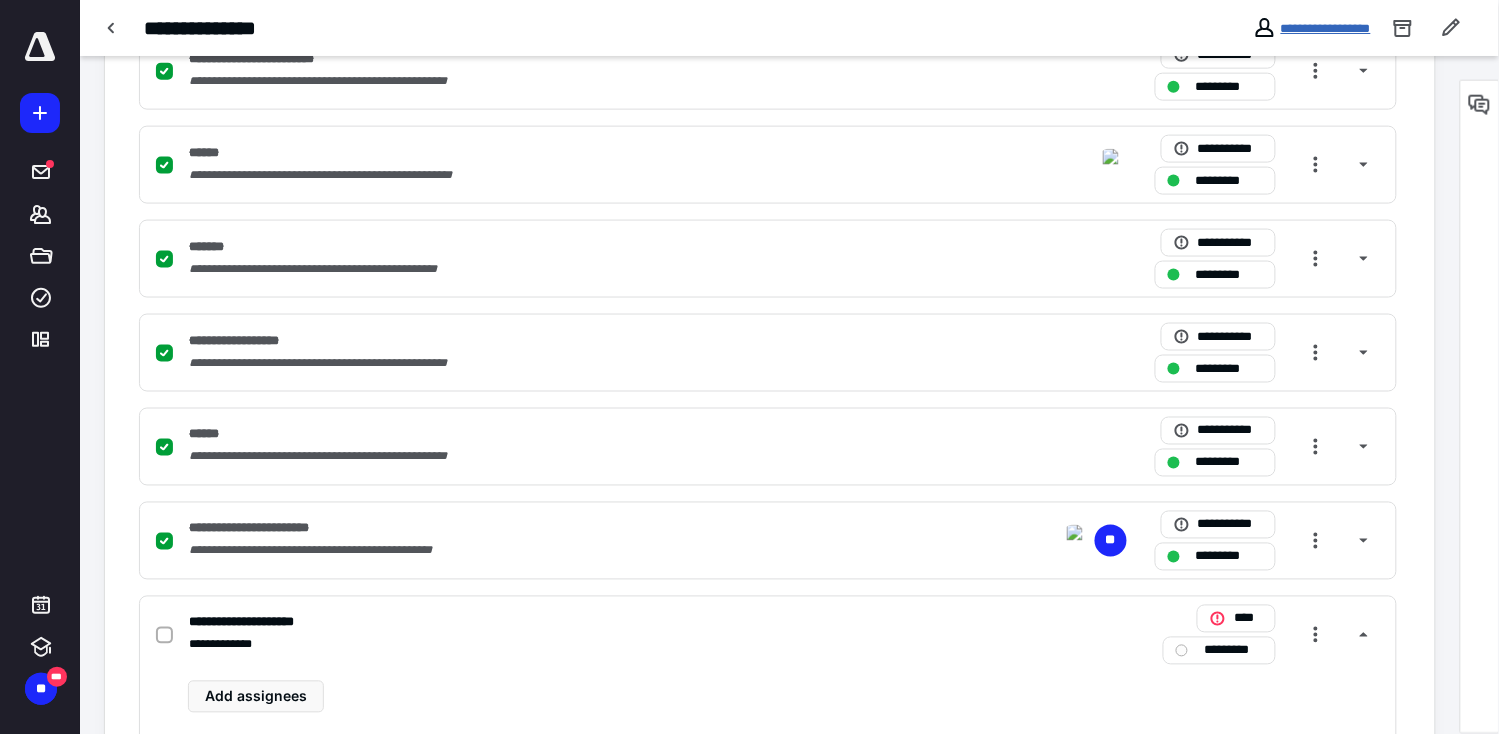 click on "**********" at bounding box center [1326, 28] 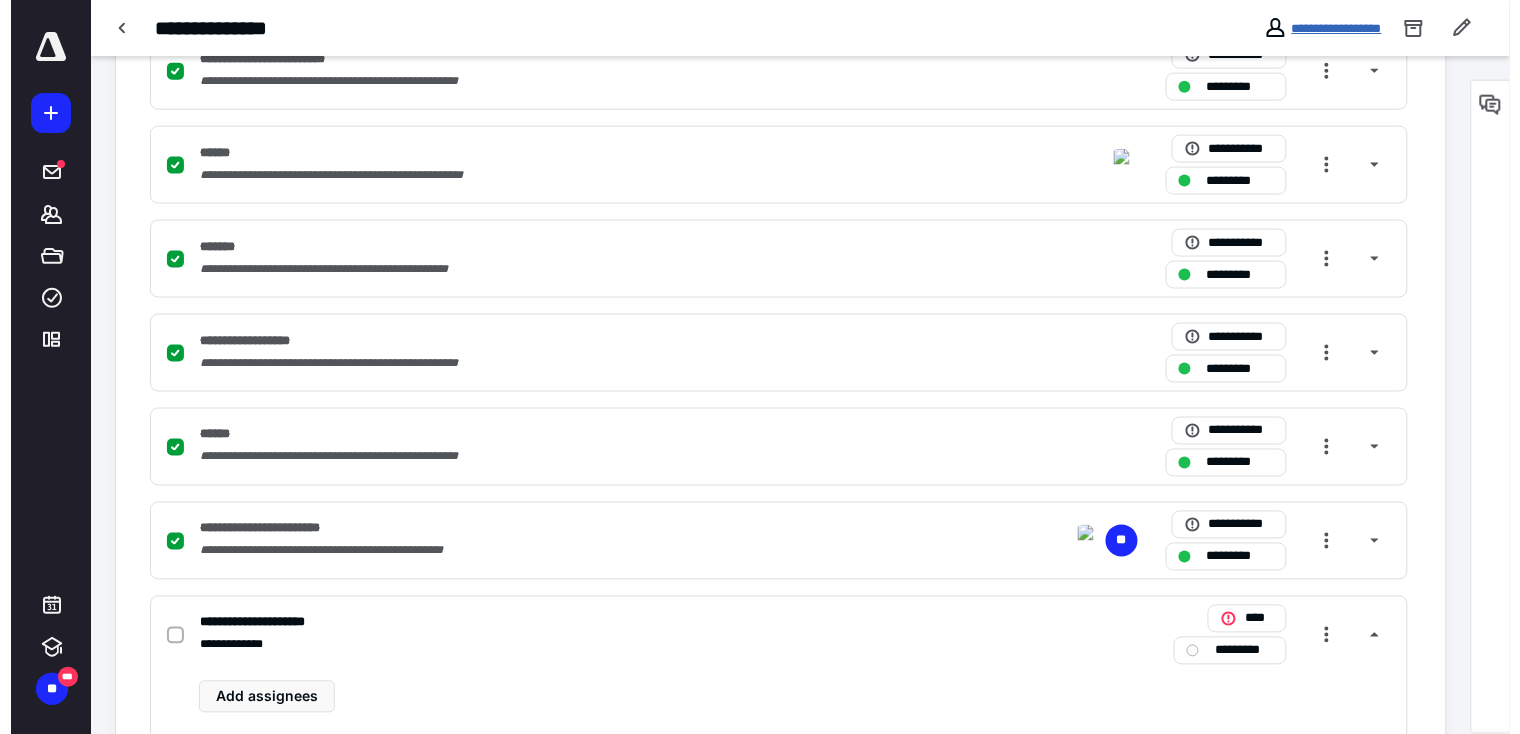 scroll, scrollTop: 0, scrollLeft: 0, axis: both 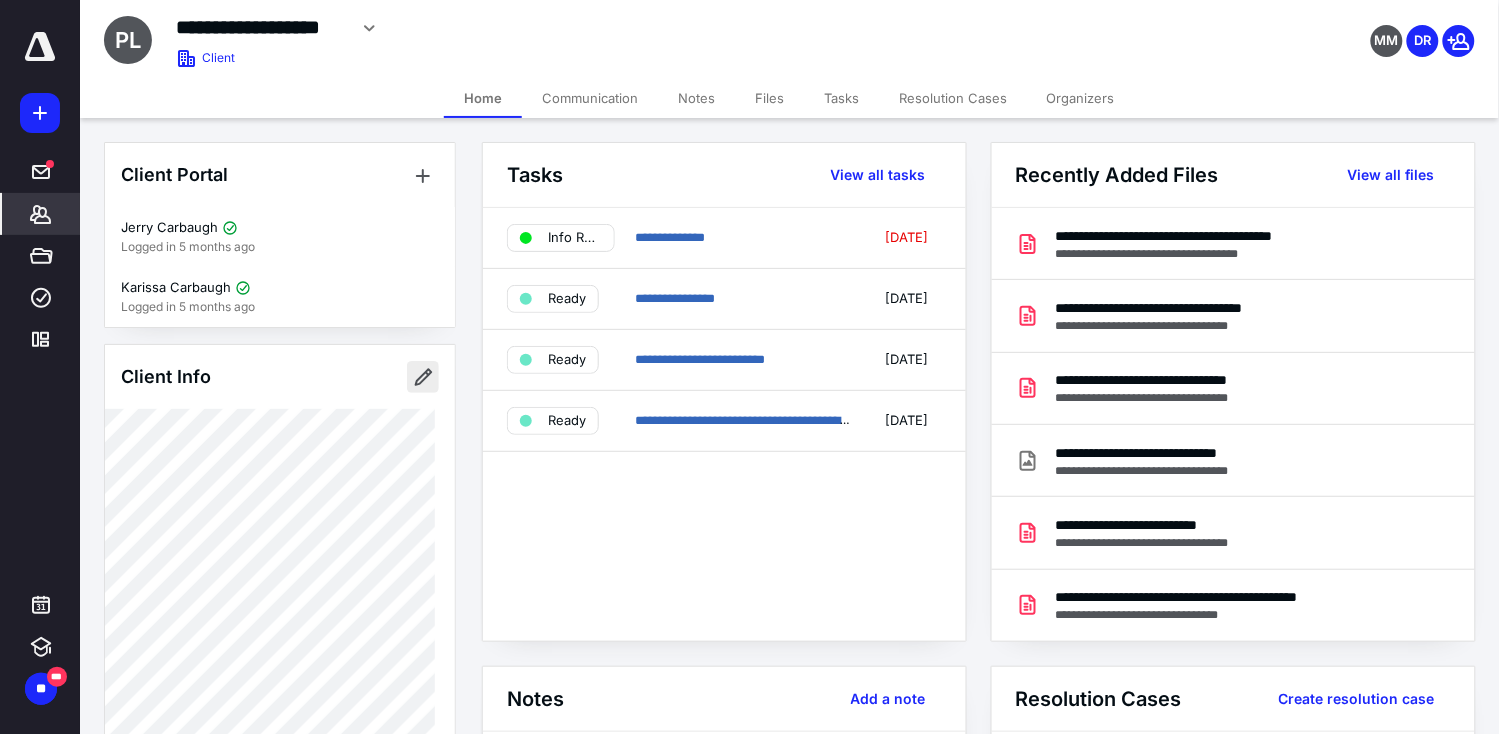 click at bounding box center (423, 377) 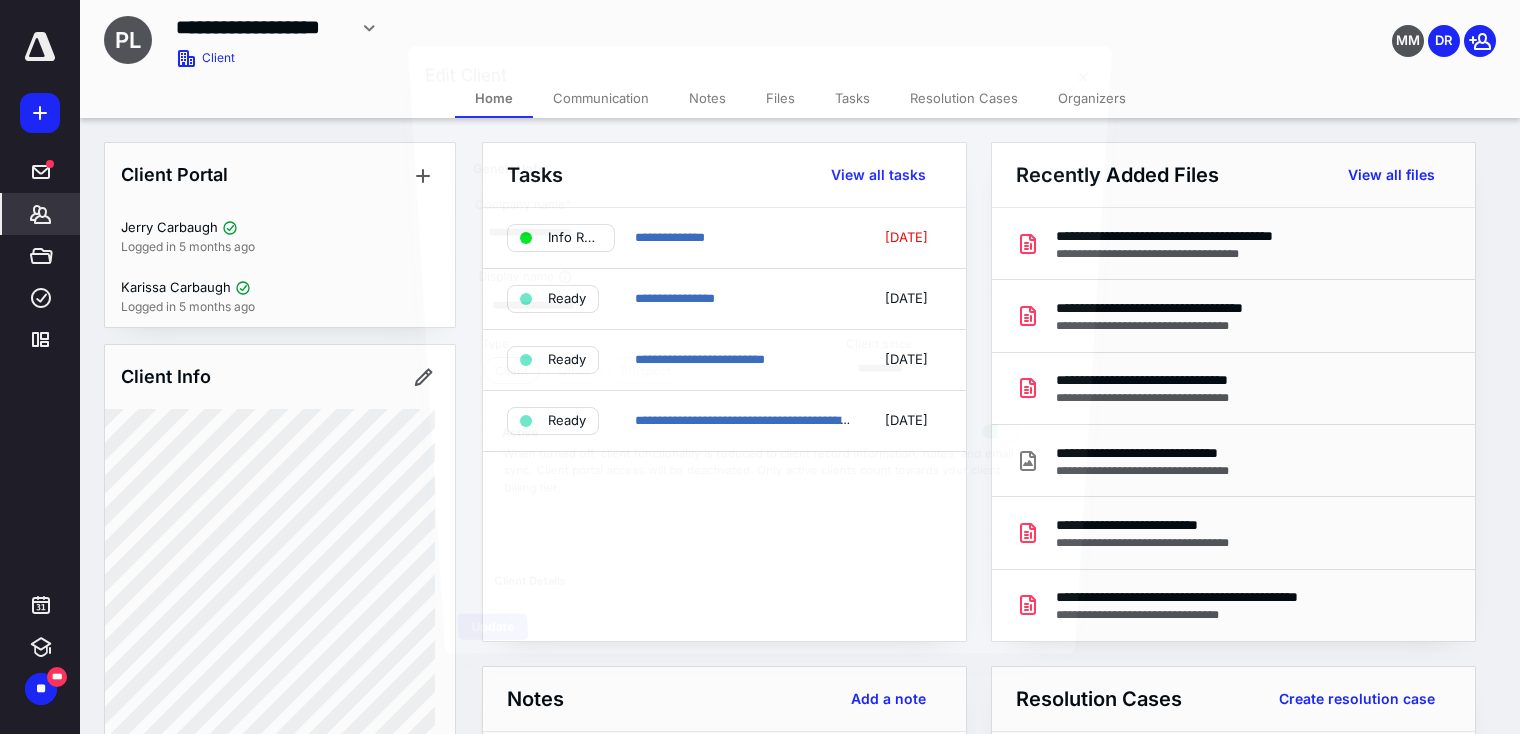type on "**********" 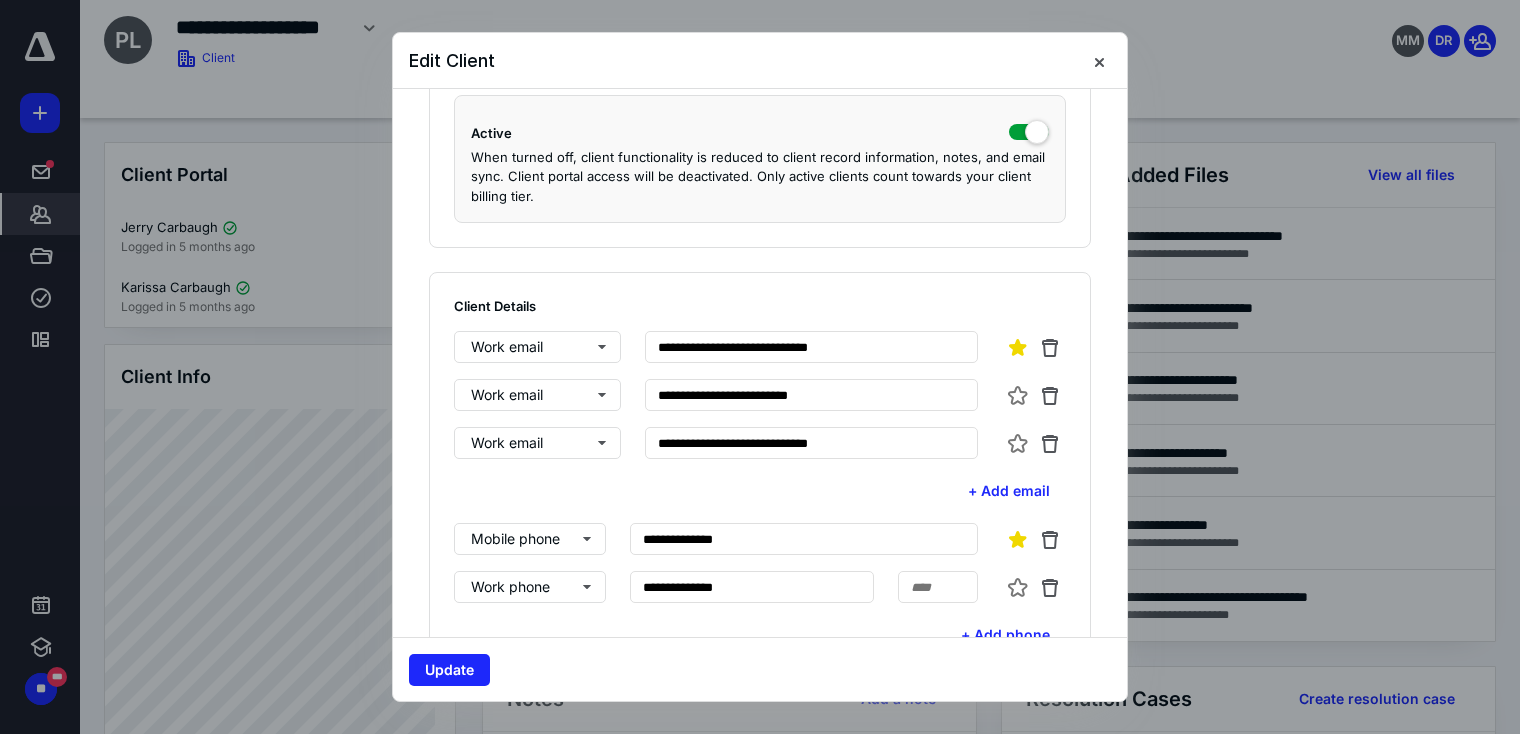 scroll, scrollTop: 133, scrollLeft: 0, axis: vertical 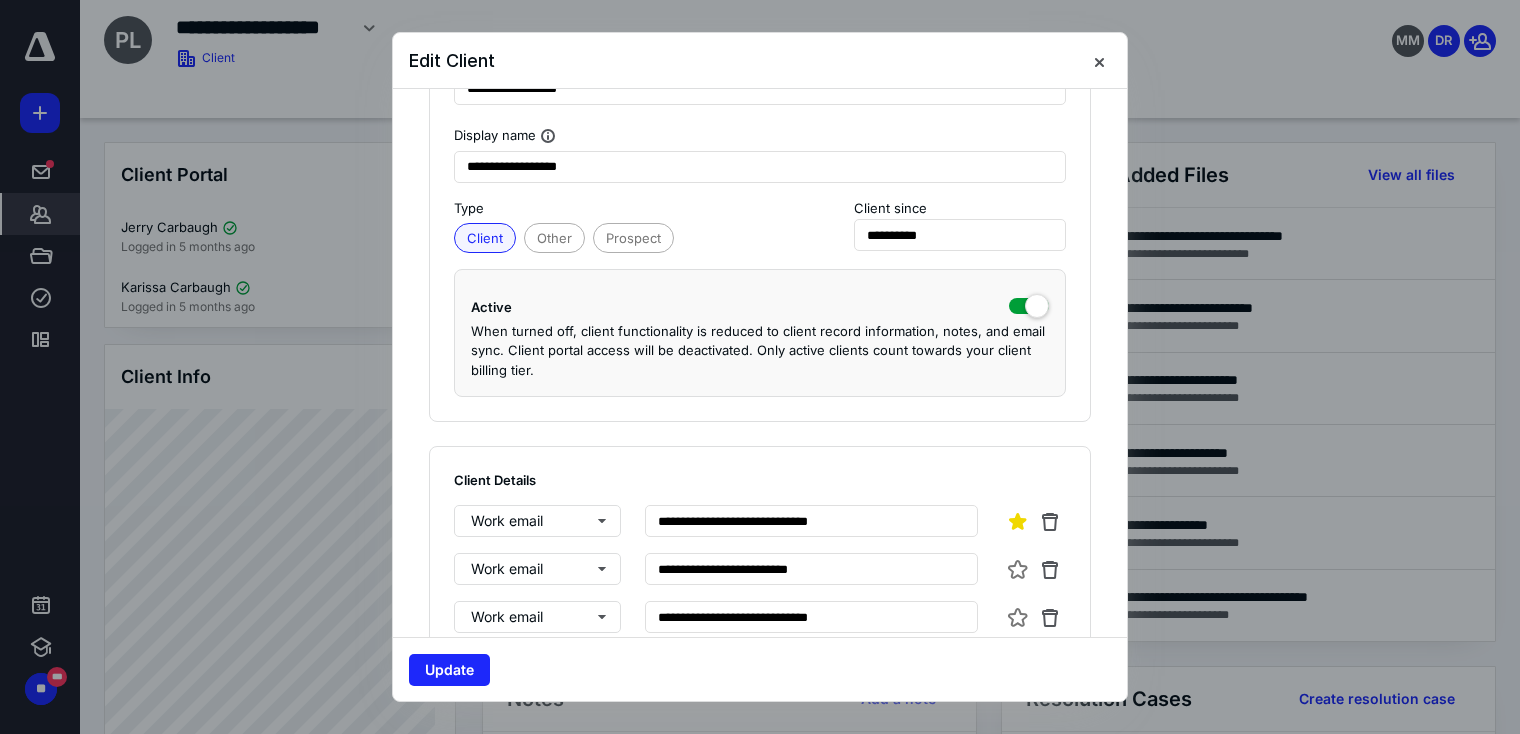 click at bounding box center [760, 367] 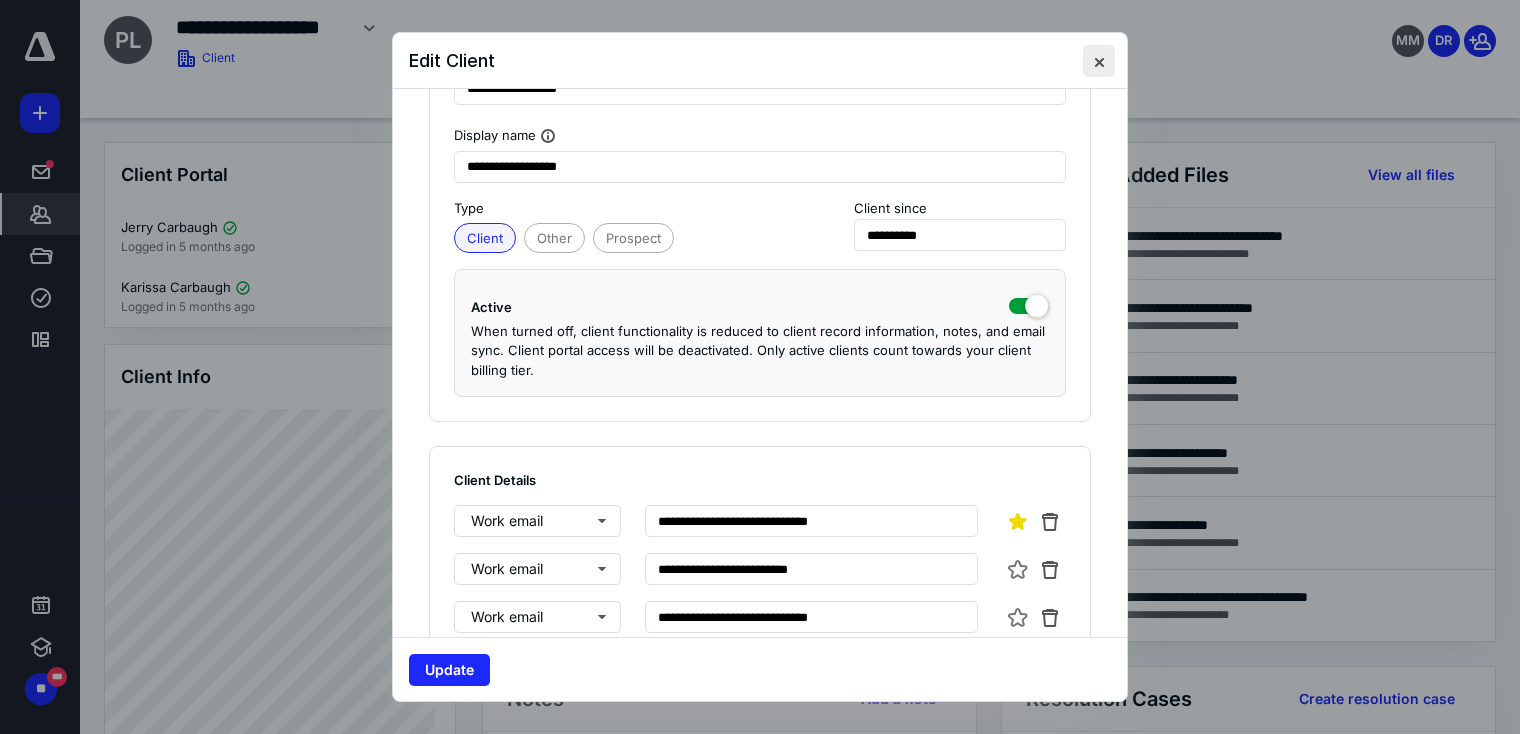click at bounding box center (1099, 61) 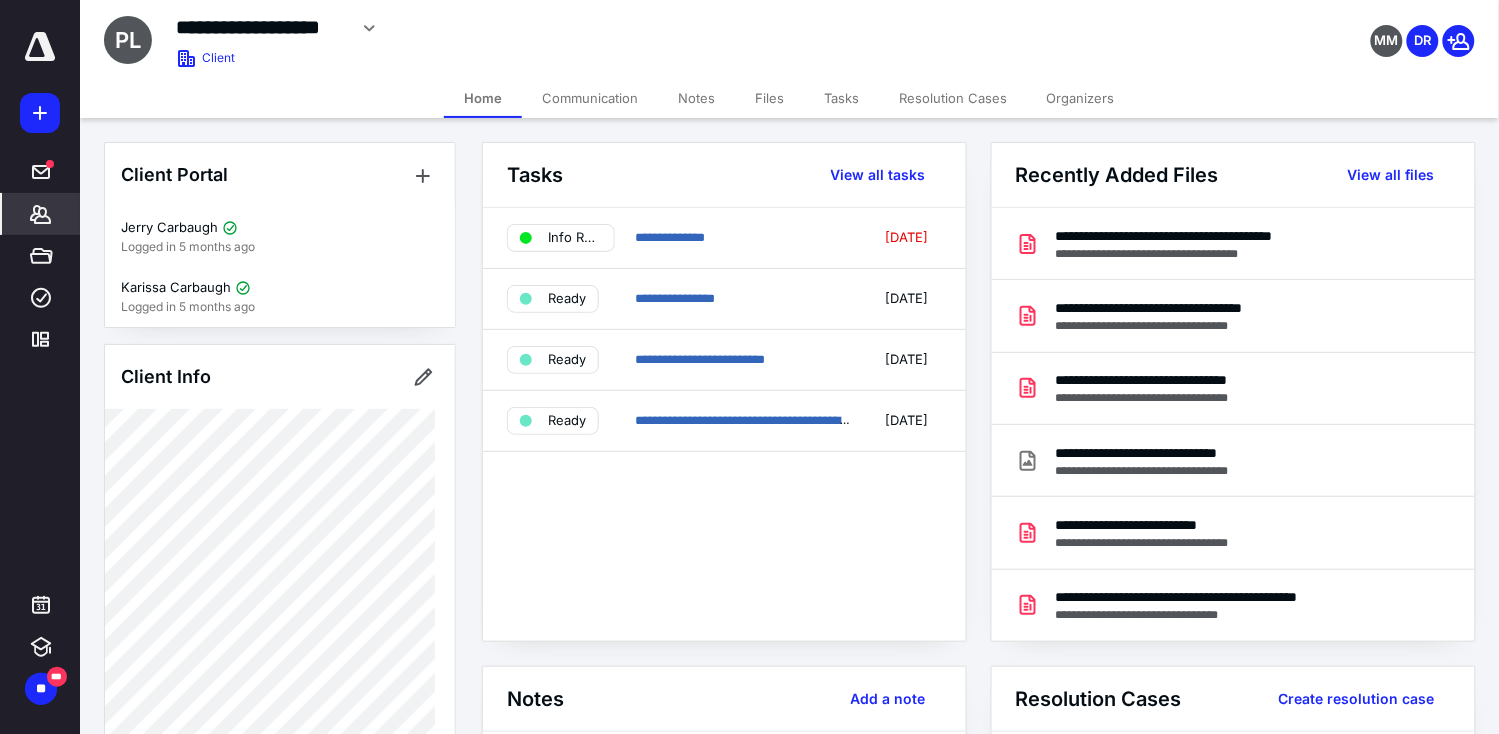 click on "Communication" at bounding box center (590, 98) 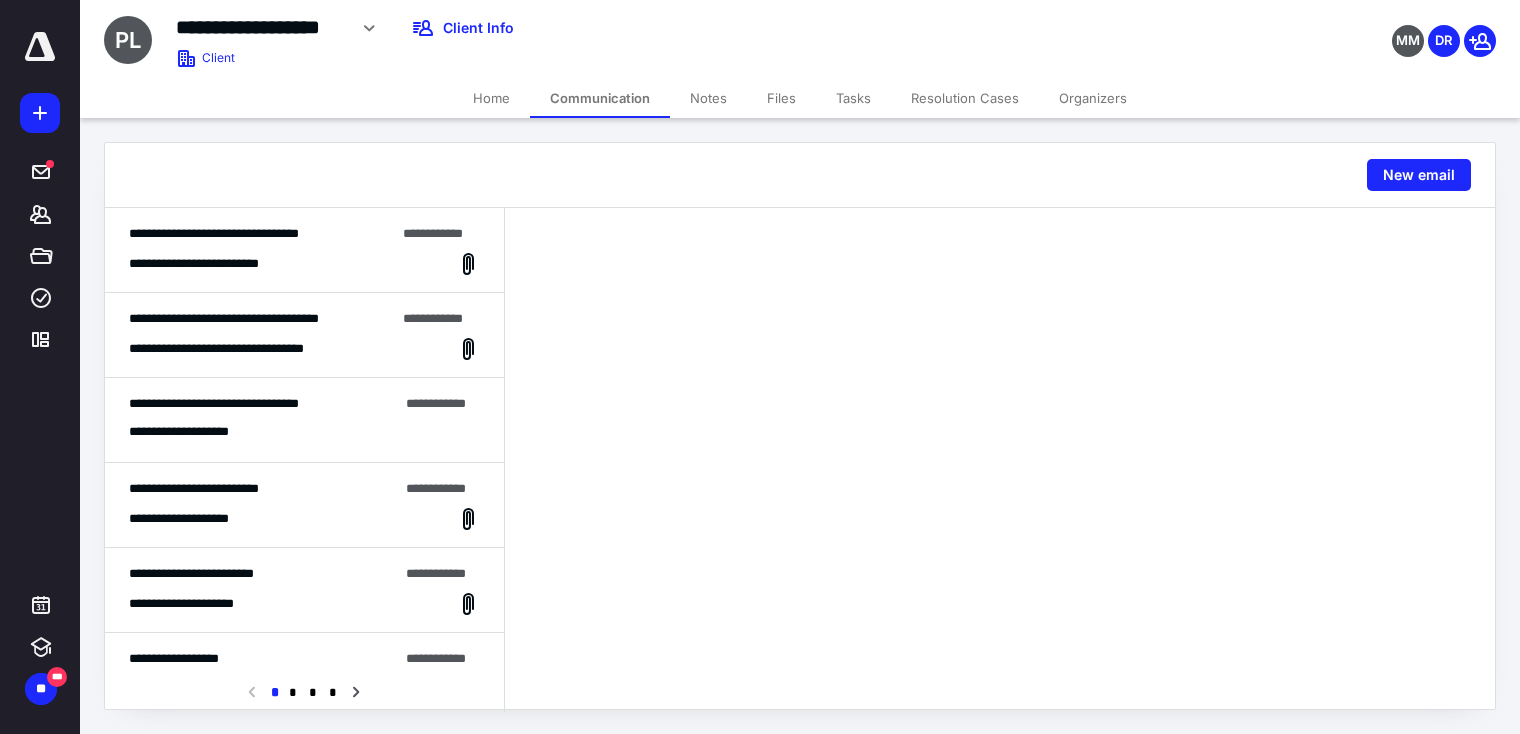 click on "**********" at bounding box center (217, 264) 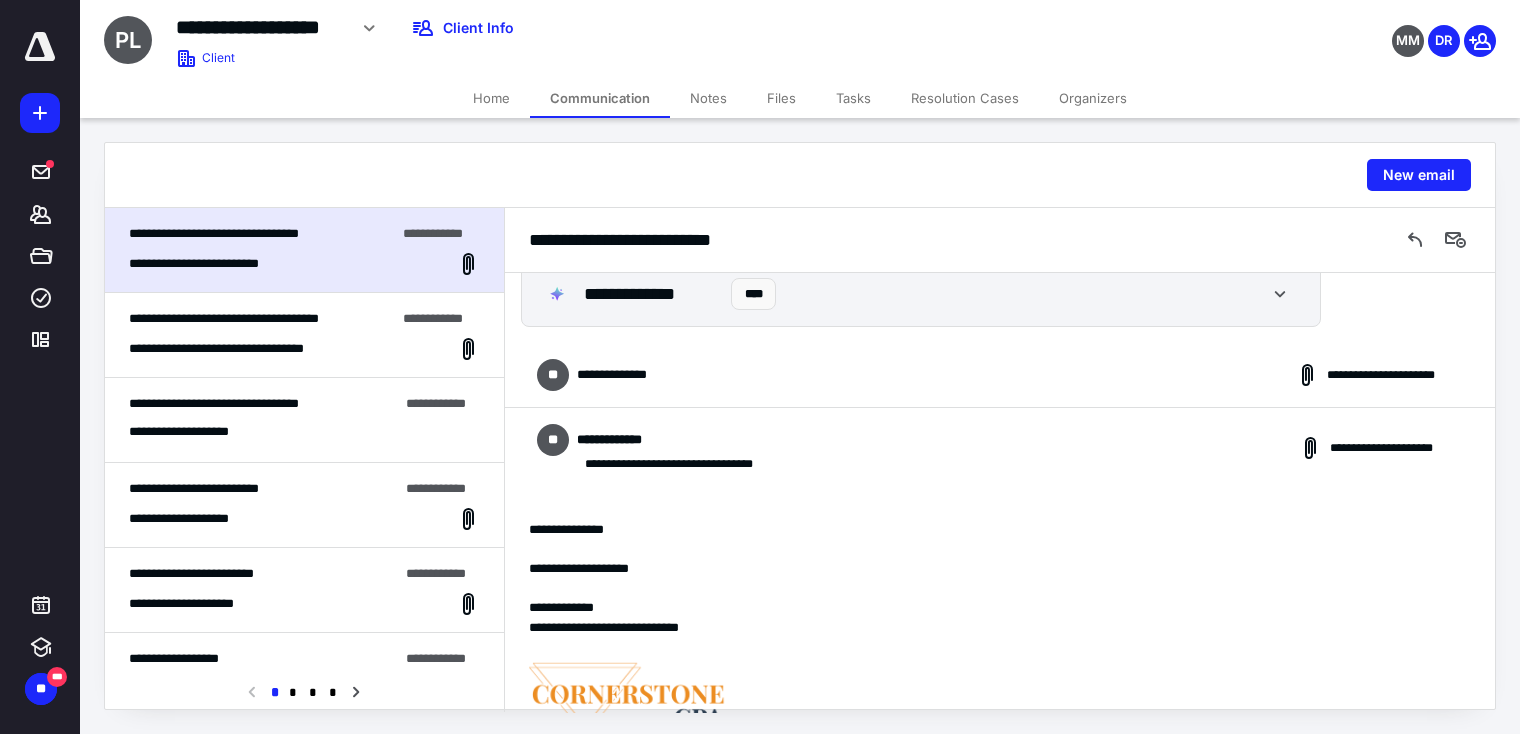 scroll, scrollTop: 18, scrollLeft: 0, axis: vertical 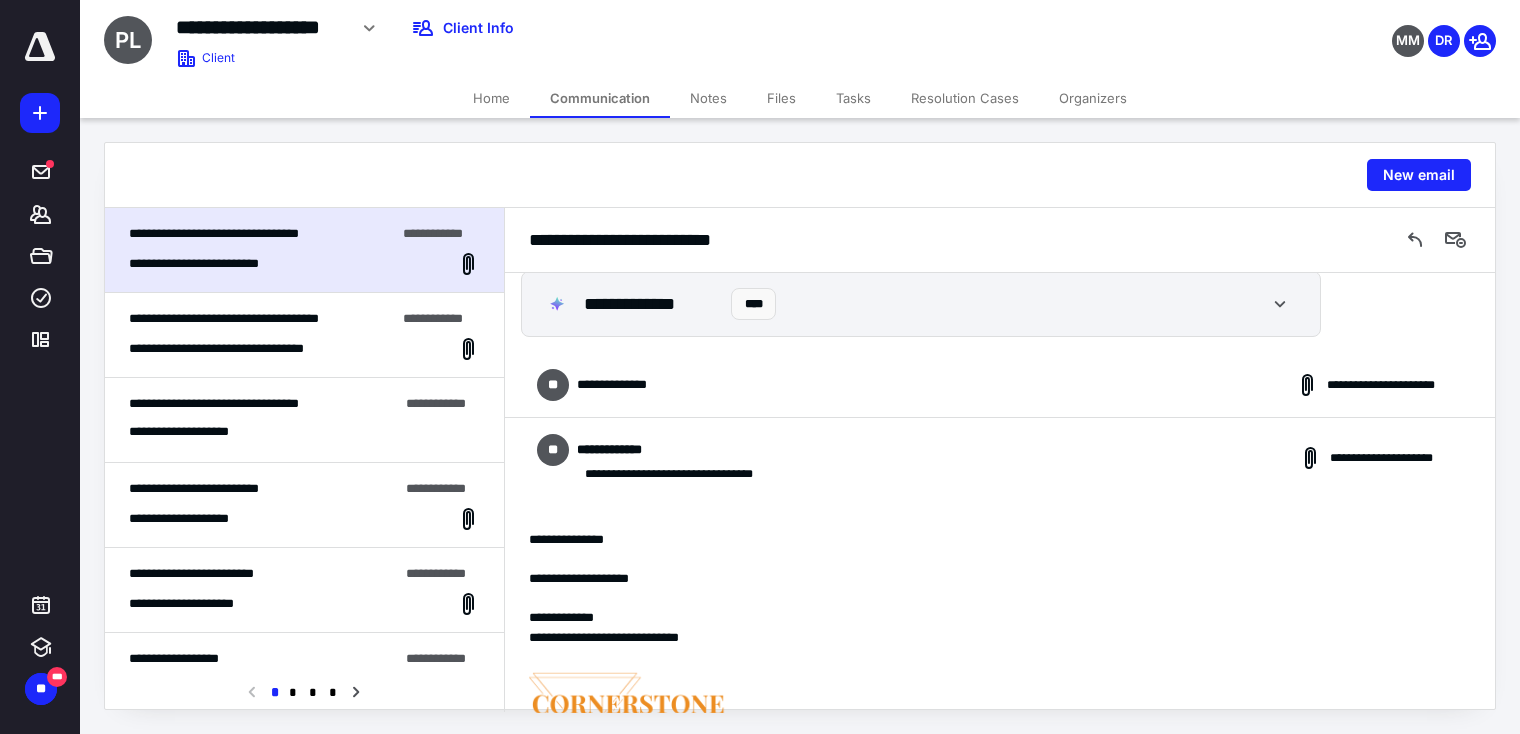 click on "**********" at bounding box center (1000, 385) 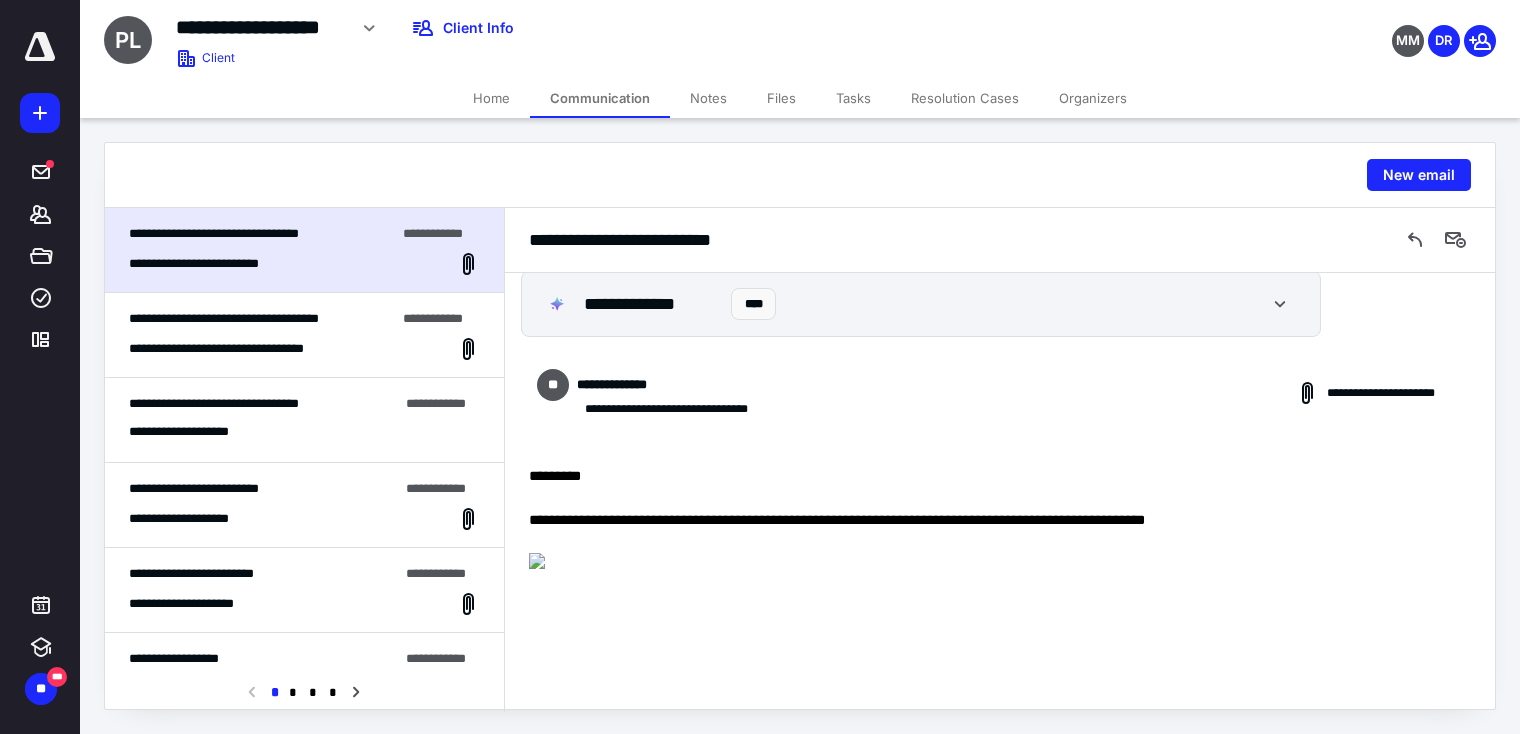 scroll, scrollTop: 0, scrollLeft: 0, axis: both 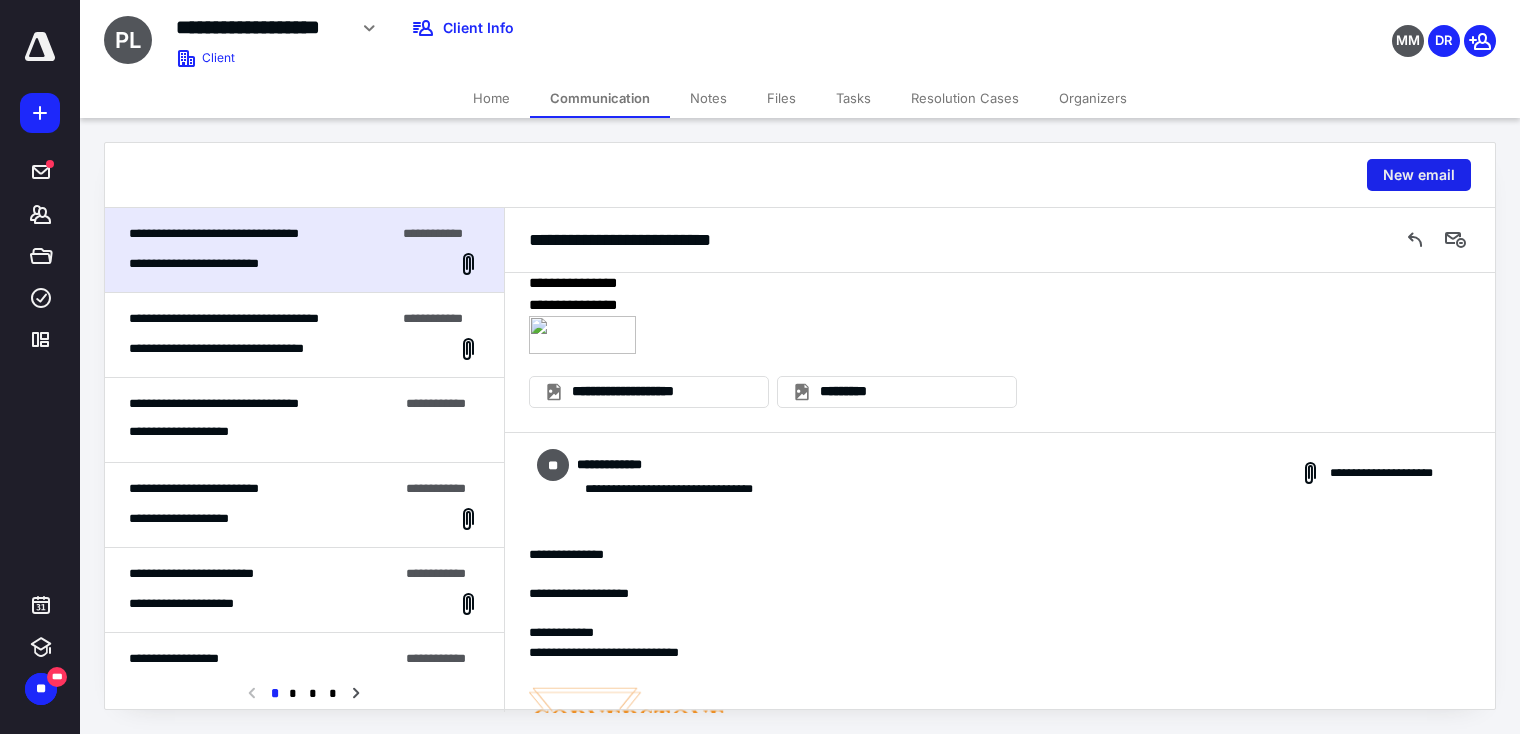 click on "New email" at bounding box center [1419, 175] 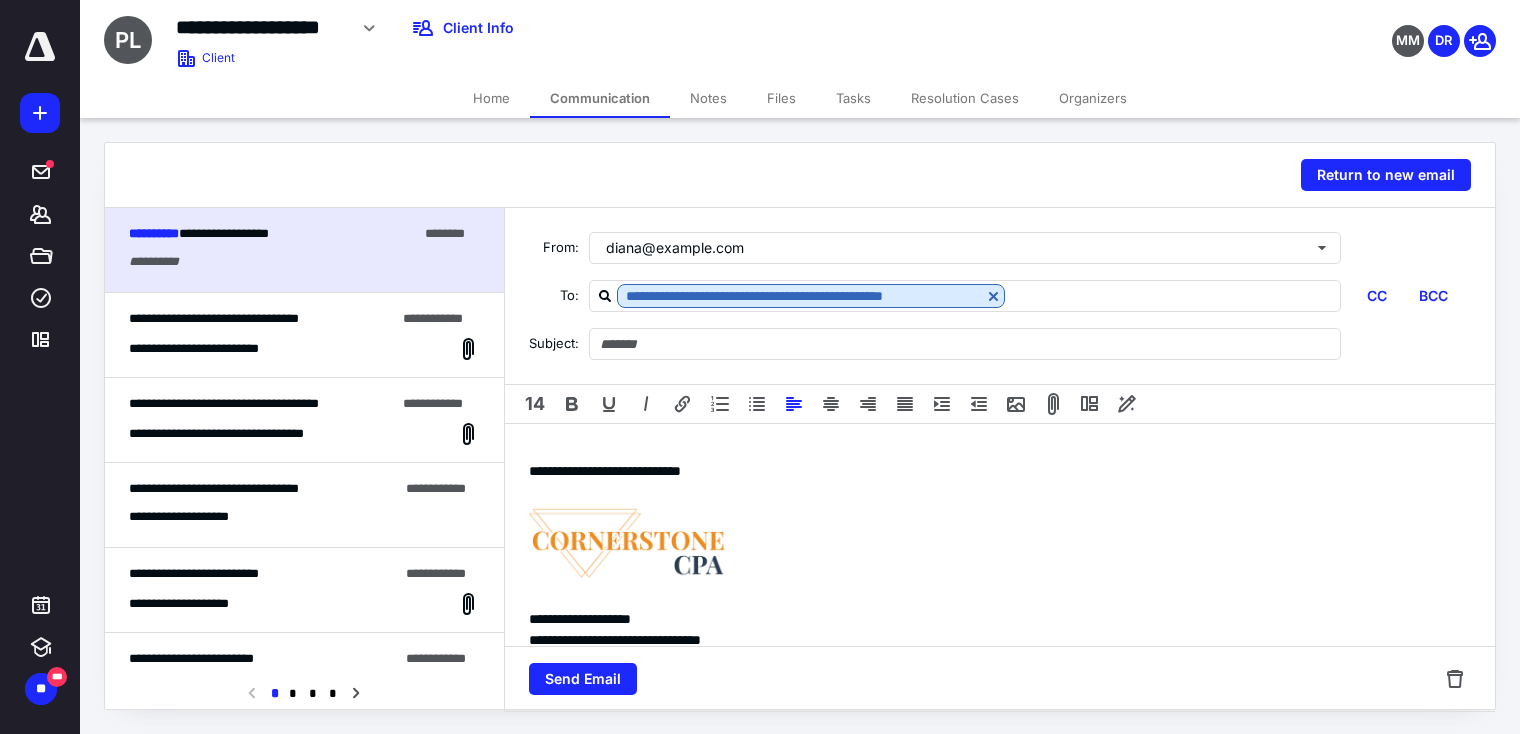 click on "**********" at bounding box center (1000, 576) 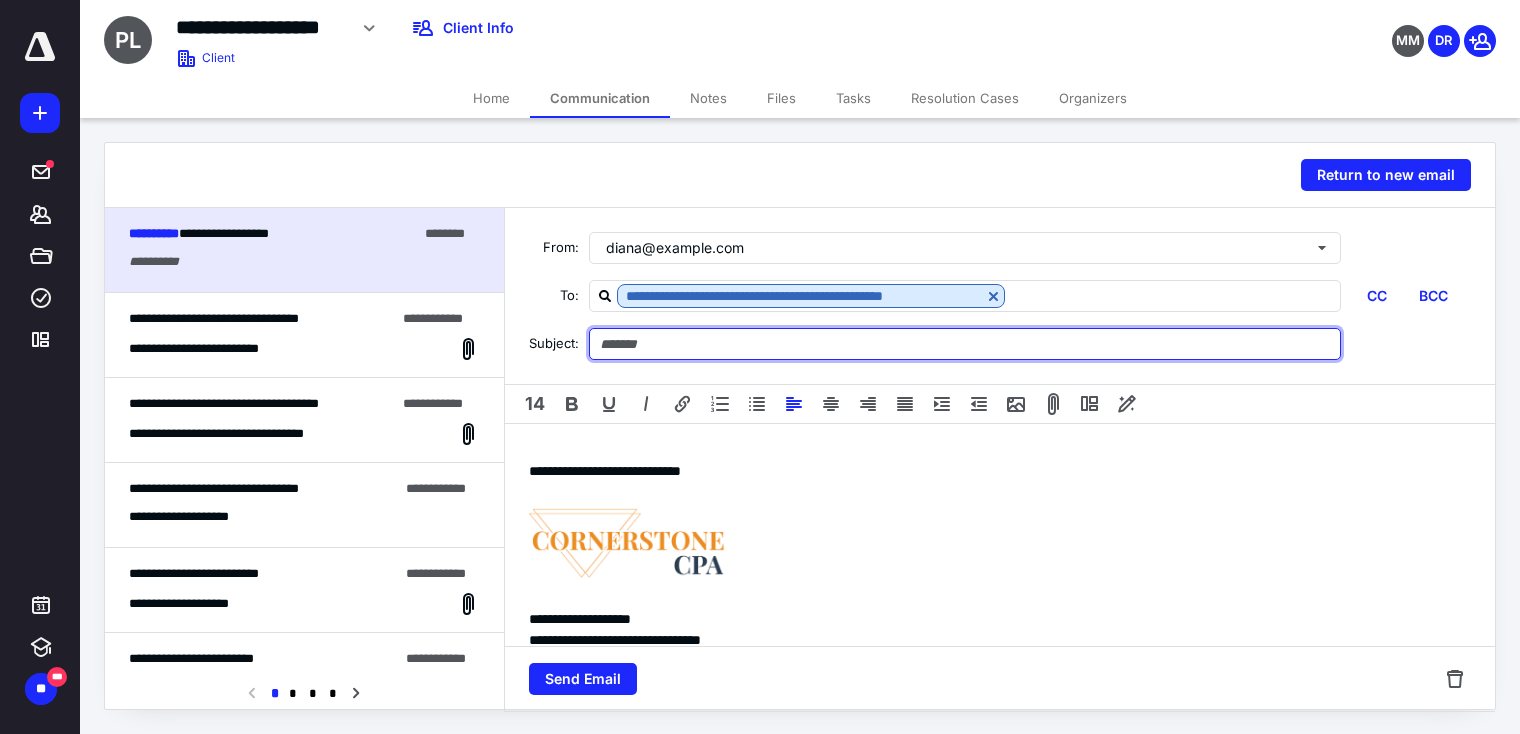 click at bounding box center [965, 344] 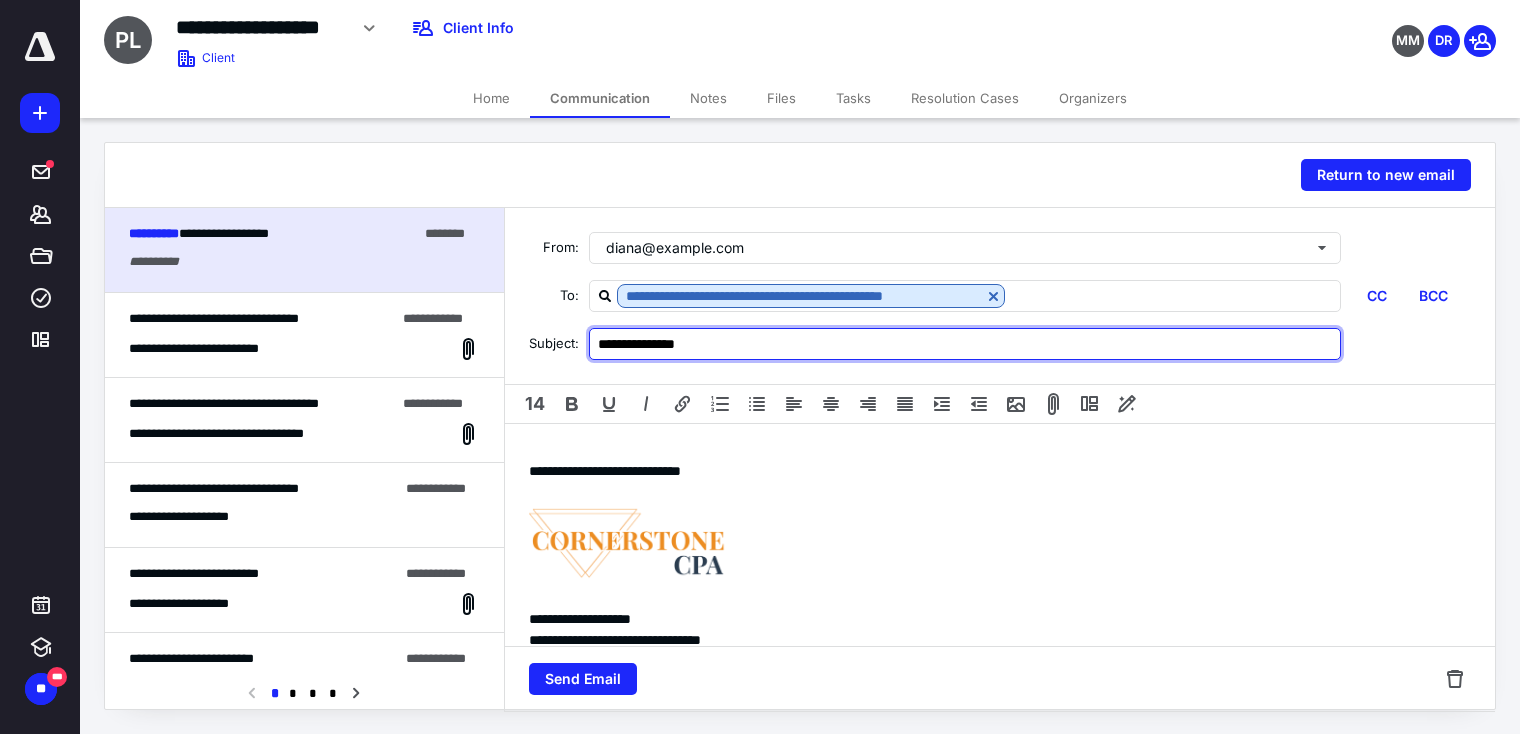 type on "**********" 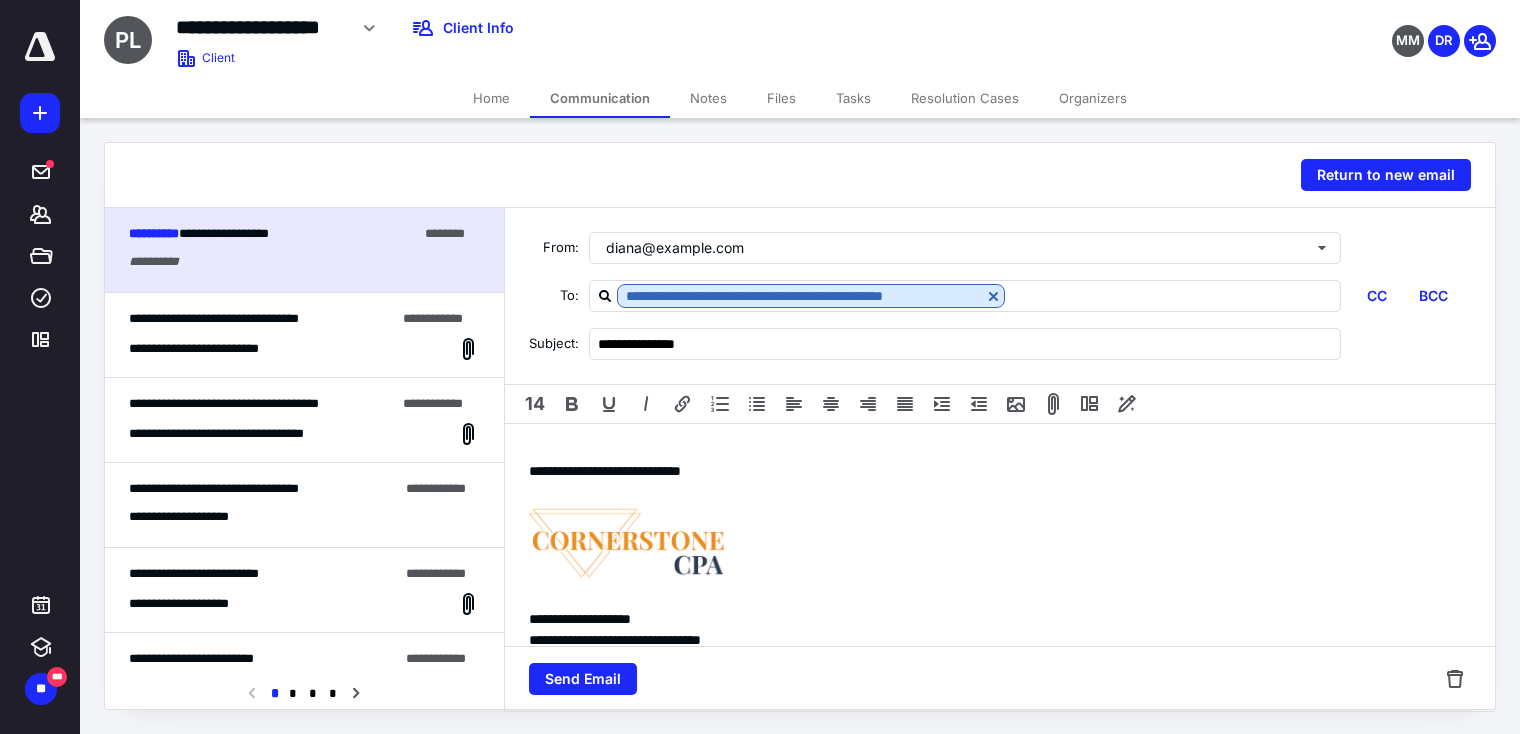 click on "**********" at bounding box center (1000, 576) 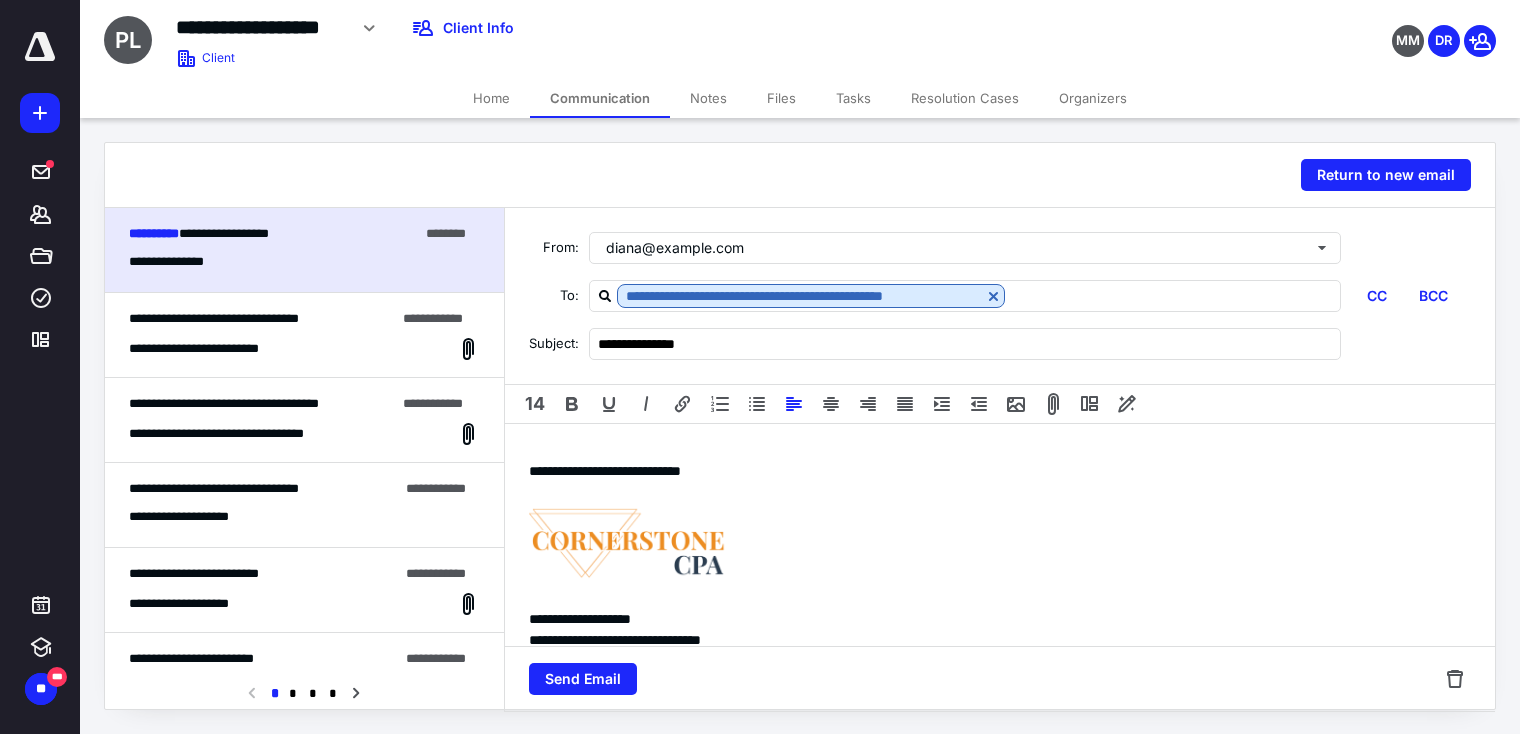 type 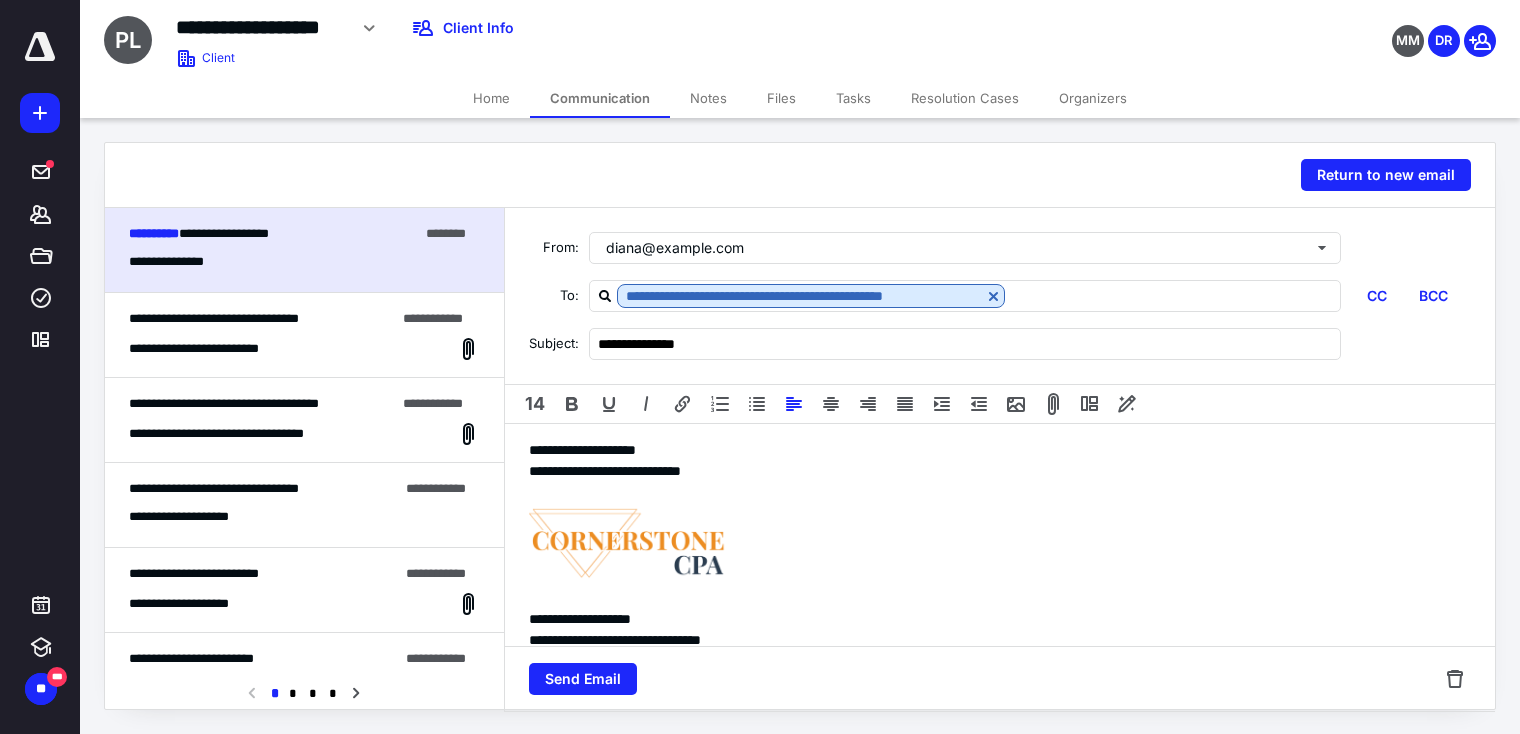 click on "Tasks" at bounding box center [853, 98] 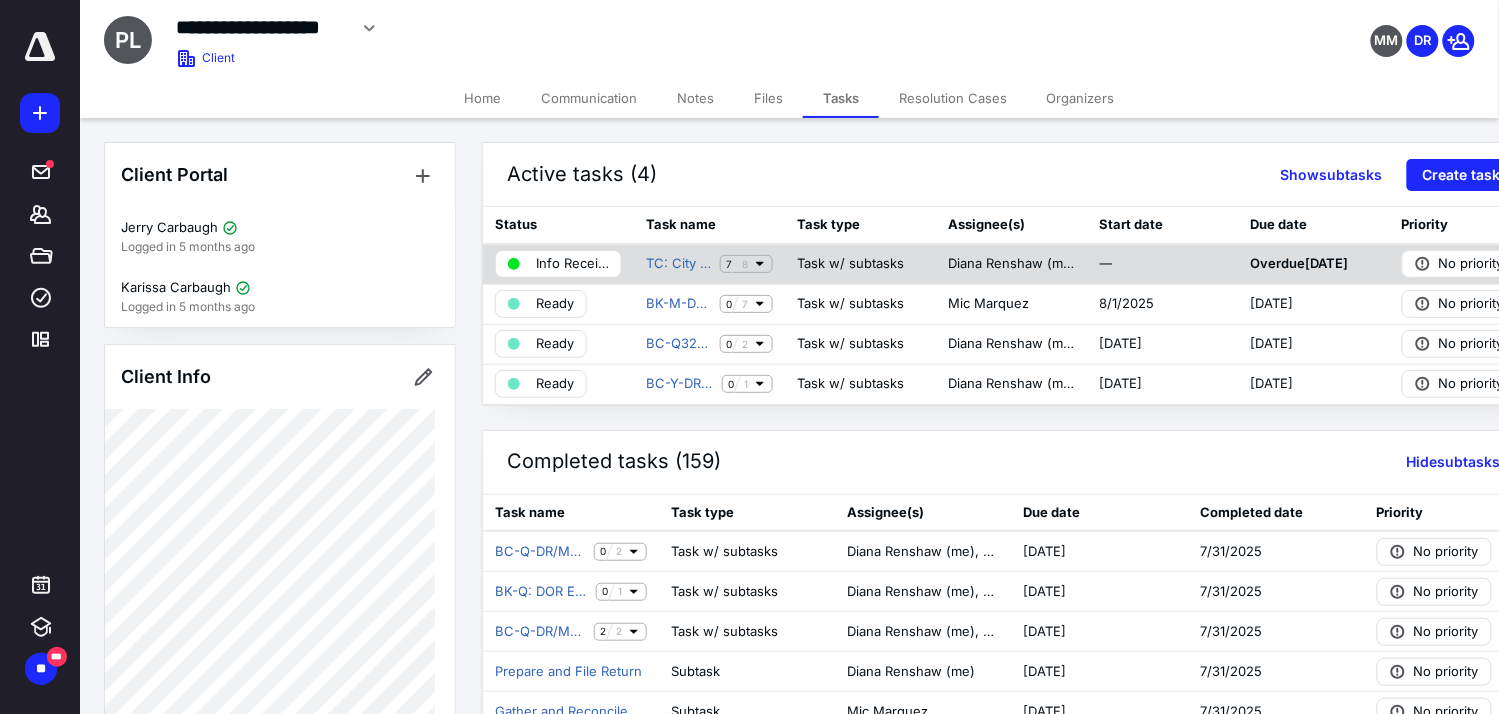 click on "TC: City Taxes 7 8" at bounding box center [709, 264] 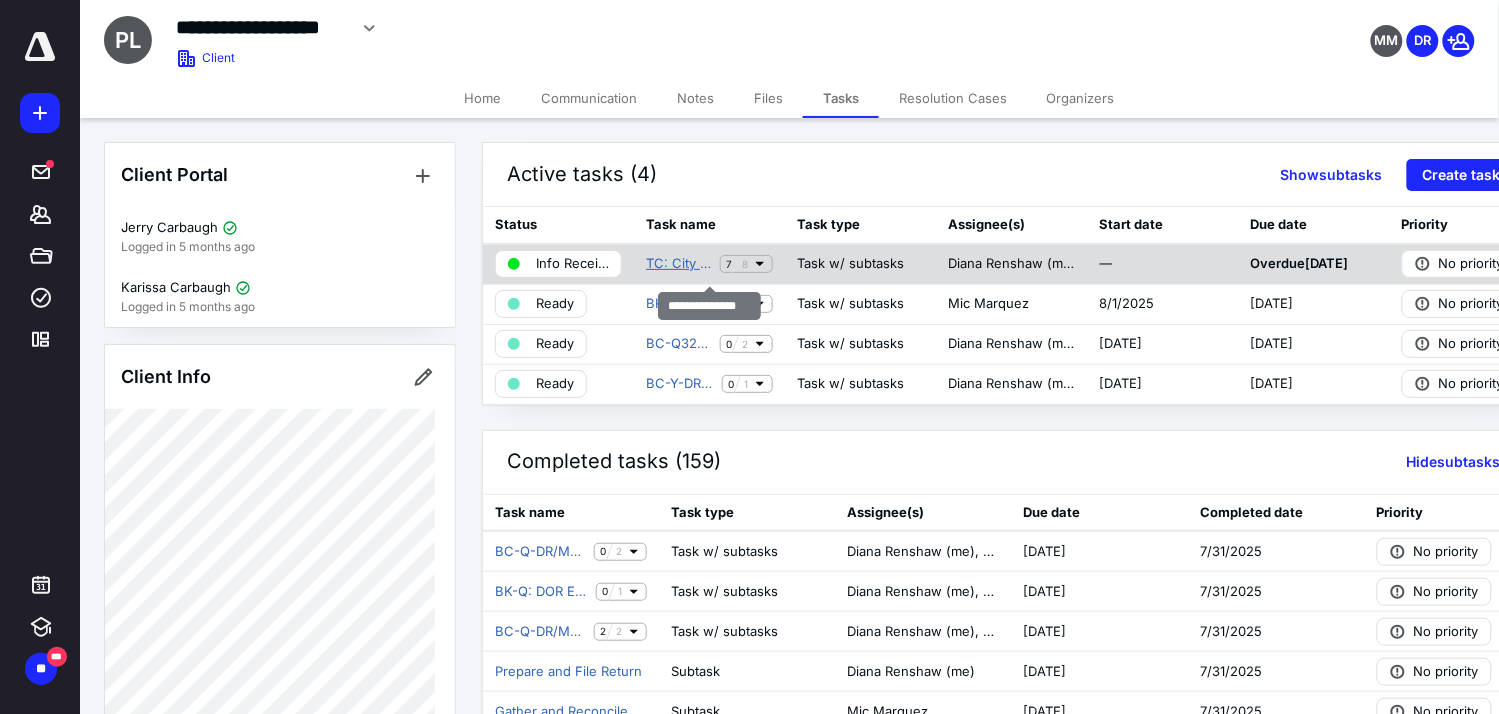 click on "TC: City Taxes" at bounding box center [679, 264] 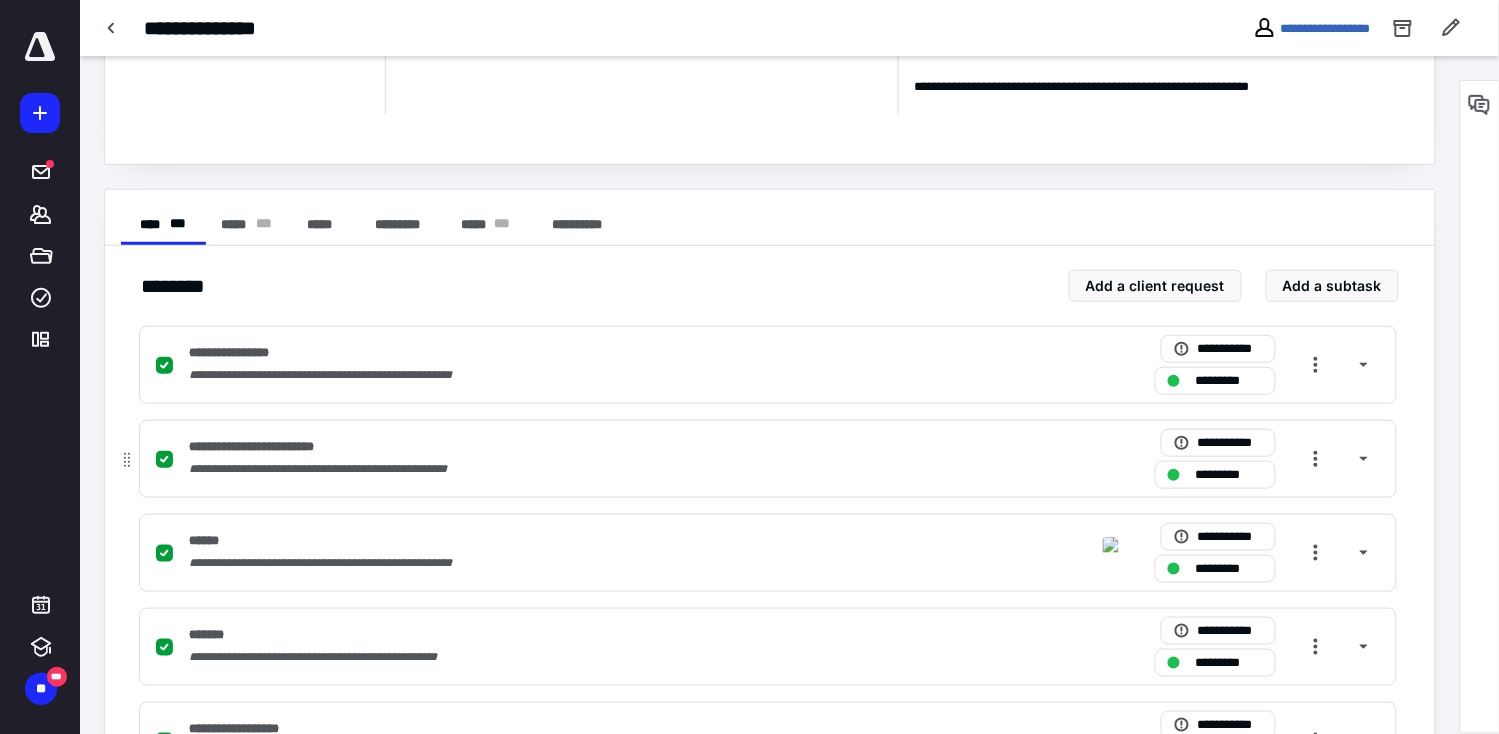 scroll, scrollTop: 266, scrollLeft: 0, axis: vertical 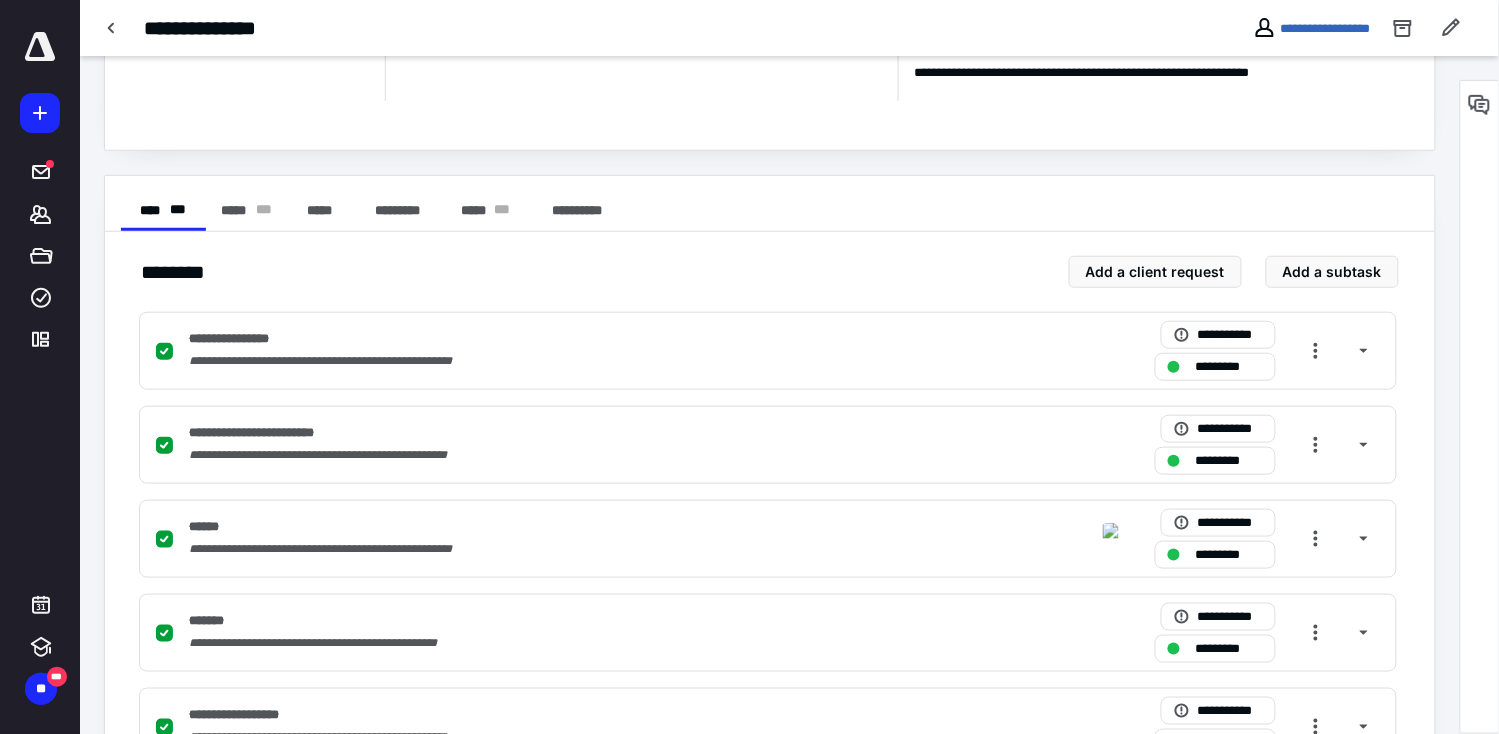 click on "***** * * *" at bounding box center (247, 211) 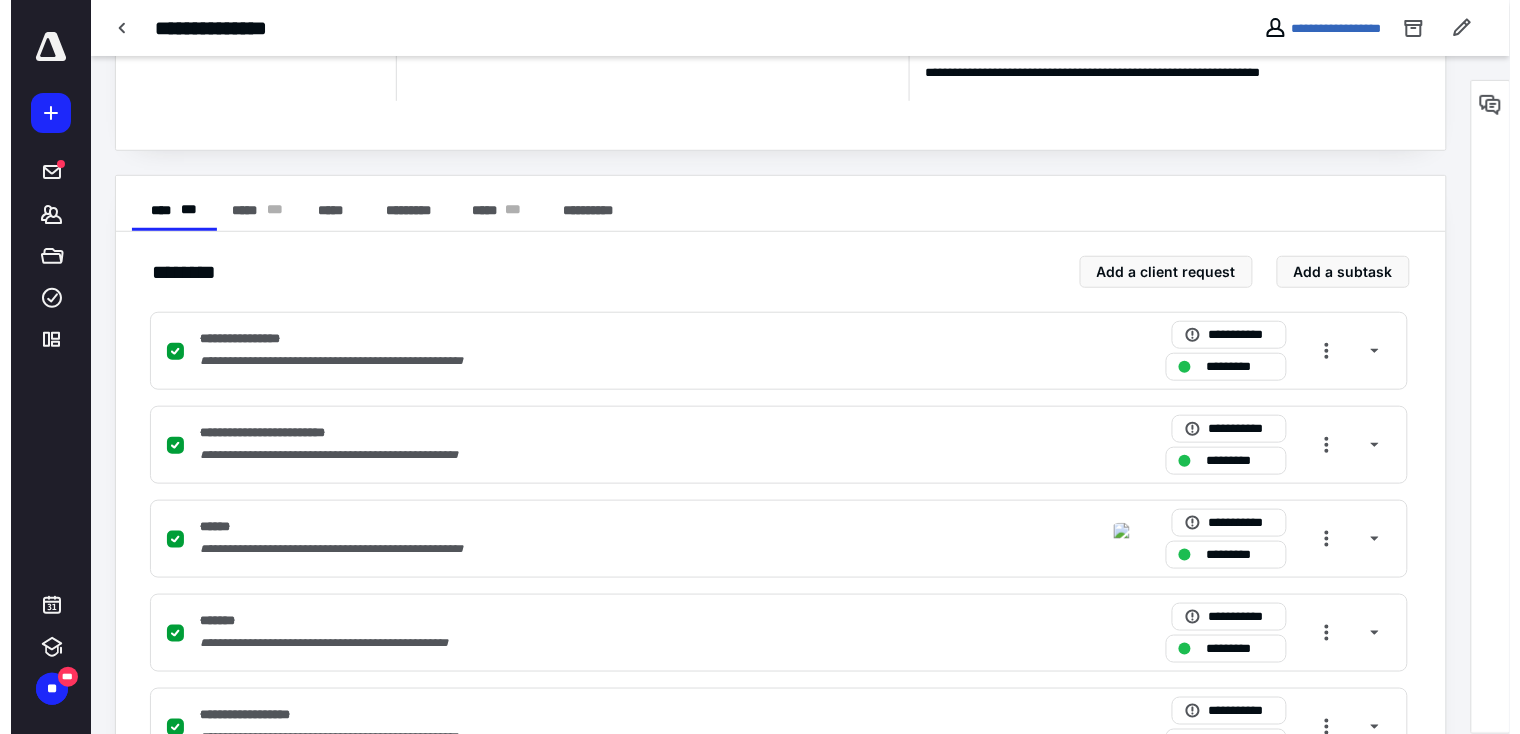 scroll, scrollTop: 204, scrollLeft: 0, axis: vertical 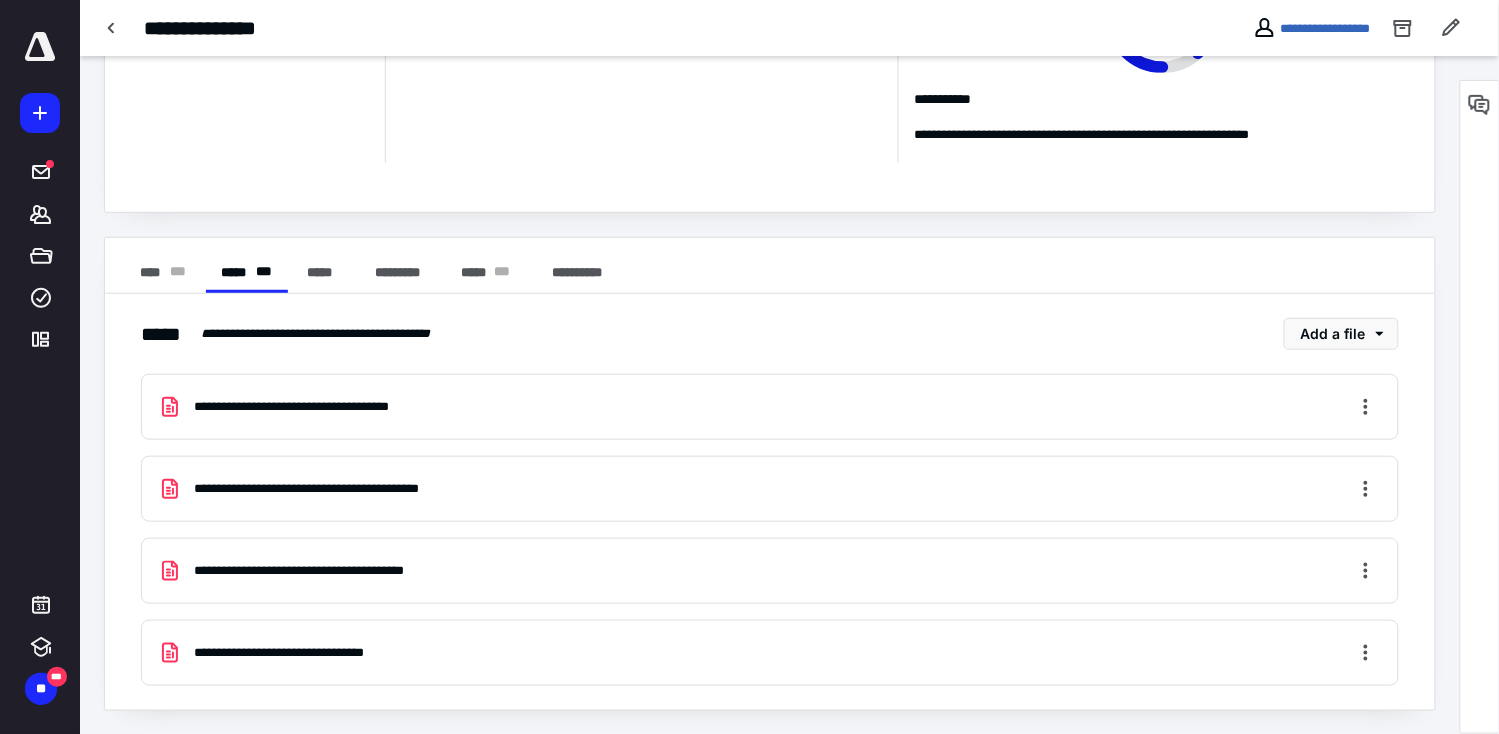 click on "**********" at bounding box center (324, 407) 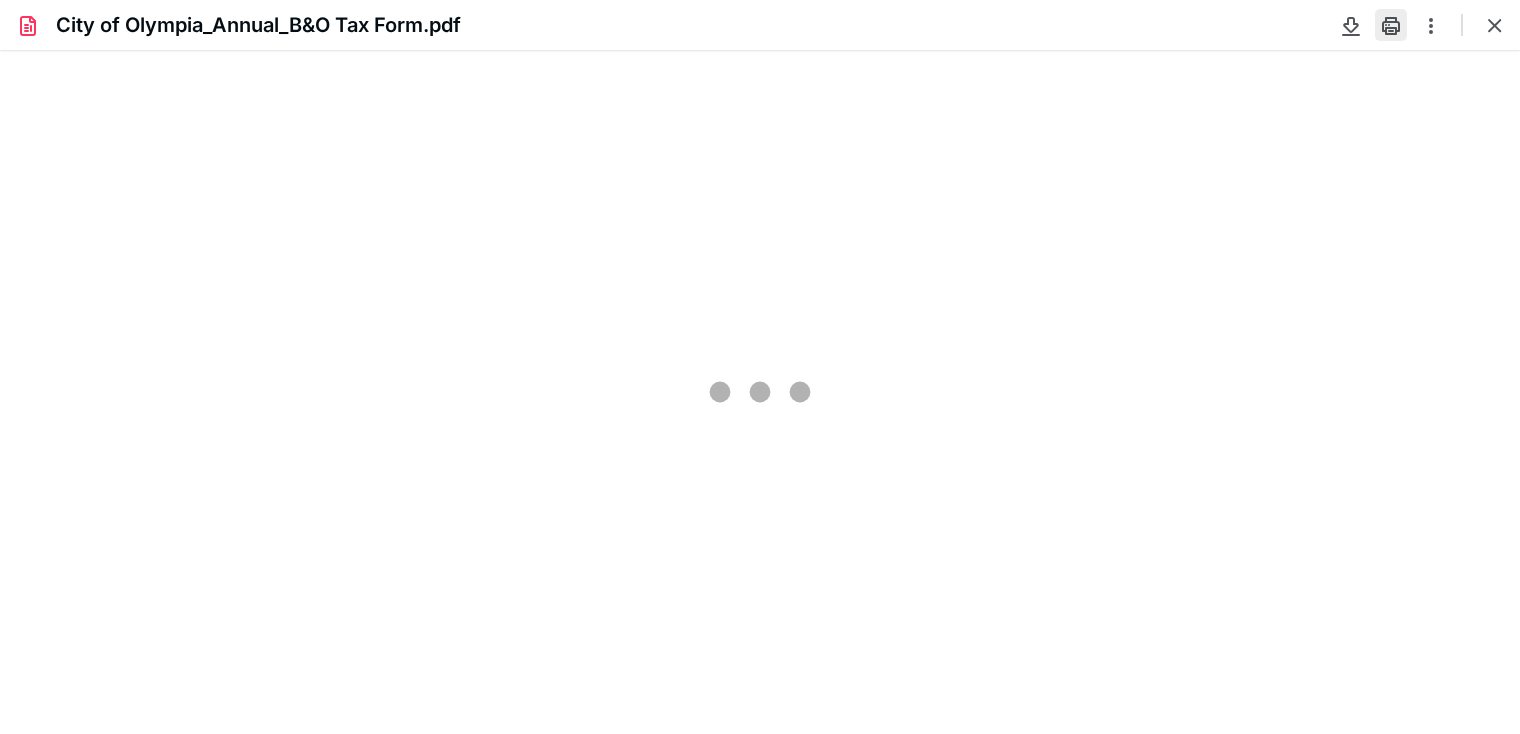 scroll, scrollTop: 0, scrollLeft: 0, axis: both 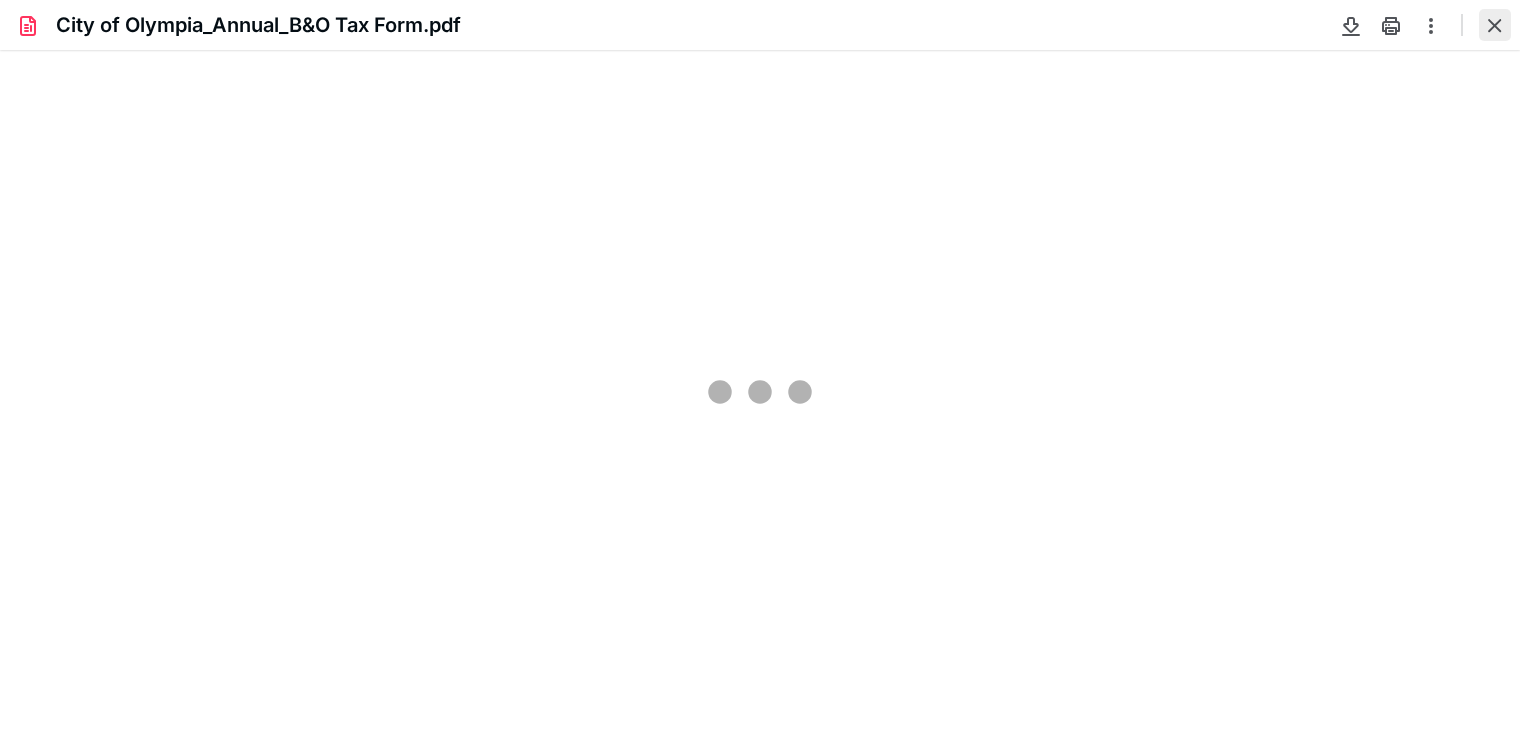 type on "82" 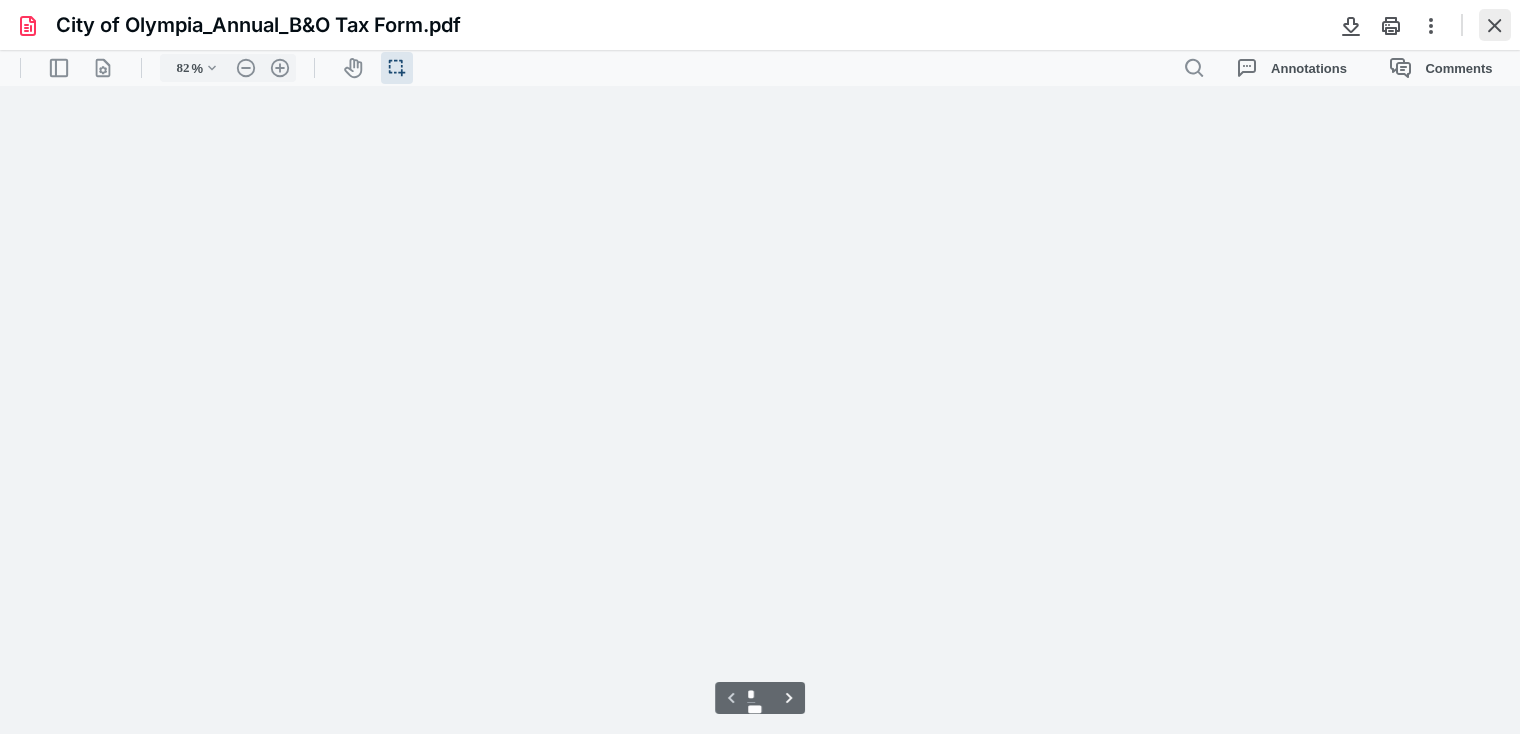 scroll, scrollTop: 39, scrollLeft: 0, axis: vertical 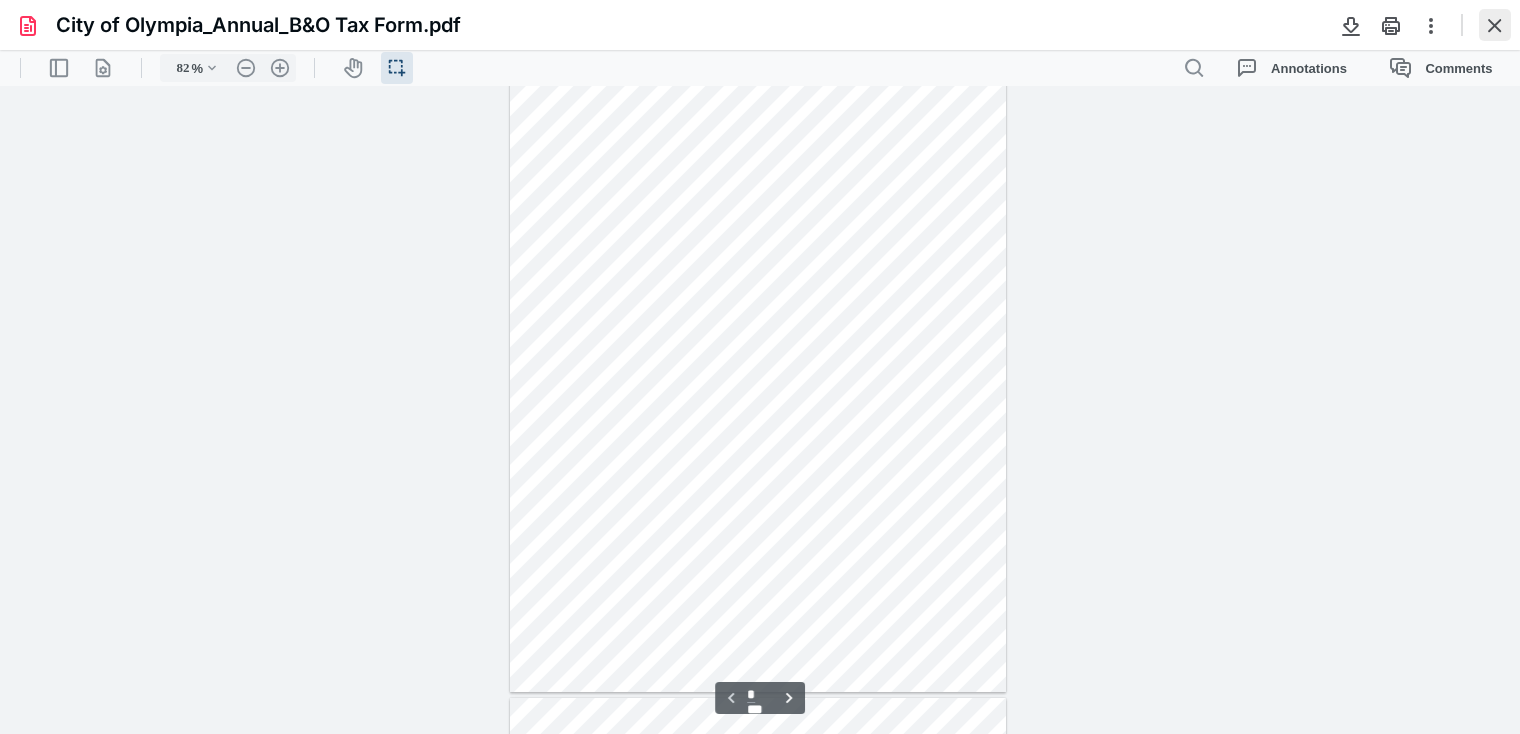 click at bounding box center [1495, 25] 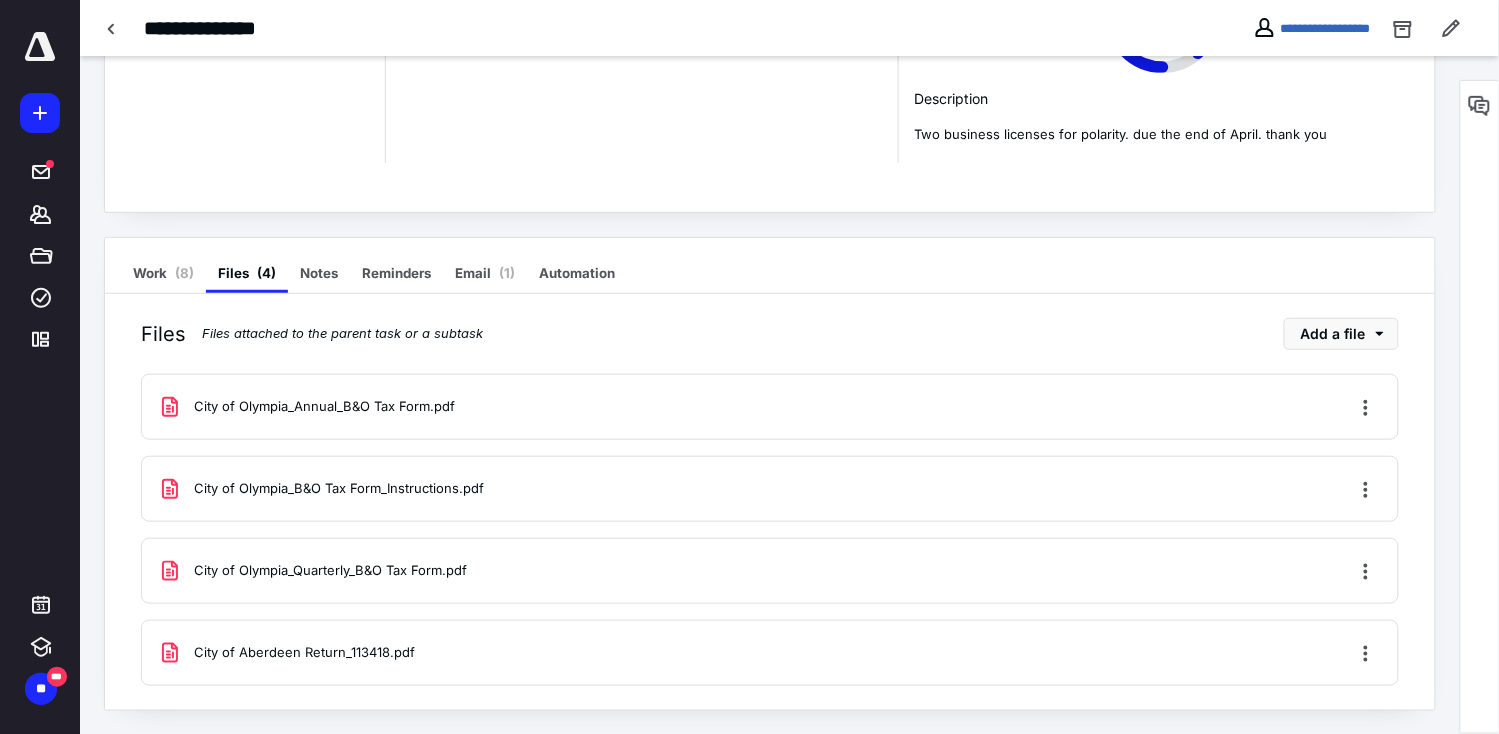 click on "City of Olympia_B&O Tax Form_Instructions.pdf" at bounding box center (321, 489) 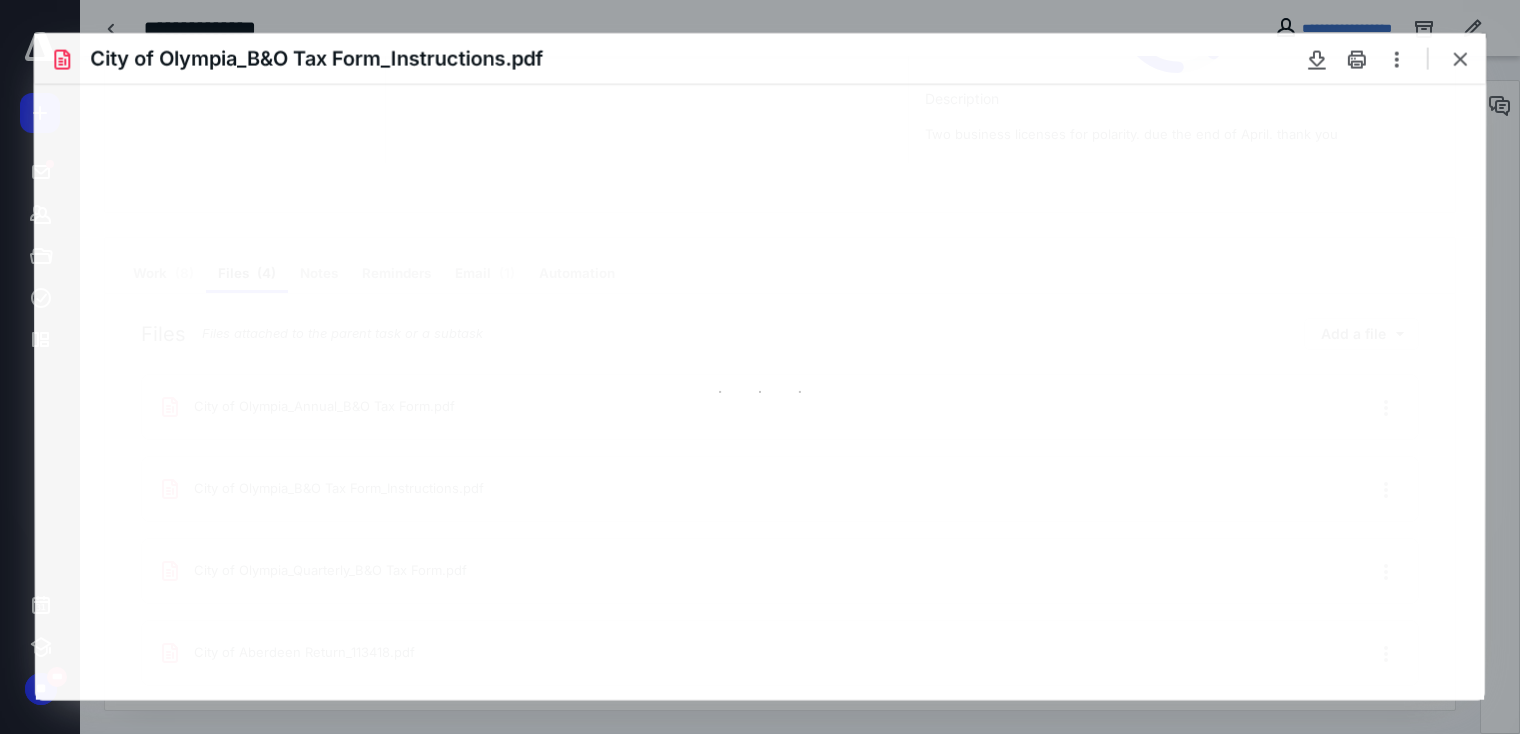 scroll, scrollTop: 0, scrollLeft: 0, axis: both 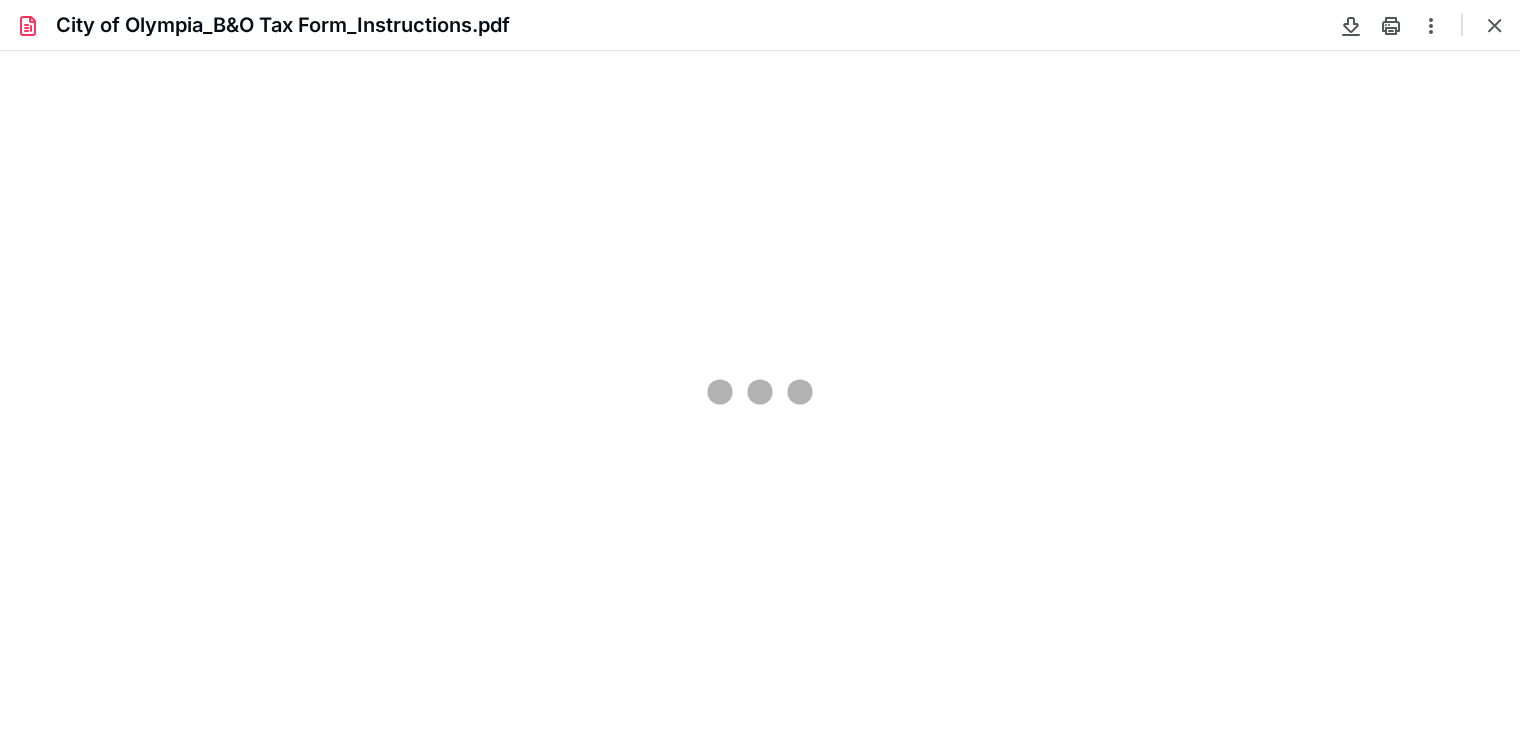type on "82" 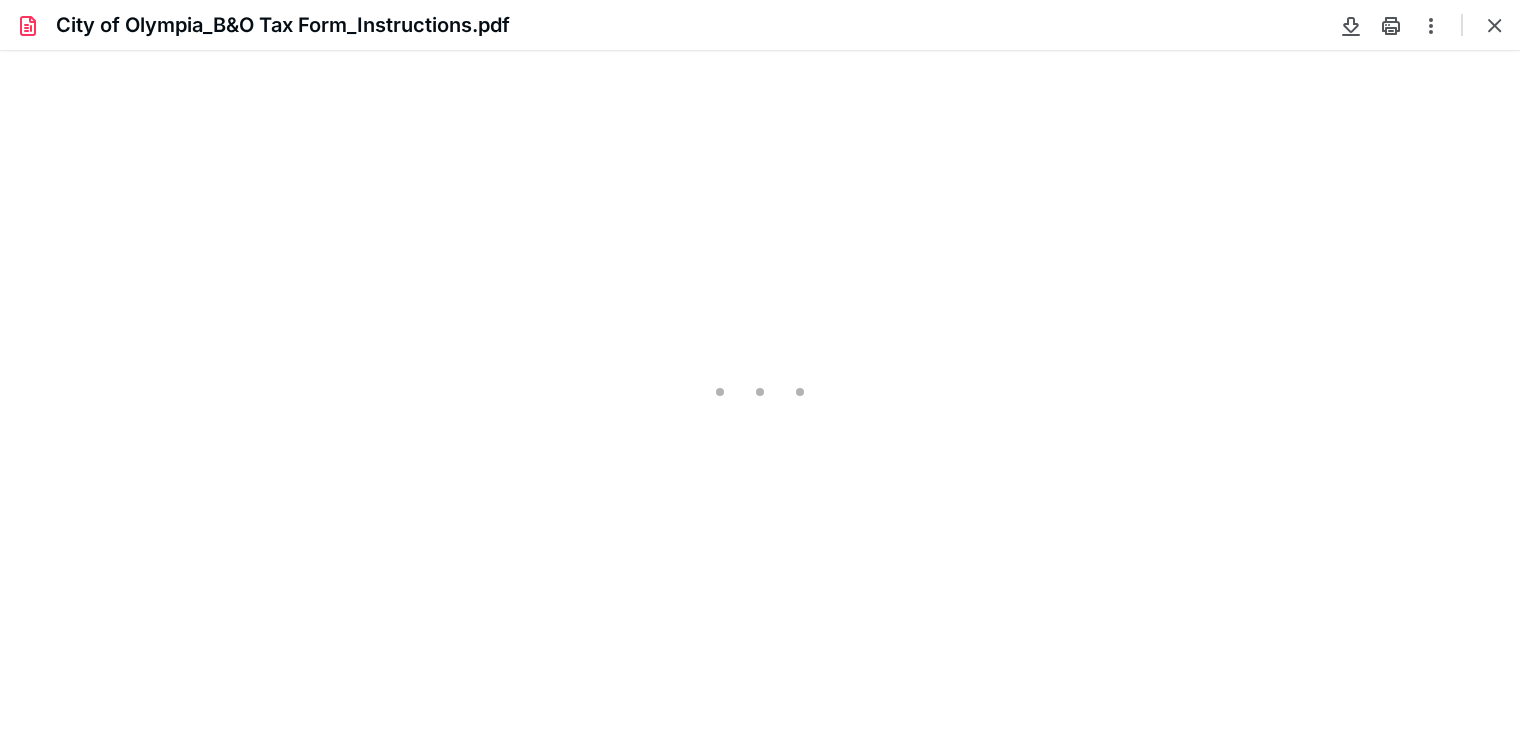 scroll, scrollTop: 39, scrollLeft: 0, axis: vertical 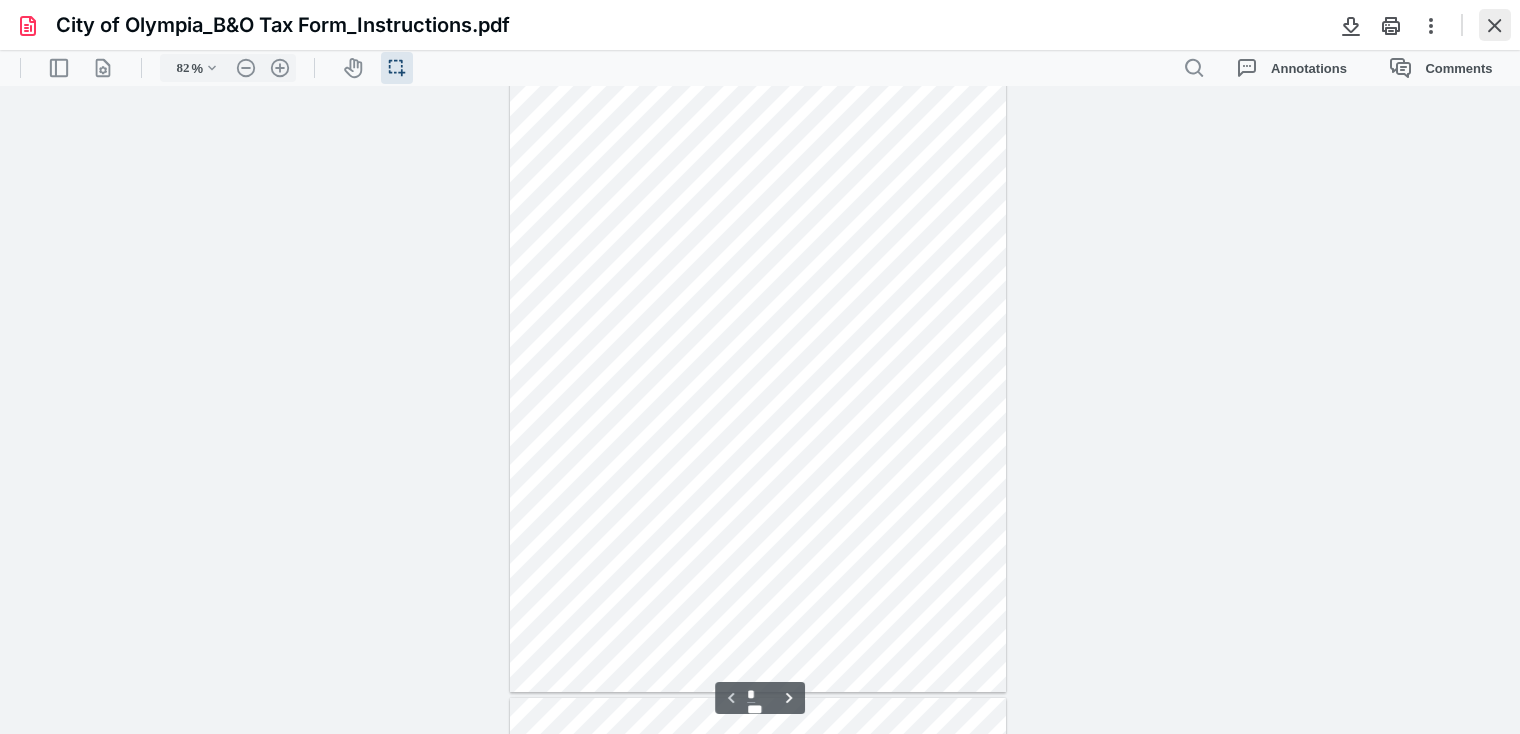 click at bounding box center (1495, 25) 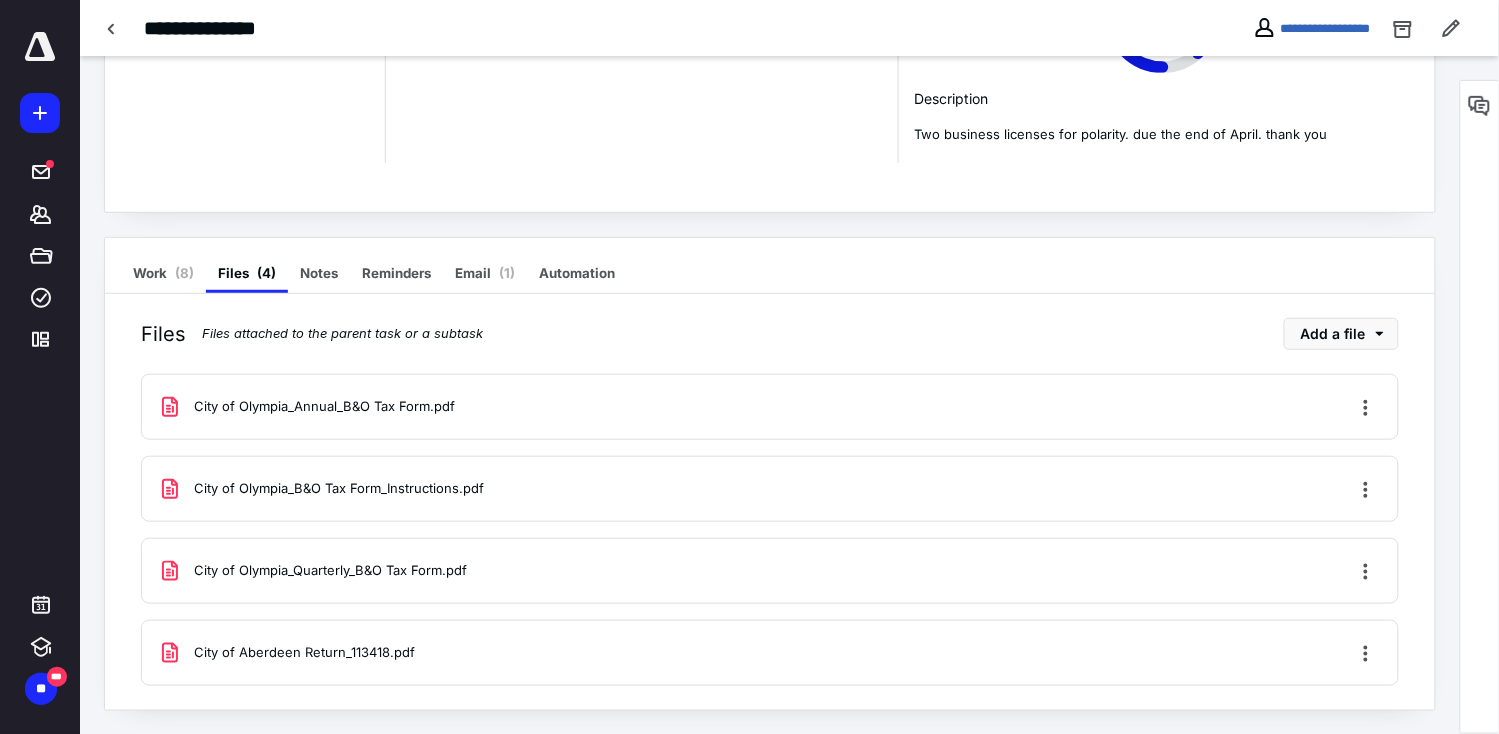 click on "City of Olympia_Quarterly_B&O Tax Form.pdf" at bounding box center [330, 571] 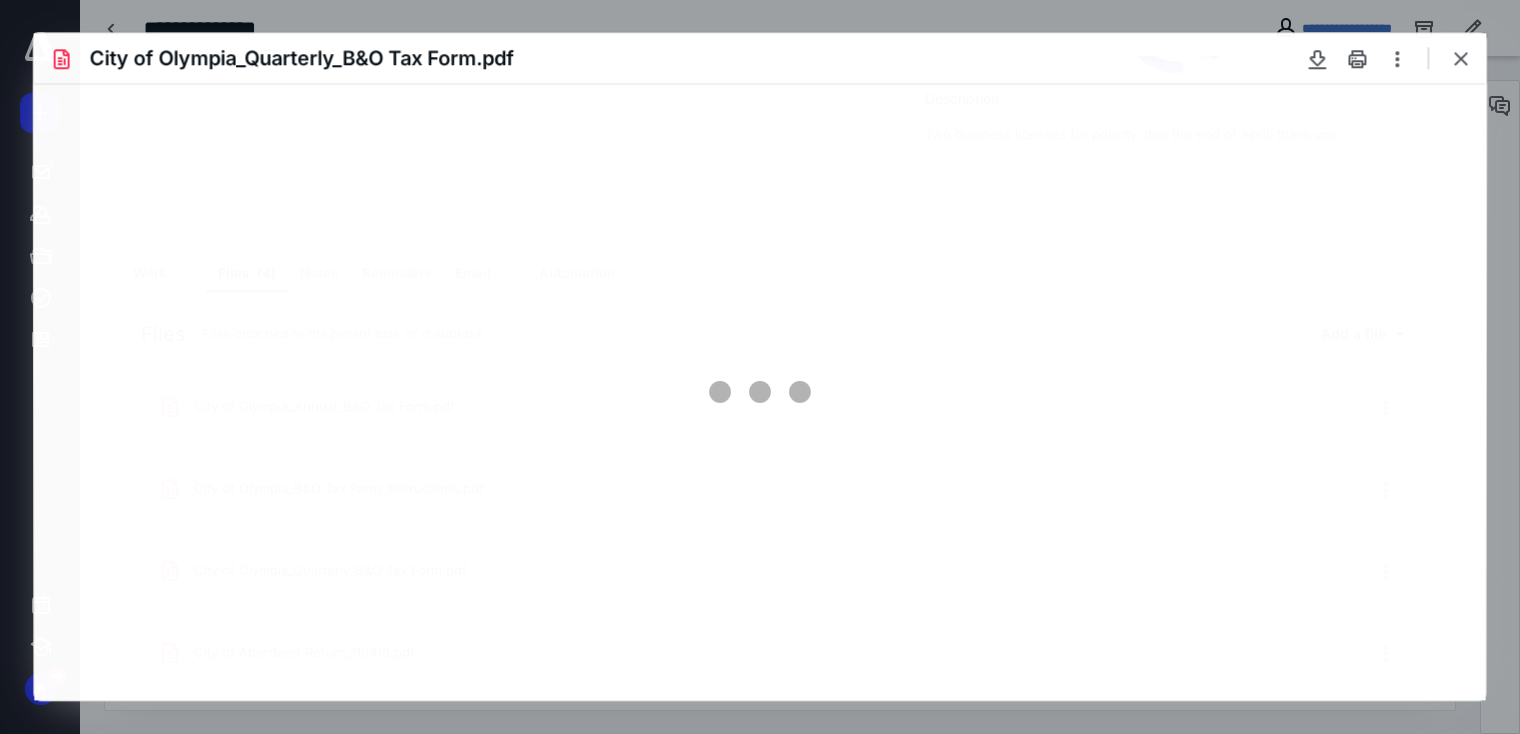 scroll, scrollTop: 0, scrollLeft: 0, axis: both 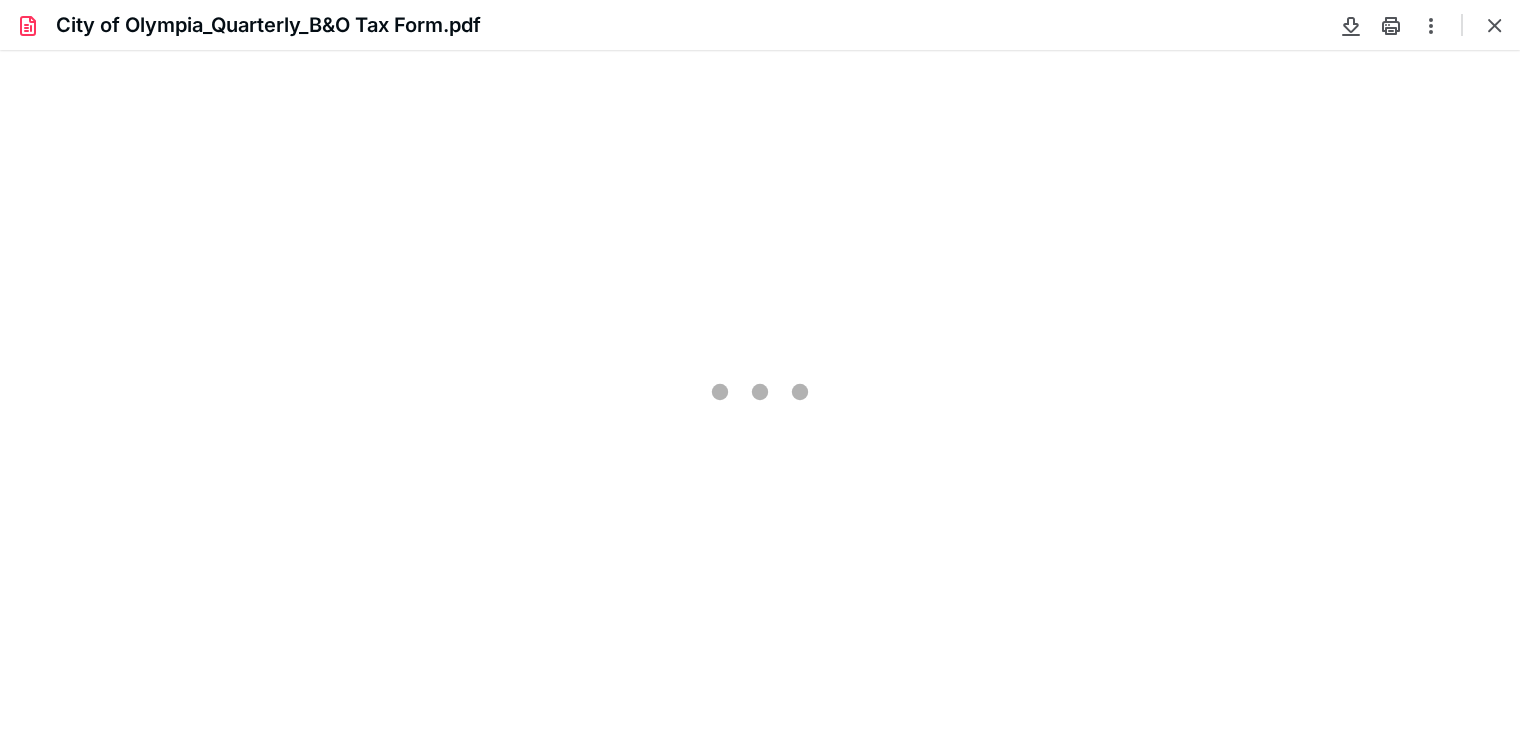 type on "82" 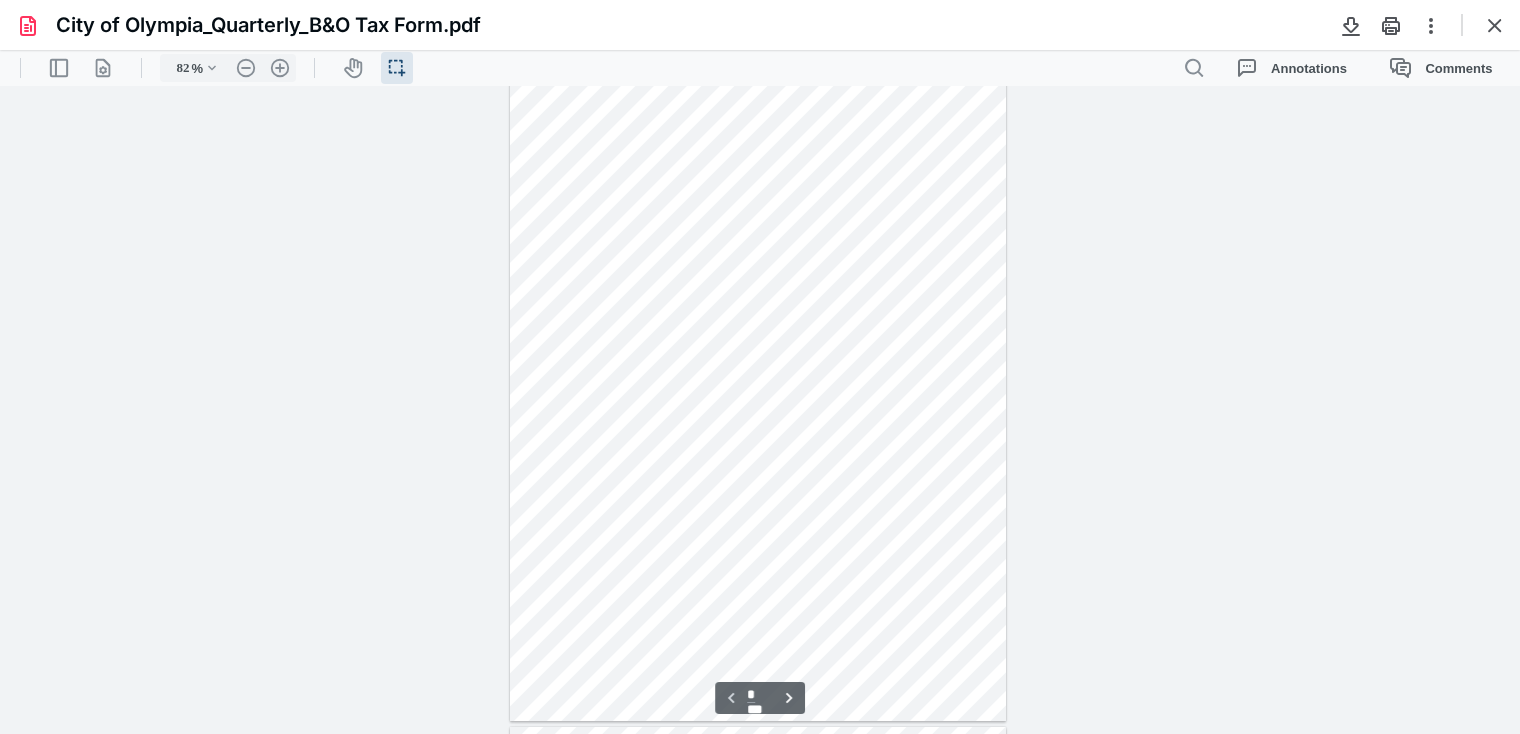 scroll, scrollTop: 0, scrollLeft: 0, axis: both 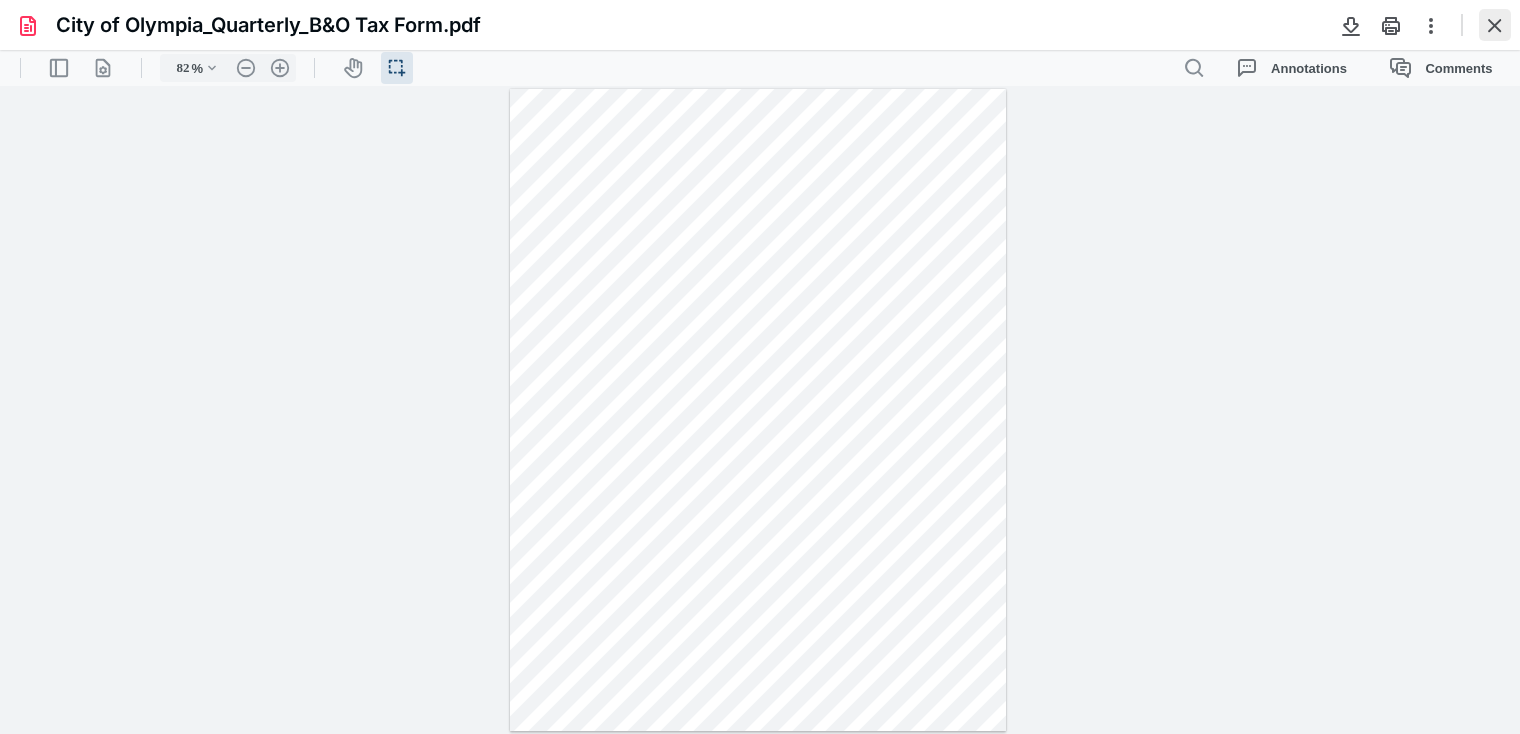 click at bounding box center [1495, 25] 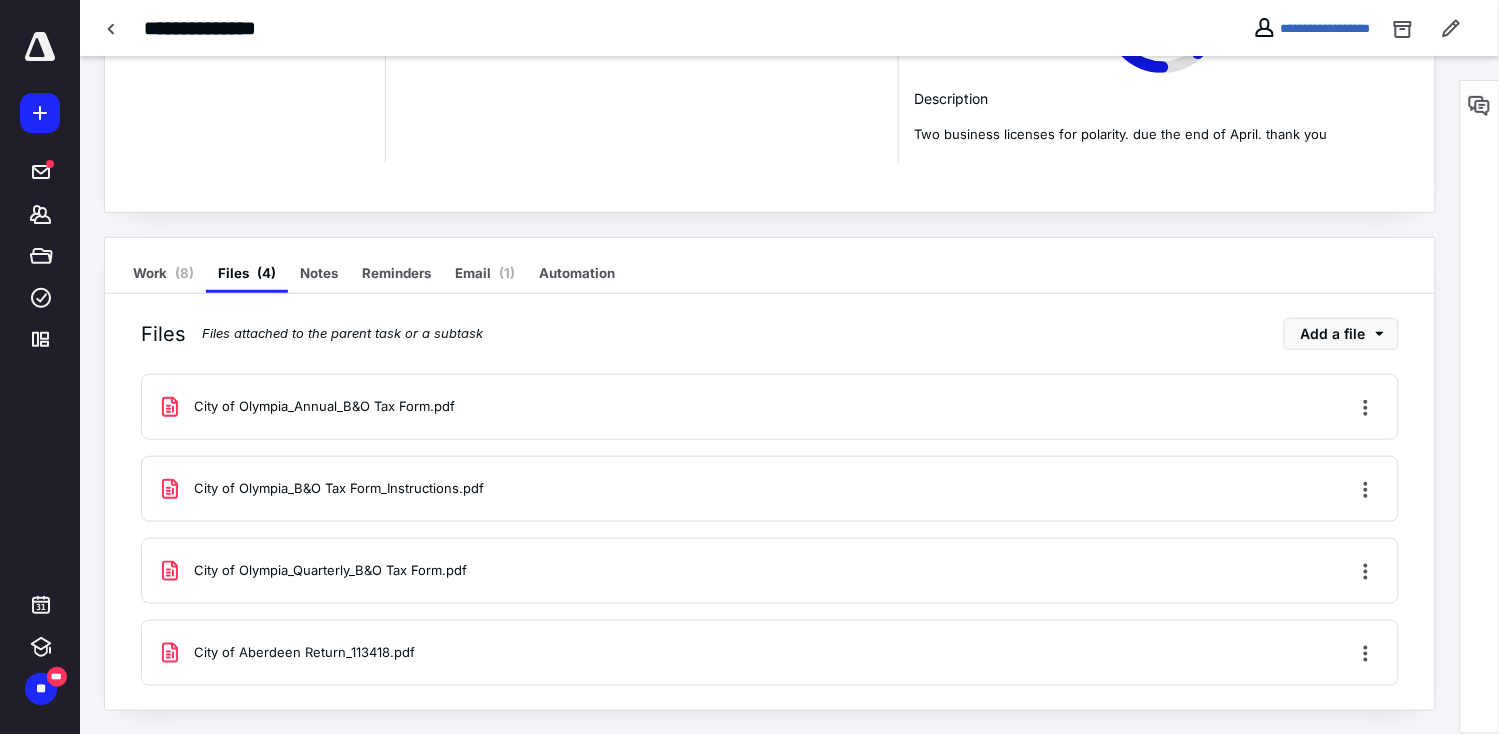 click on "City of Olympia_Annual_B&O Tax Form.pdf" at bounding box center [324, 407] 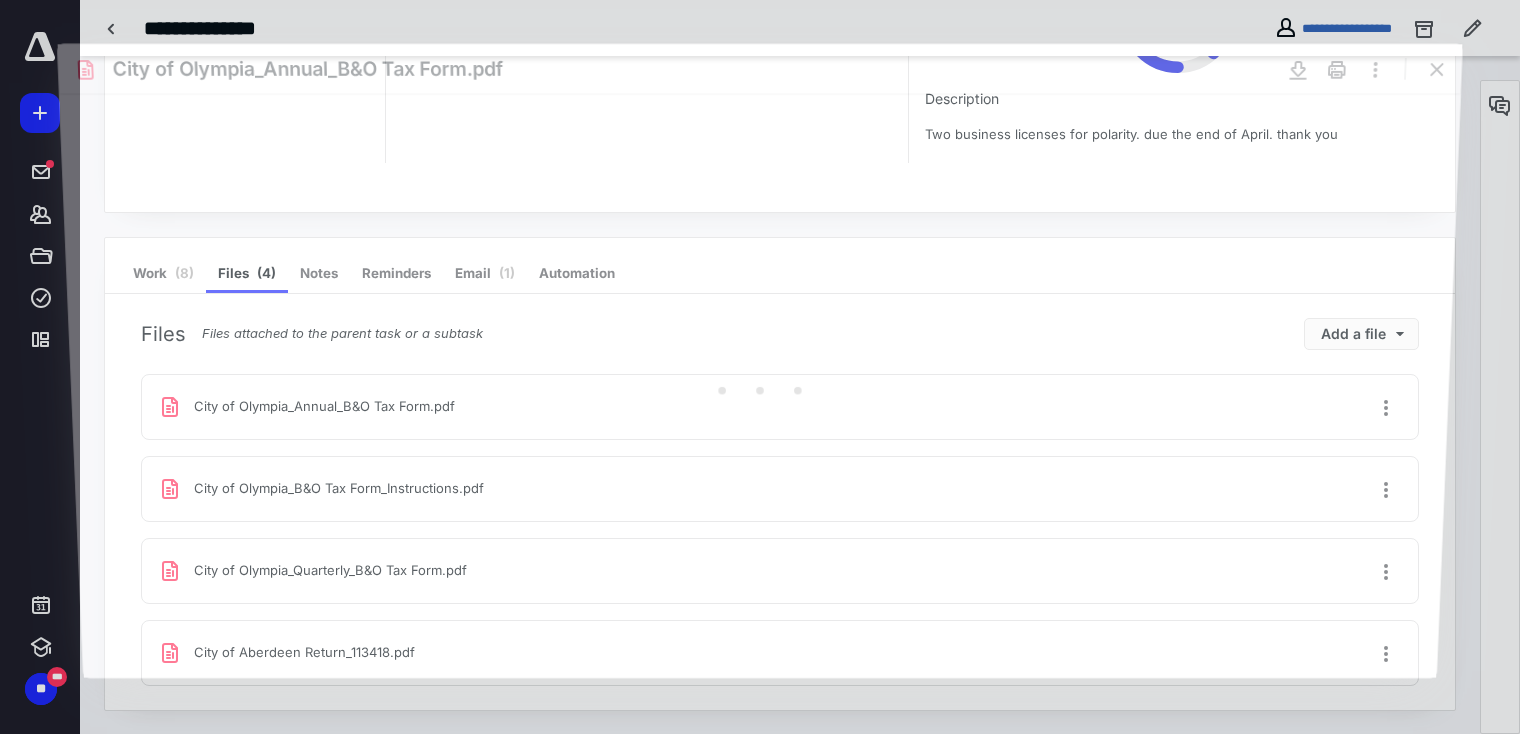 scroll, scrollTop: 0, scrollLeft: 0, axis: both 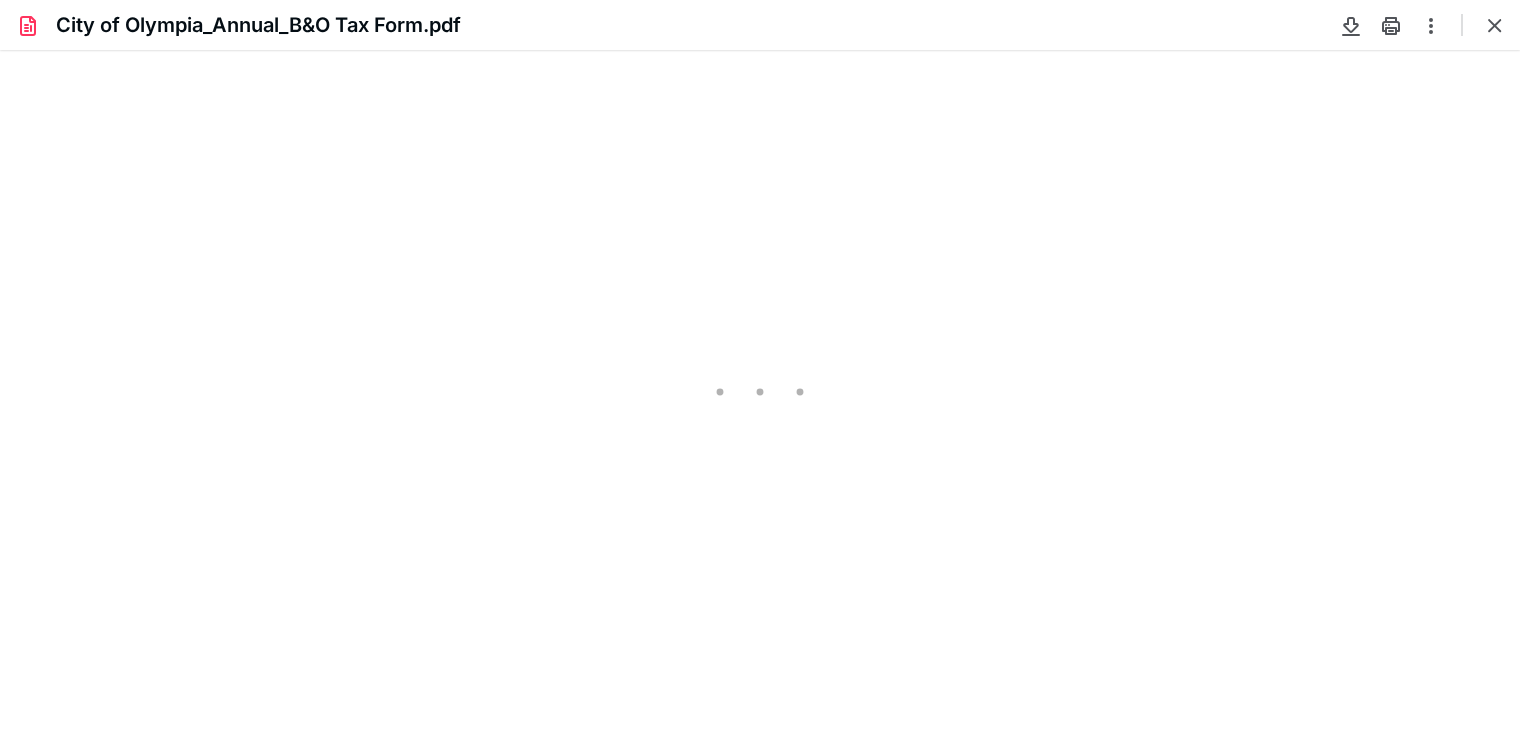 type on "82" 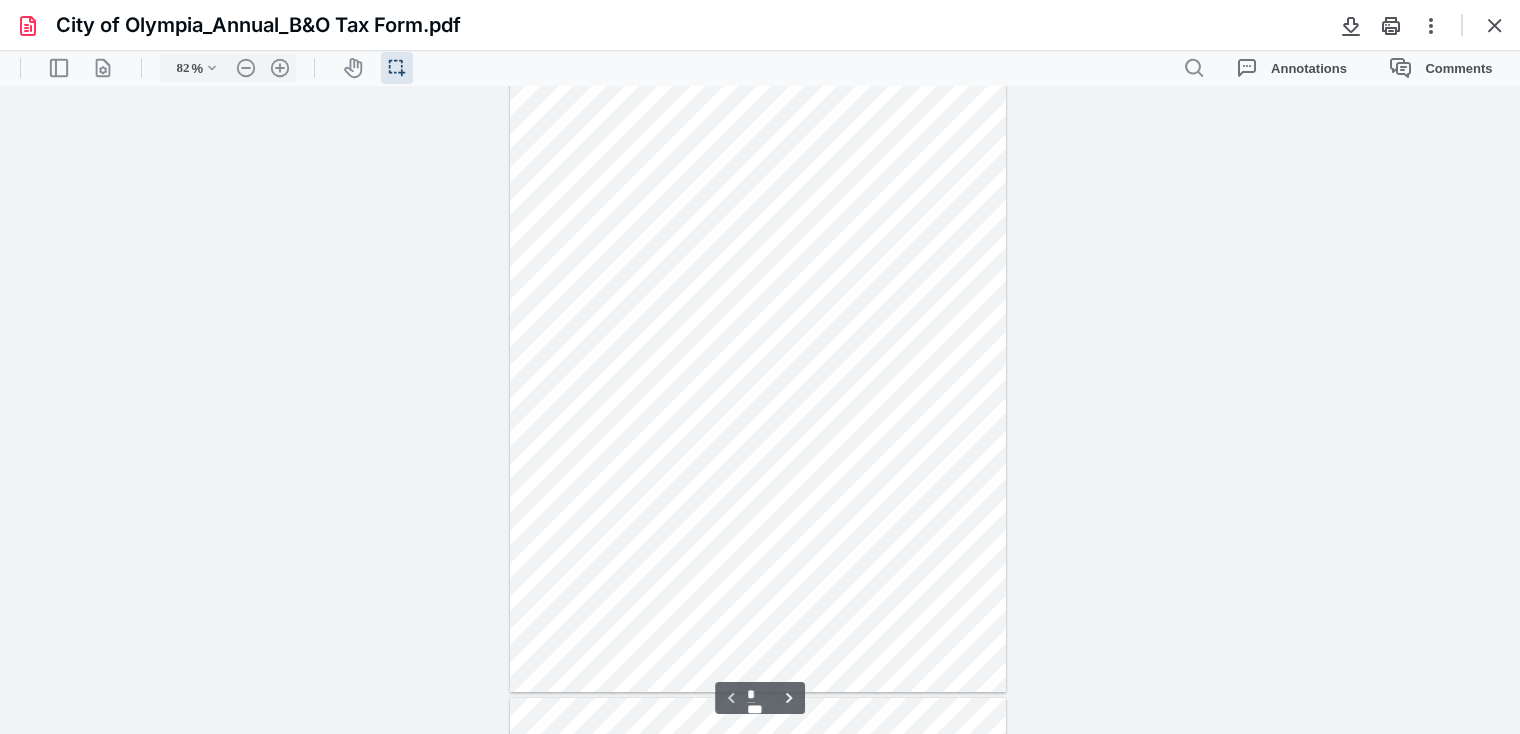 scroll, scrollTop: 0, scrollLeft: 0, axis: both 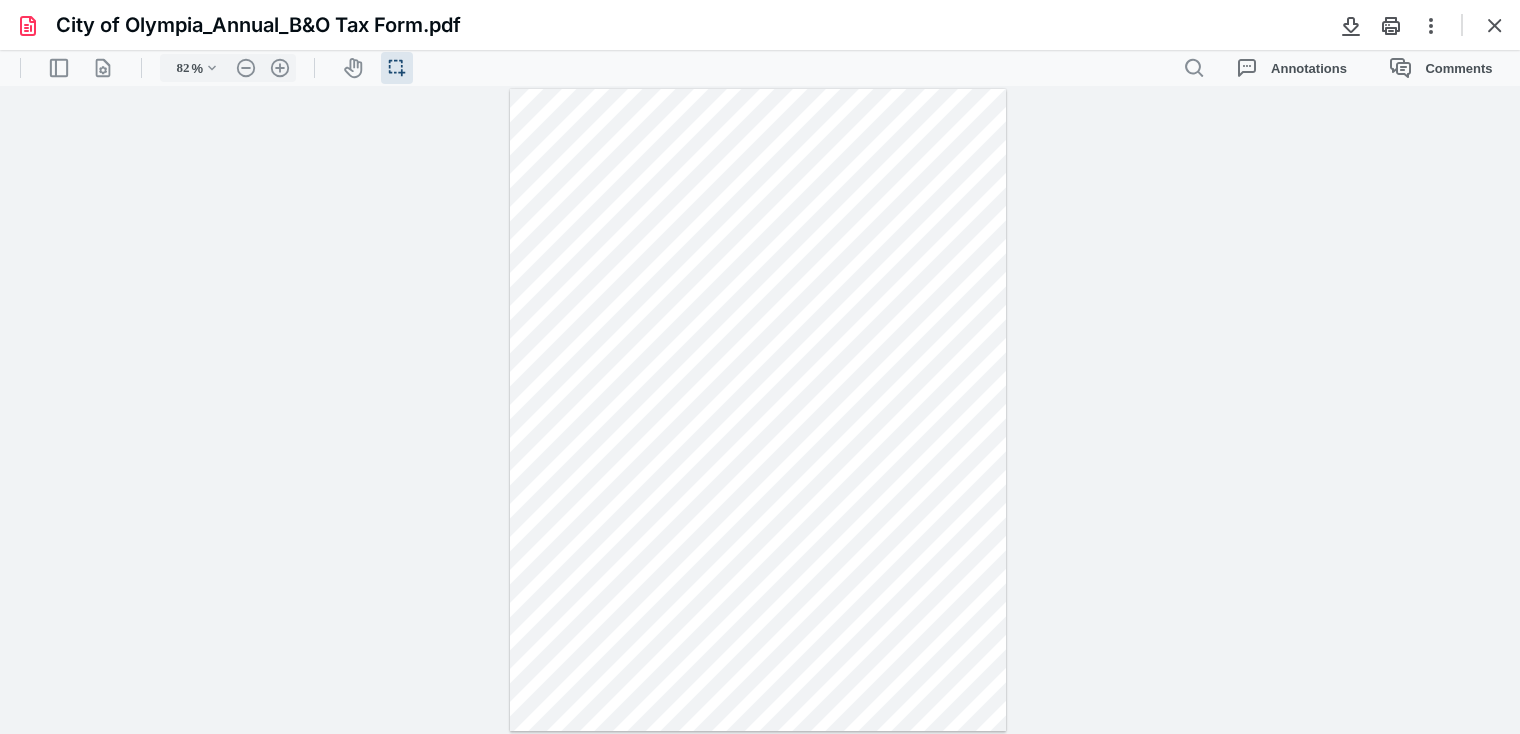 click at bounding box center [1495, 25] 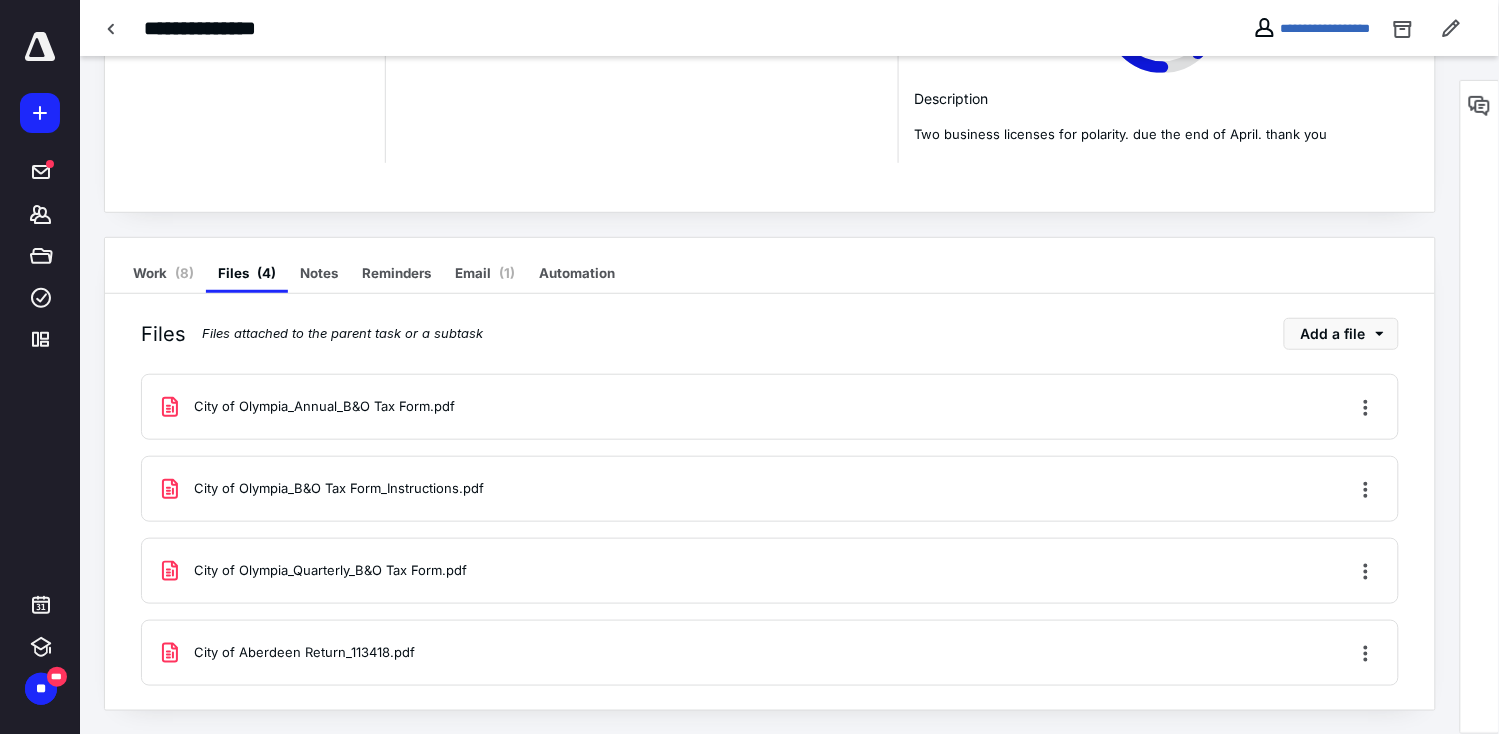 click on "City of Aberdeen Return_113418.pdf" at bounding box center (304, 653) 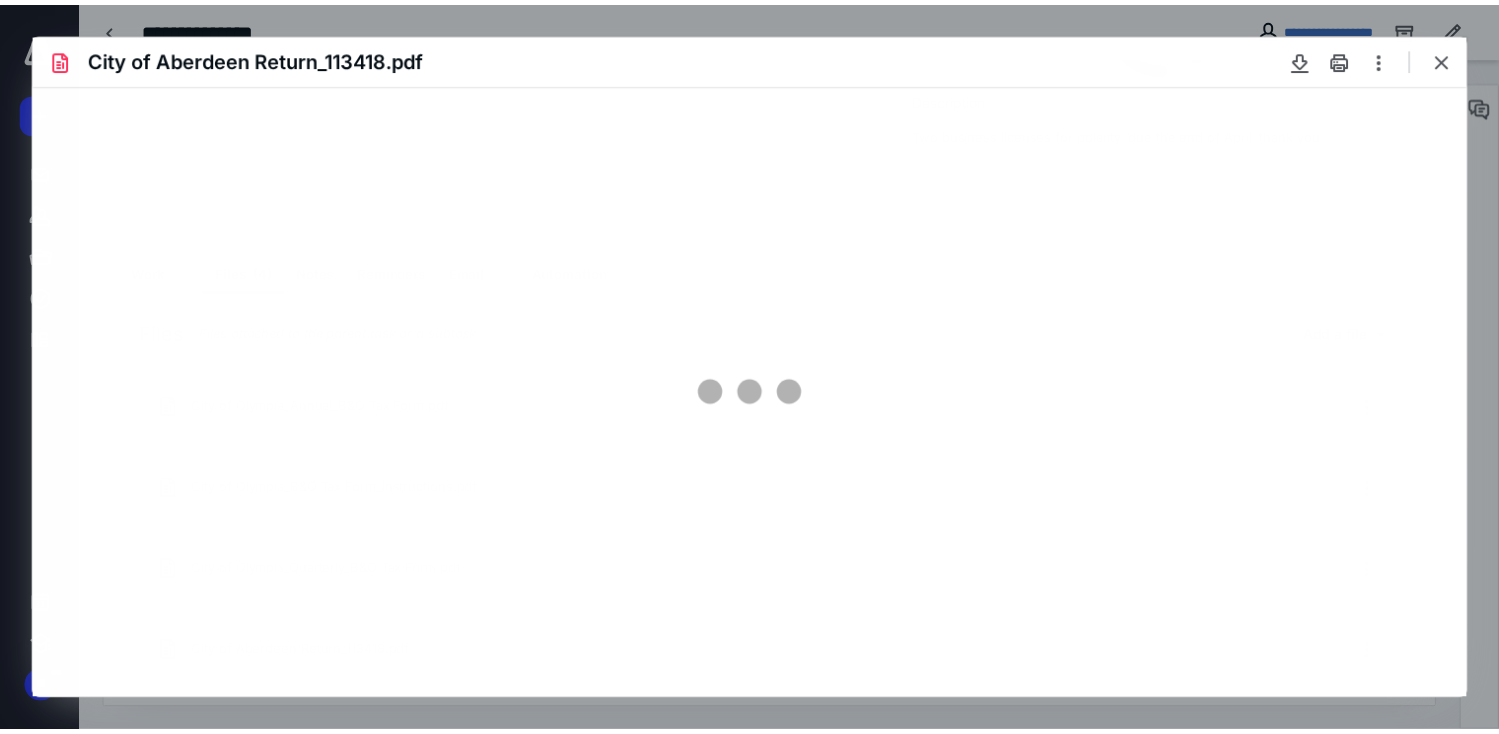 scroll, scrollTop: 0, scrollLeft: 0, axis: both 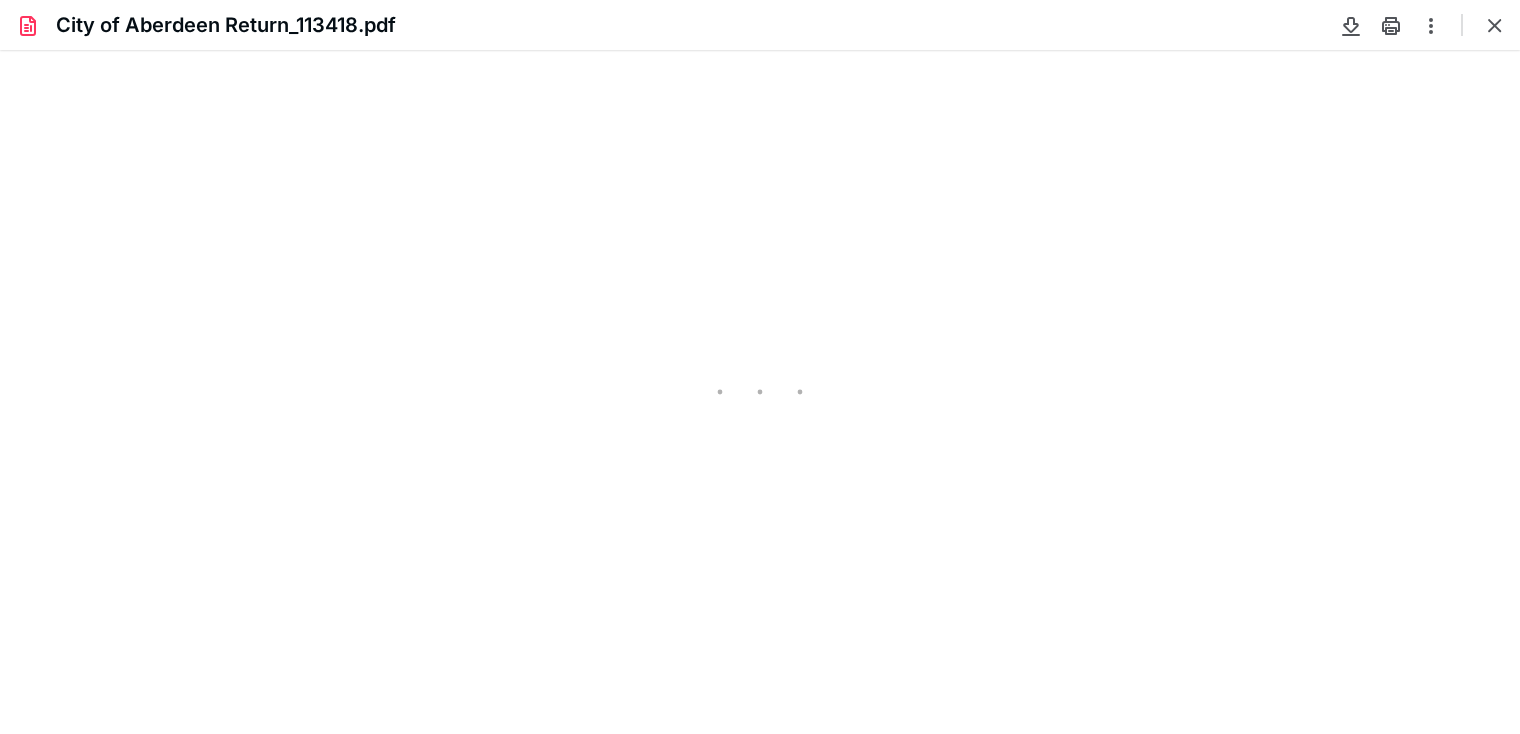 type on "82" 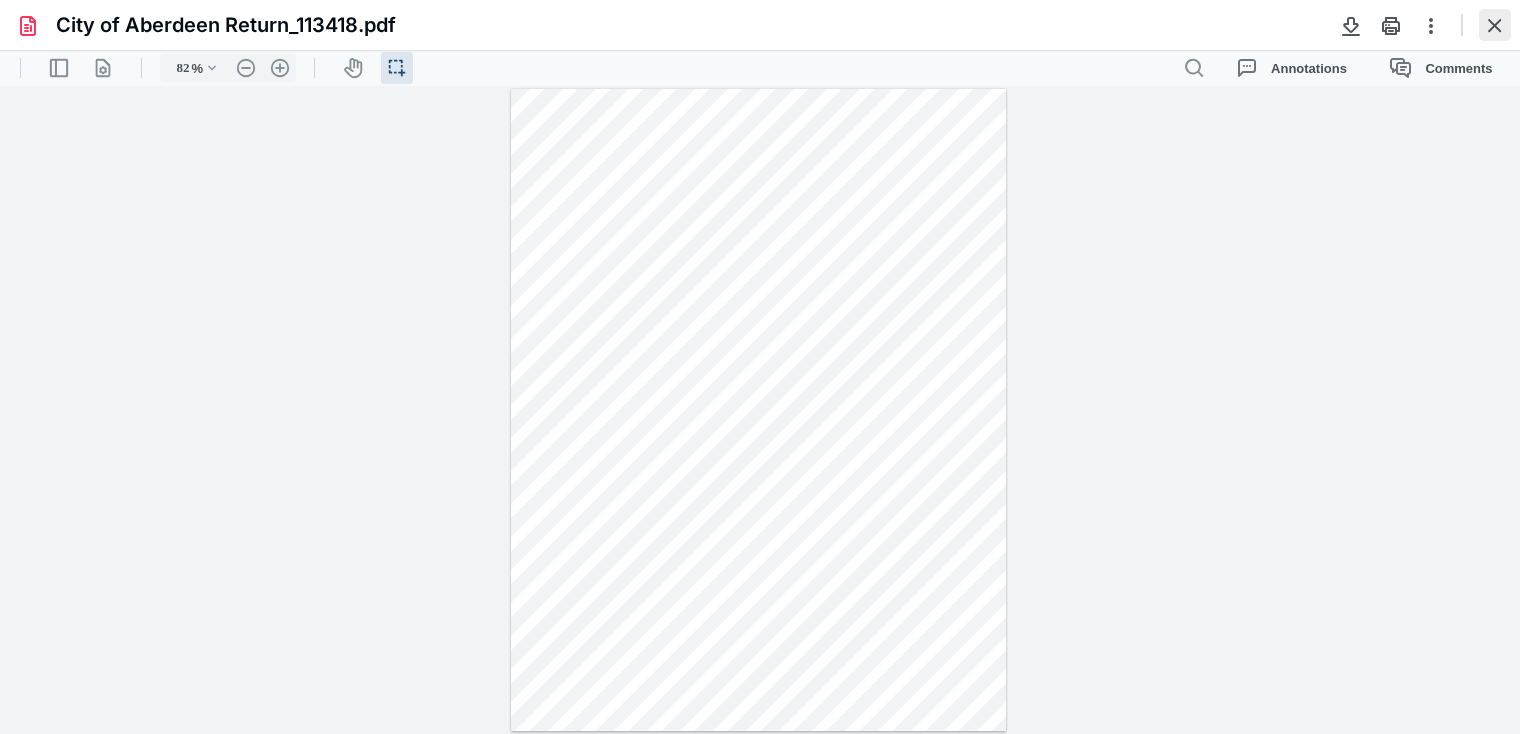 click at bounding box center [1495, 25] 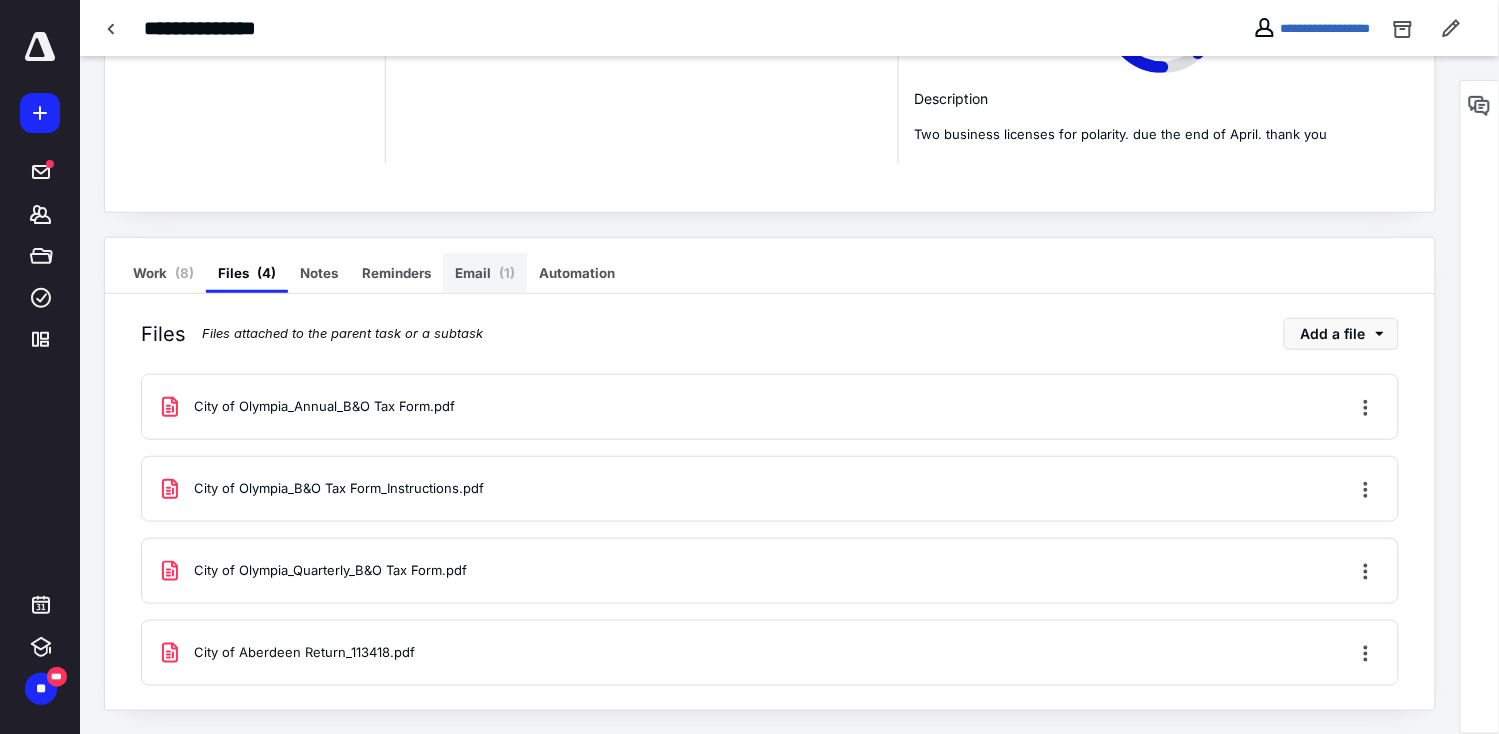 click on "Email ( 1 )" at bounding box center (485, 273) 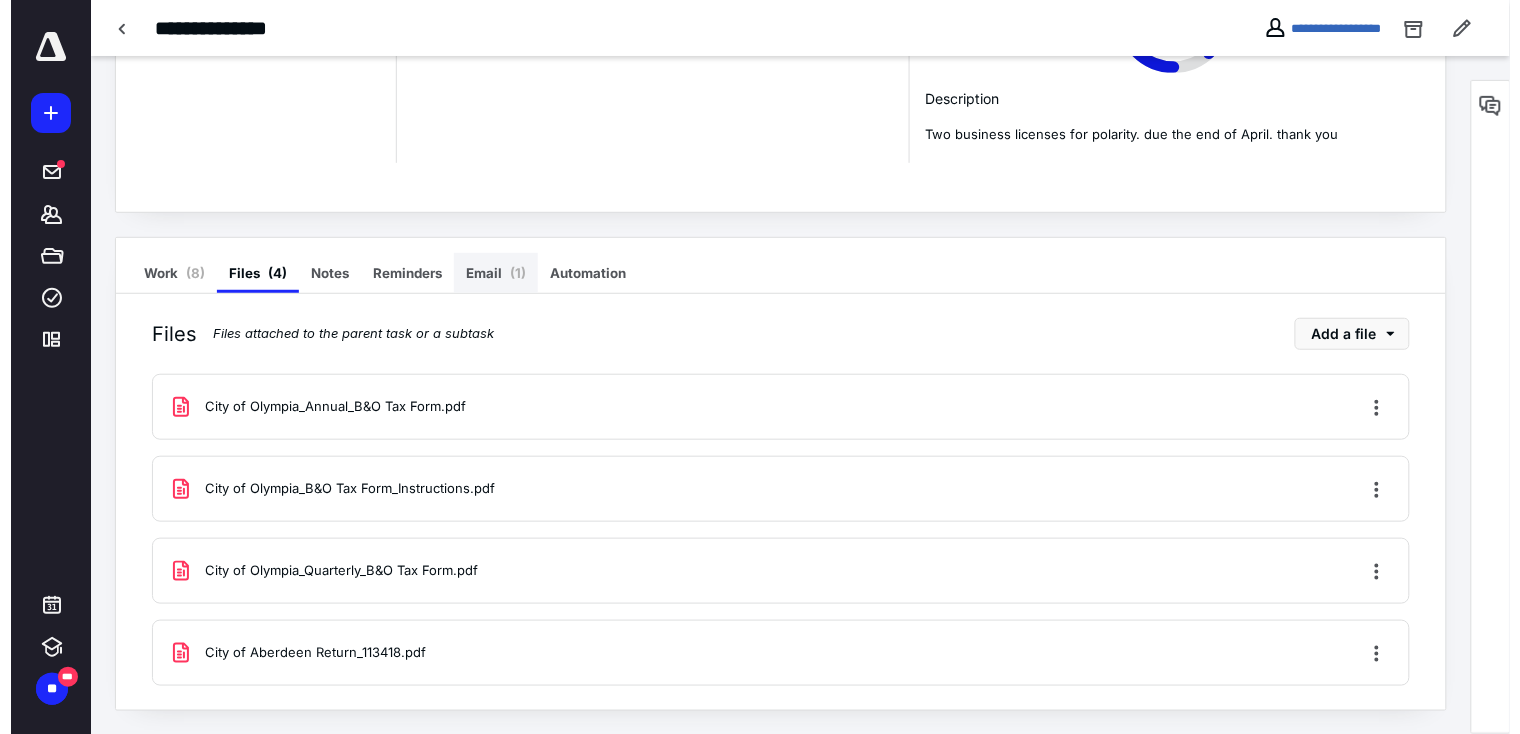 scroll, scrollTop: 0, scrollLeft: 0, axis: both 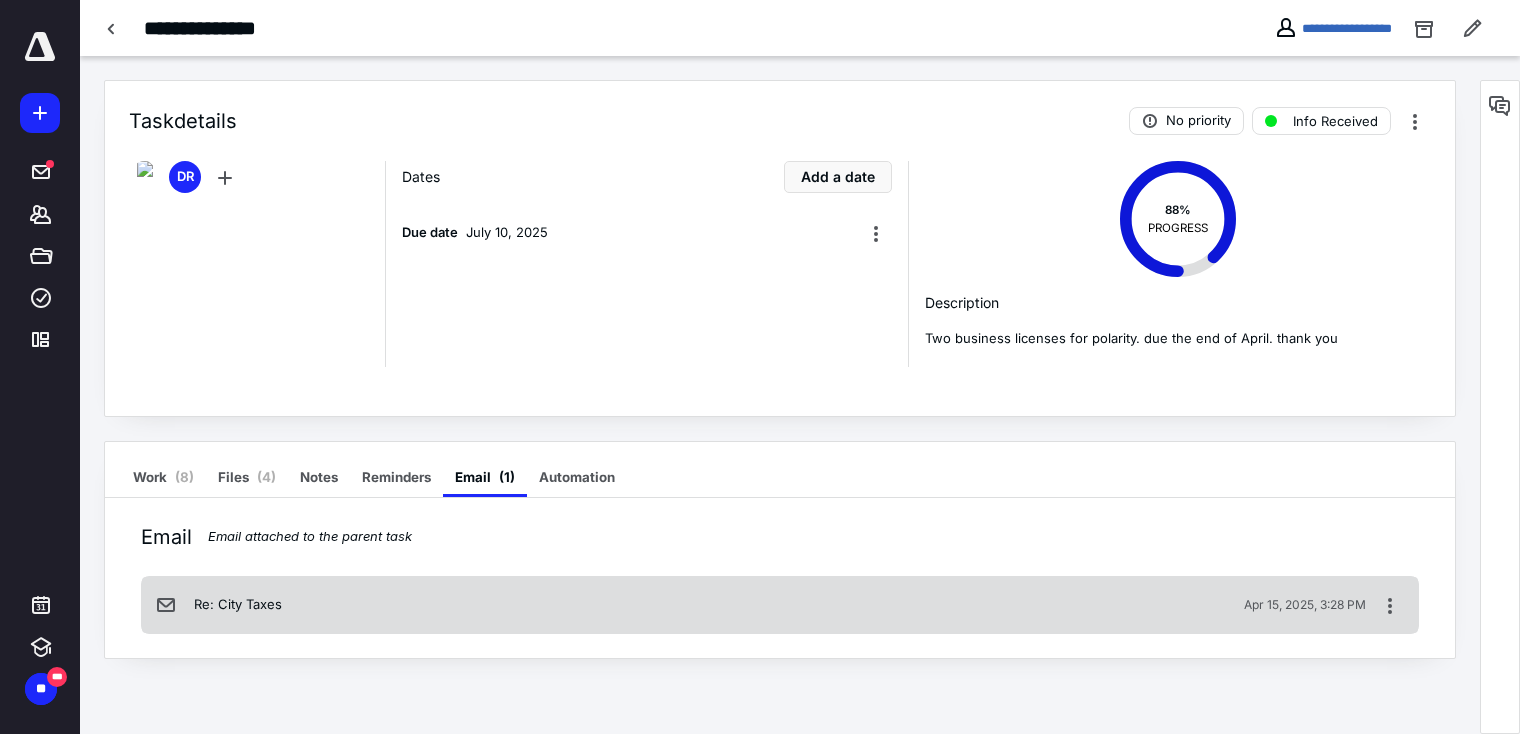 click on "Re: City Taxes" at bounding box center (238, 605) 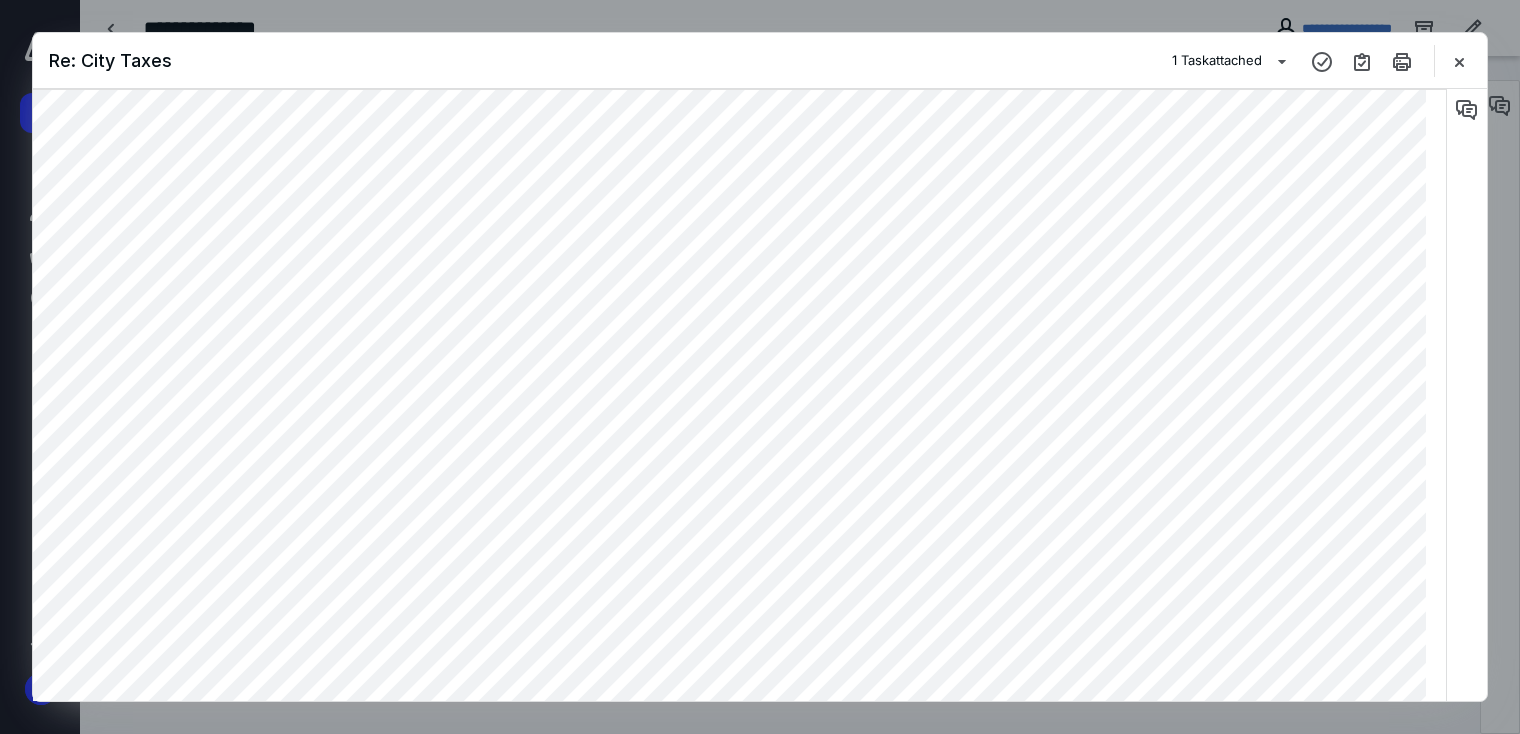scroll, scrollTop: 0, scrollLeft: 0, axis: both 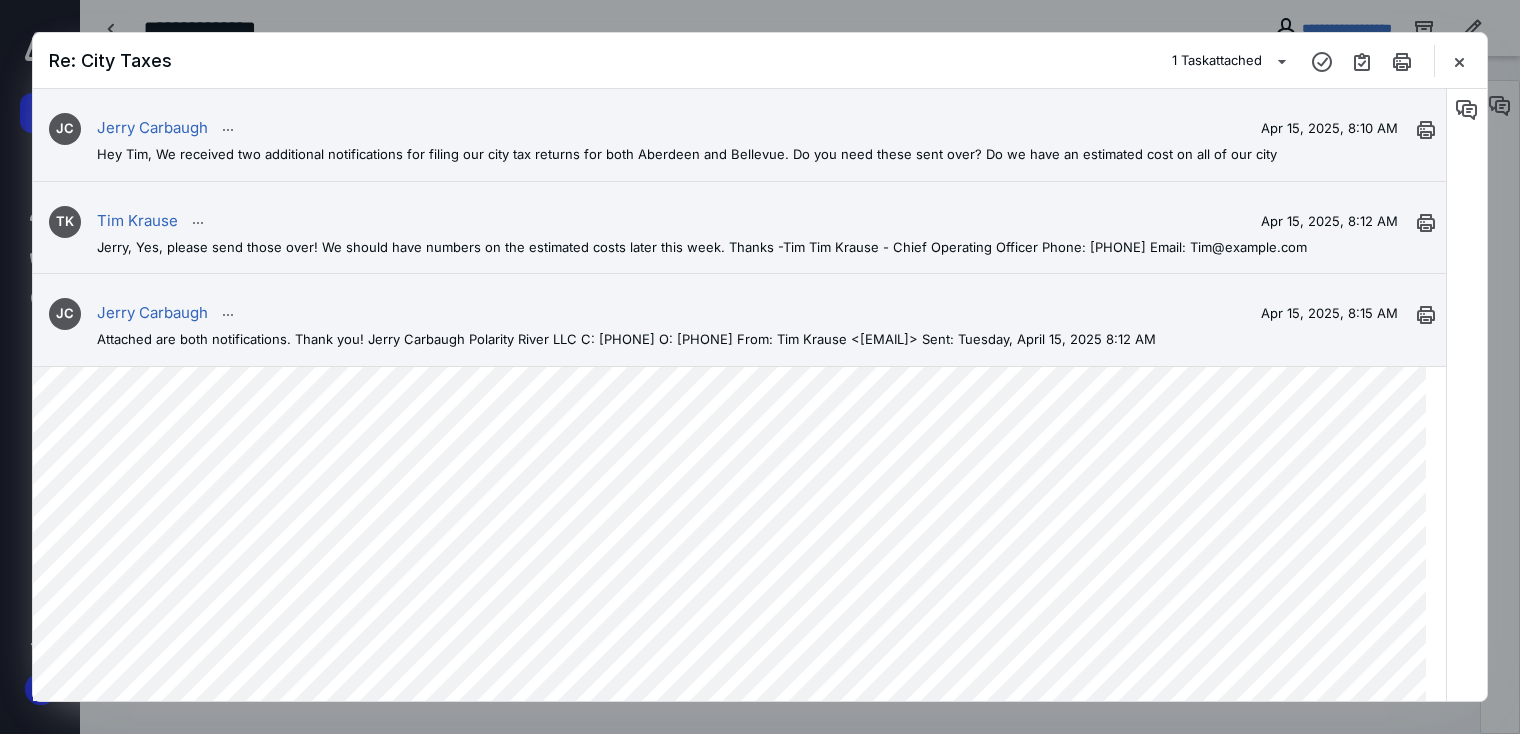 click on "Jerry Carbaugh Apr 15, 2025, 8:10 AM" at bounding box center [769, 129] 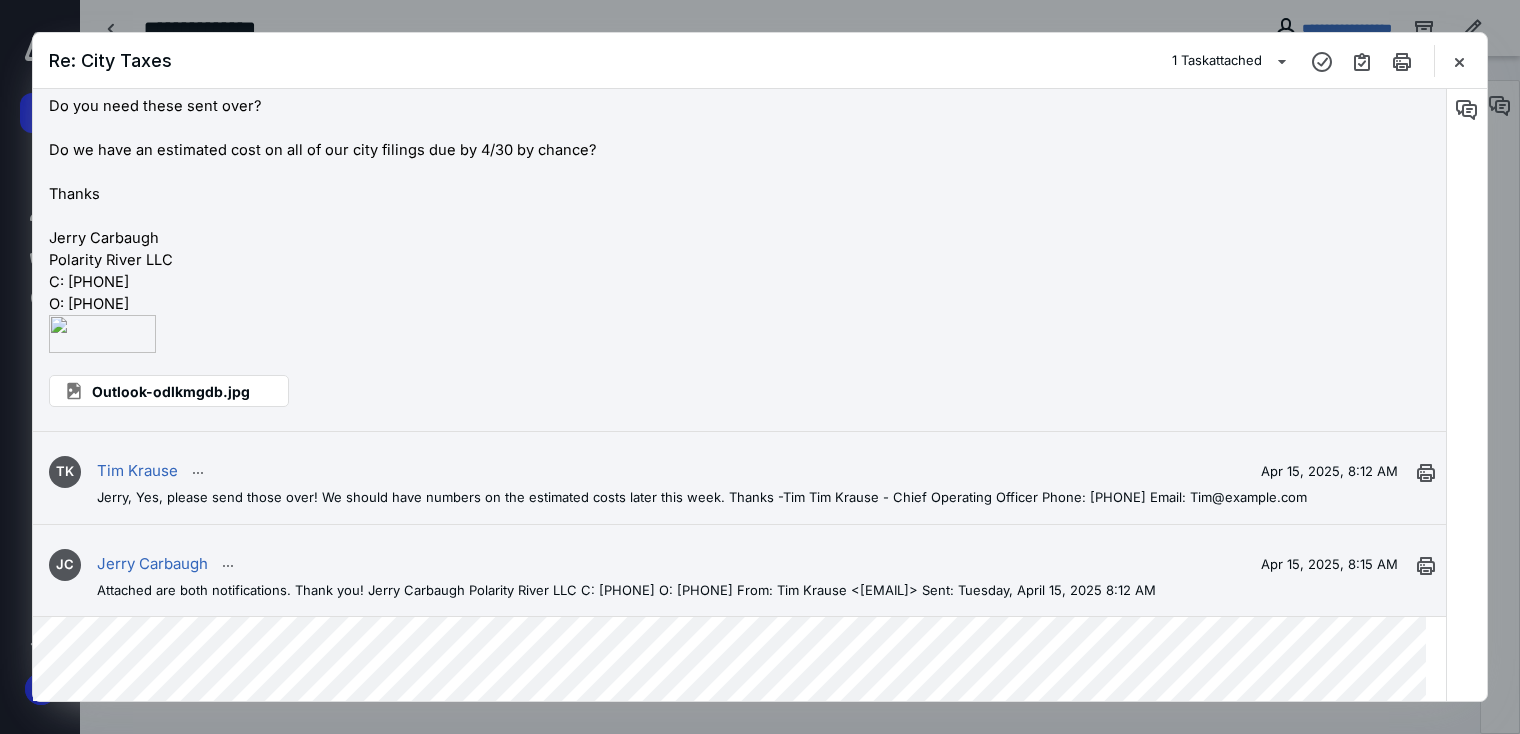 scroll, scrollTop: 400, scrollLeft: 0, axis: vertical 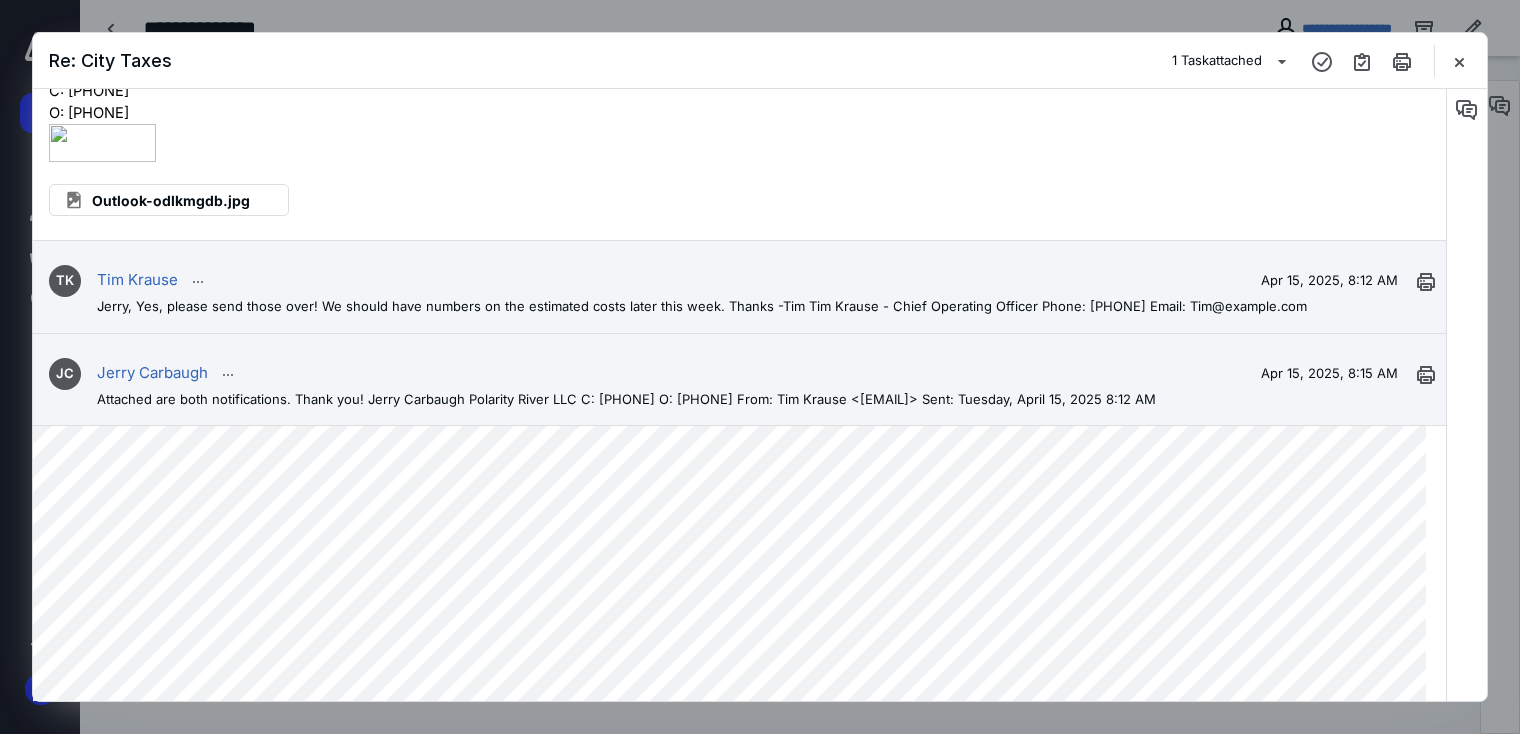 click on "Tim Krause Apr 15, 2025, 8:12 AM" at bounding box center (769, 281) 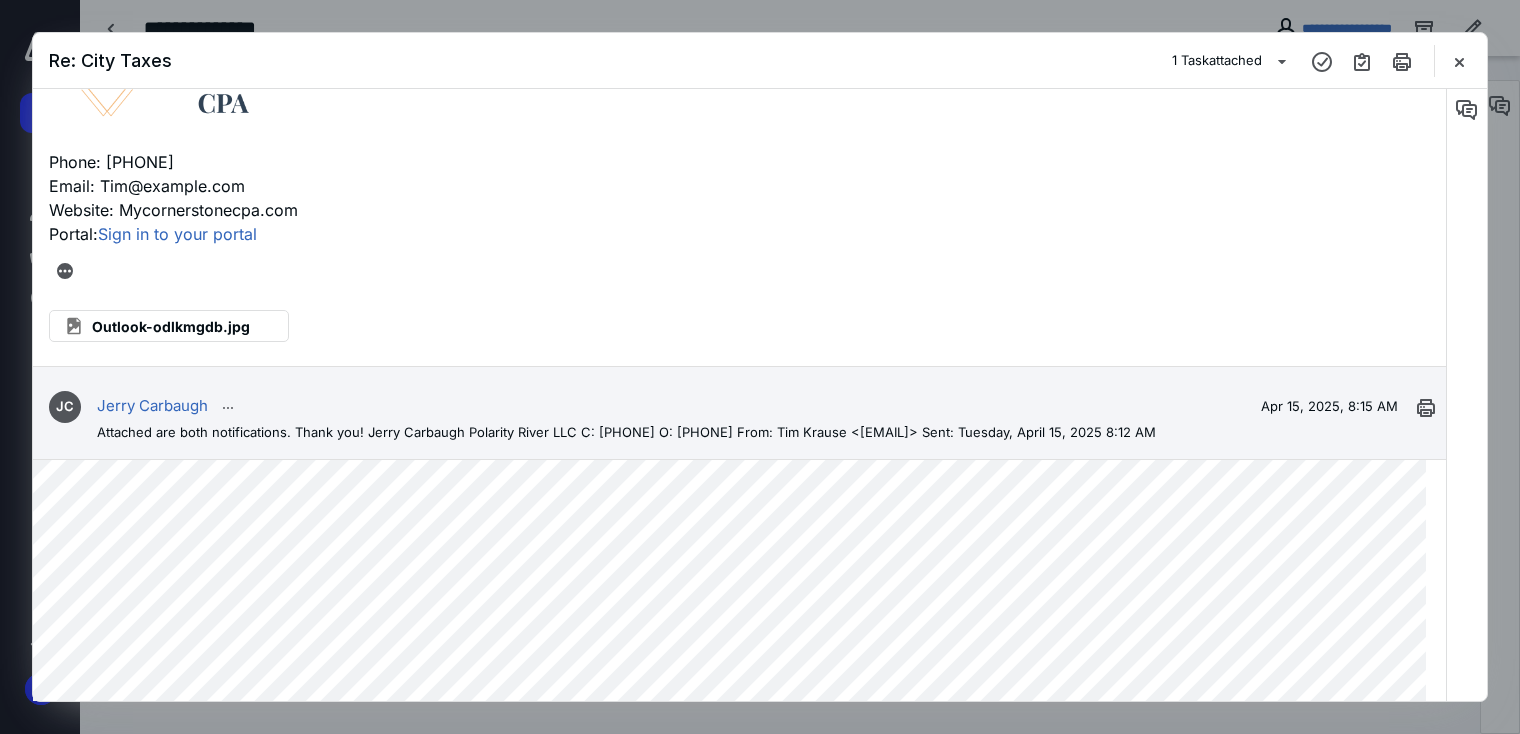scroll, scrollTop: 1066, scrollLeft: 0, axis: vertical 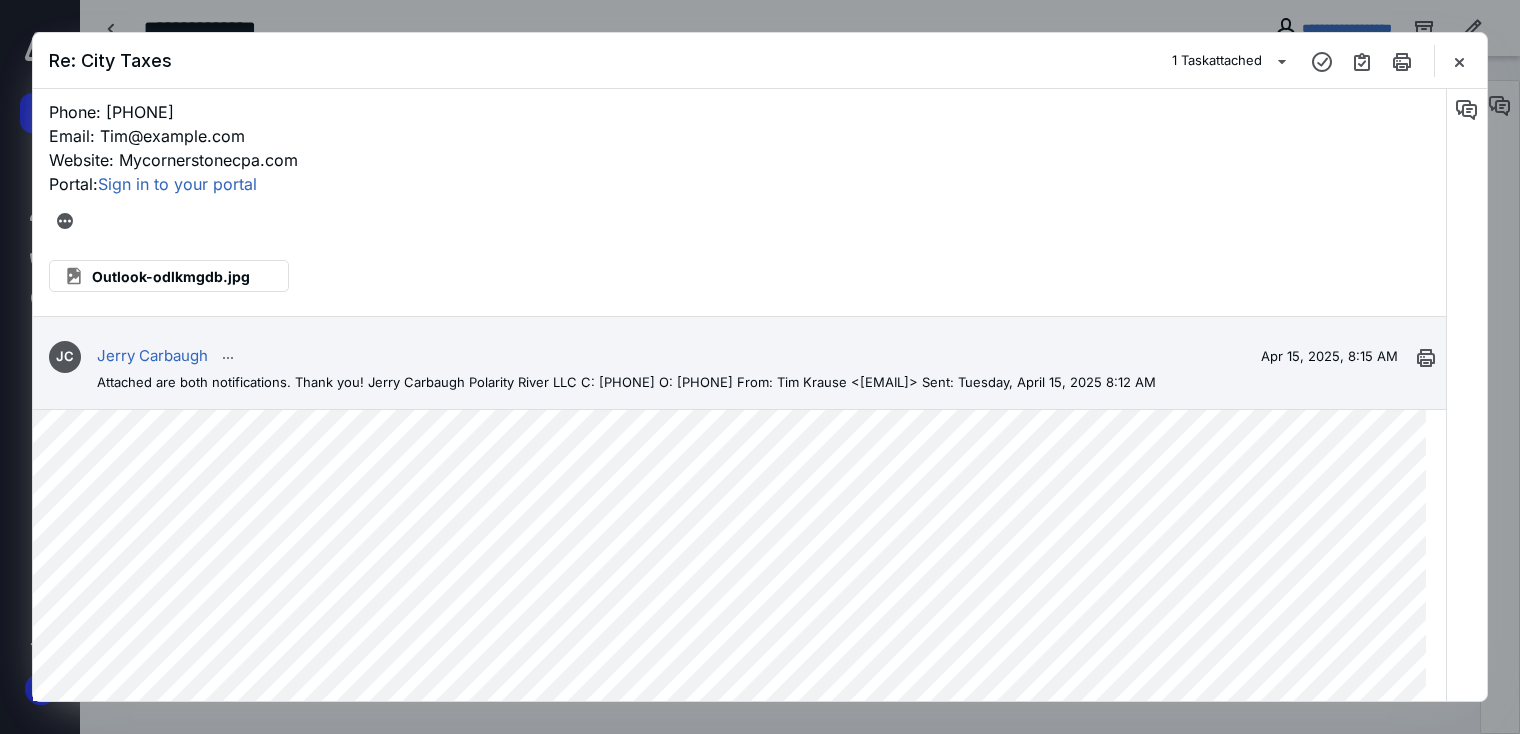 click on "JC Jerry Carbaugh Apr 15, 2025, 8:15 AM Attached are both notifications. Thank you! Jerry Carbaugh Polarity River LLC C: [PHONE] O: [PHONE] From: Tim Krause <[EMAIL]> Sent: Tuesday, April 15, 2025 8:12 AM" at bounding box center (739, 363) 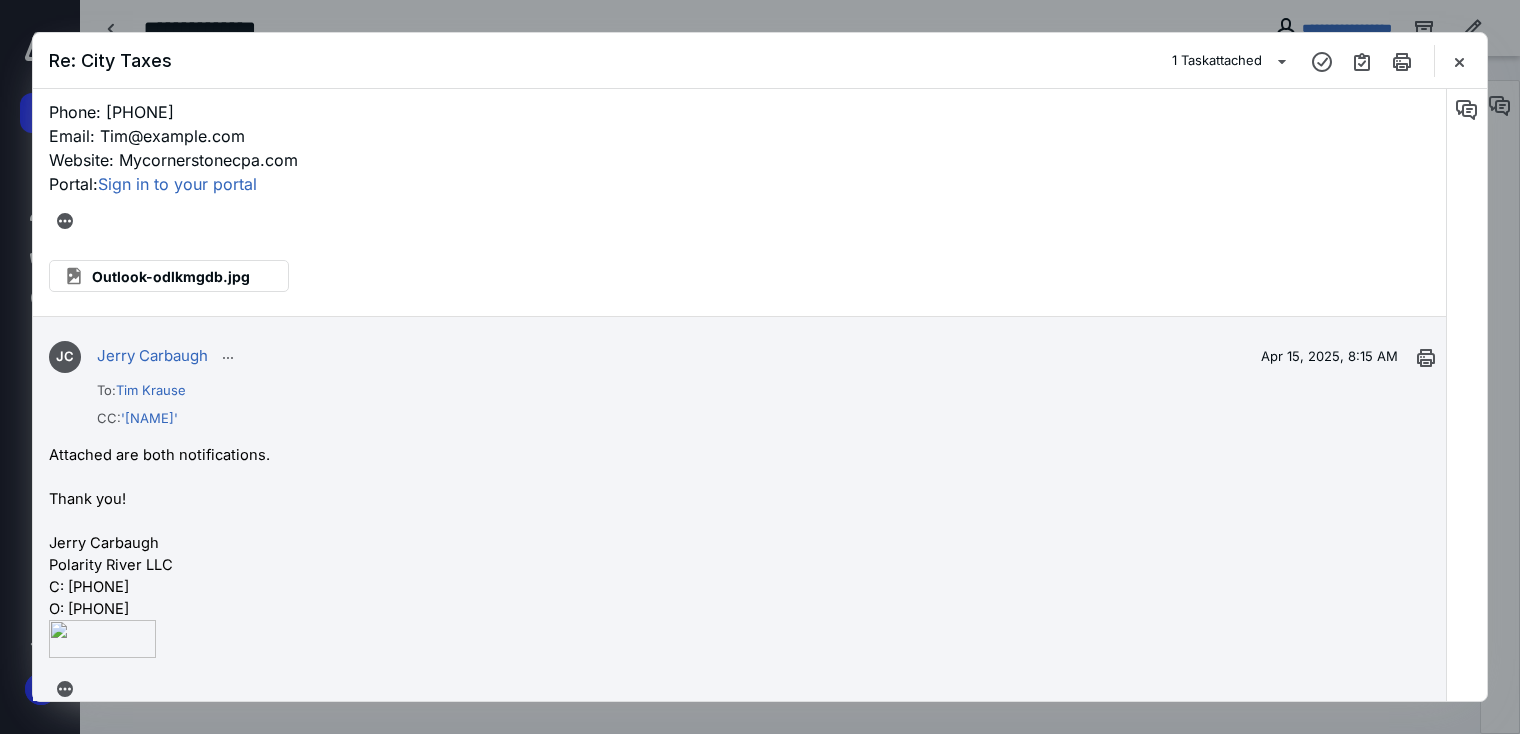 scroll, scrollTop: 1333, scrollLeft: 0, axis: vertical 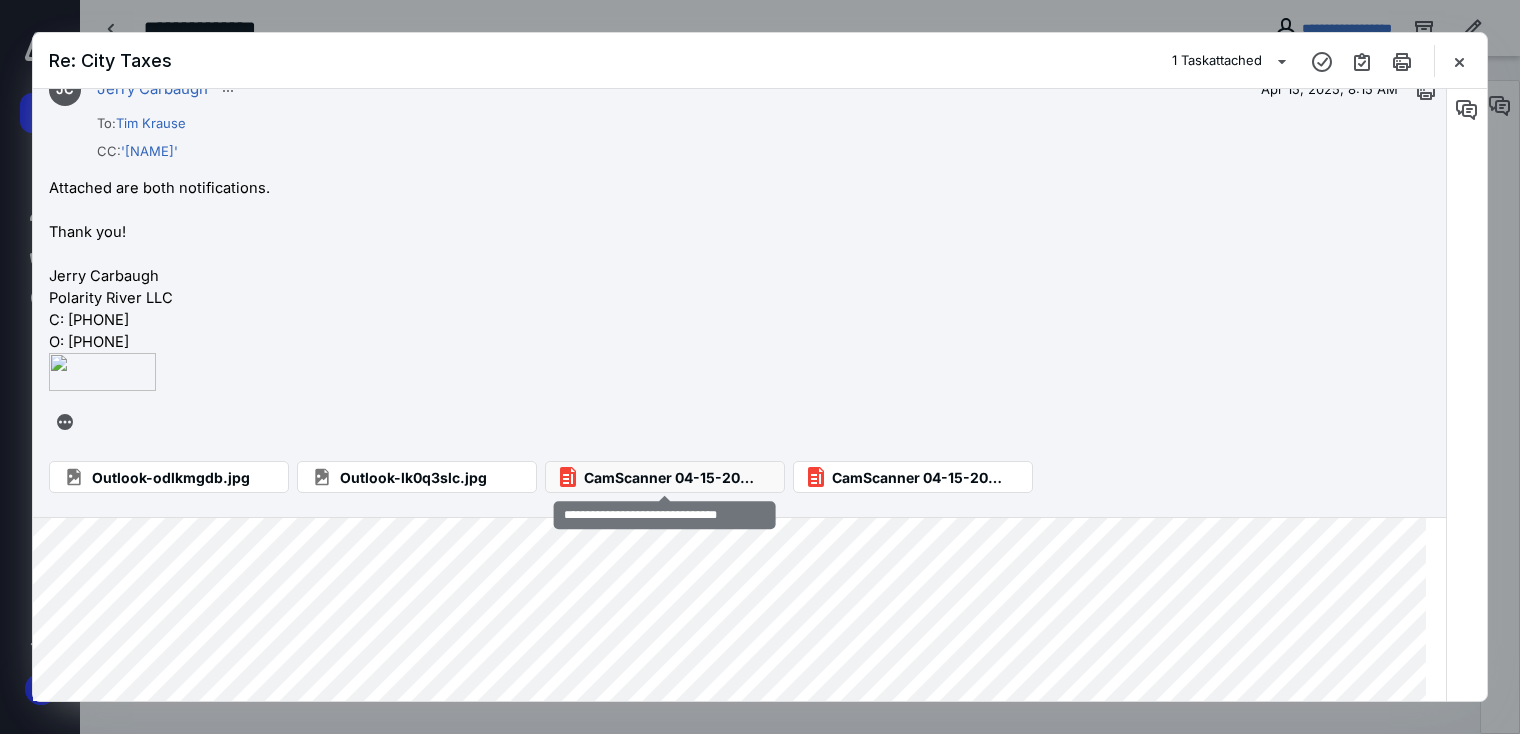 click on "CamScanner 04-15-2025 08.14.pdf" at bounding box center [673, 477] 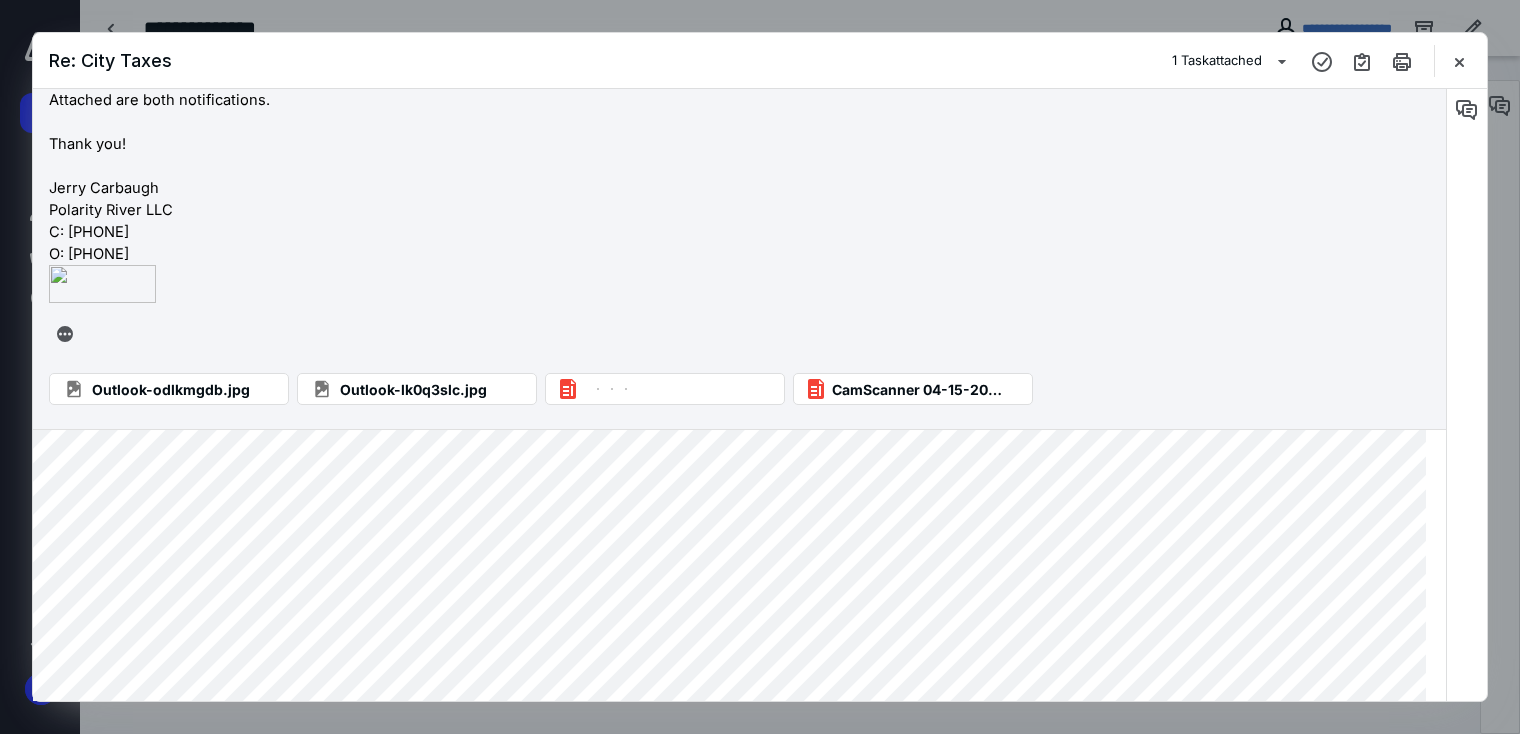 scroll, scrollTop: 1466, scrollLeft: 0, axis: vertical 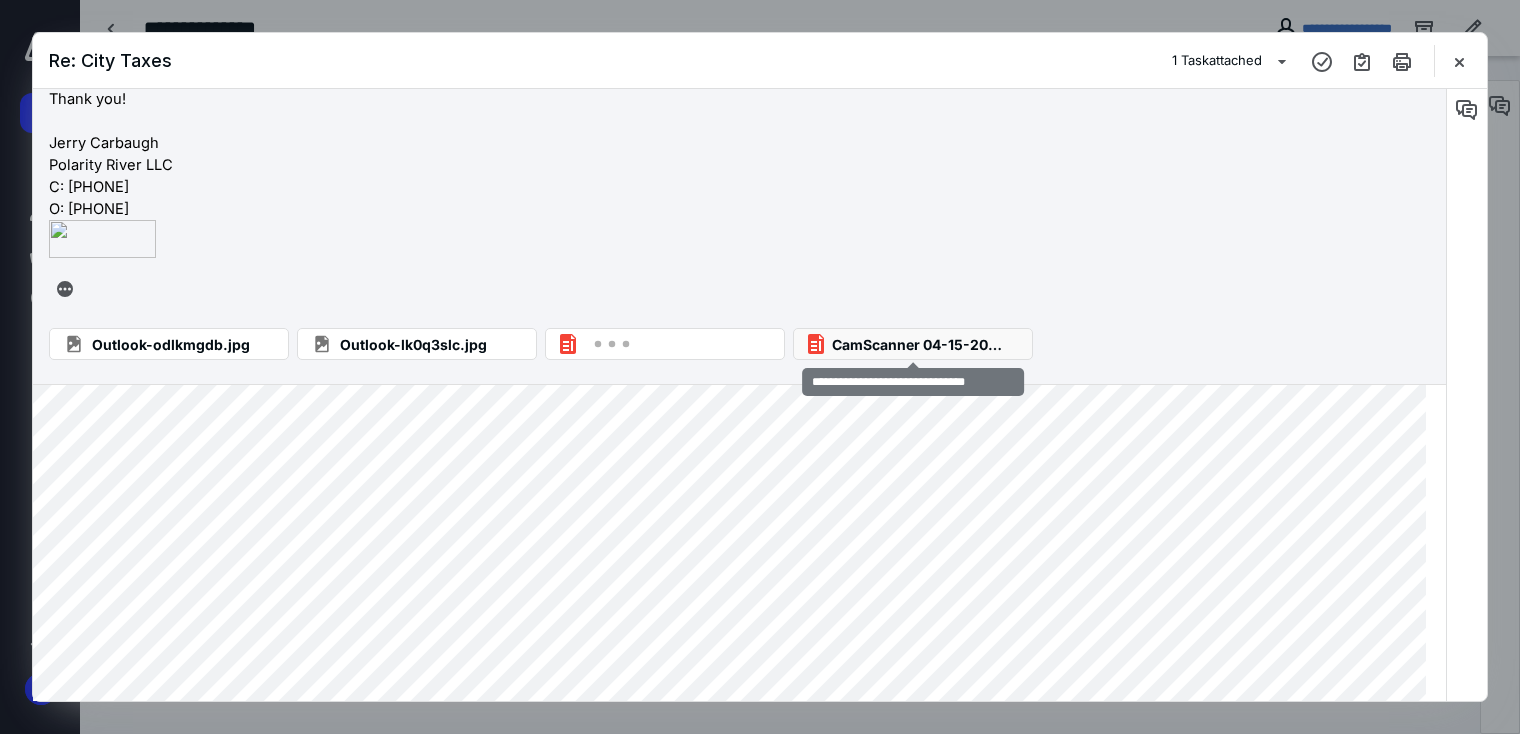 click on "CamScanner 04-15-2025 08.13.pdf" at bounding box center (921, 344) 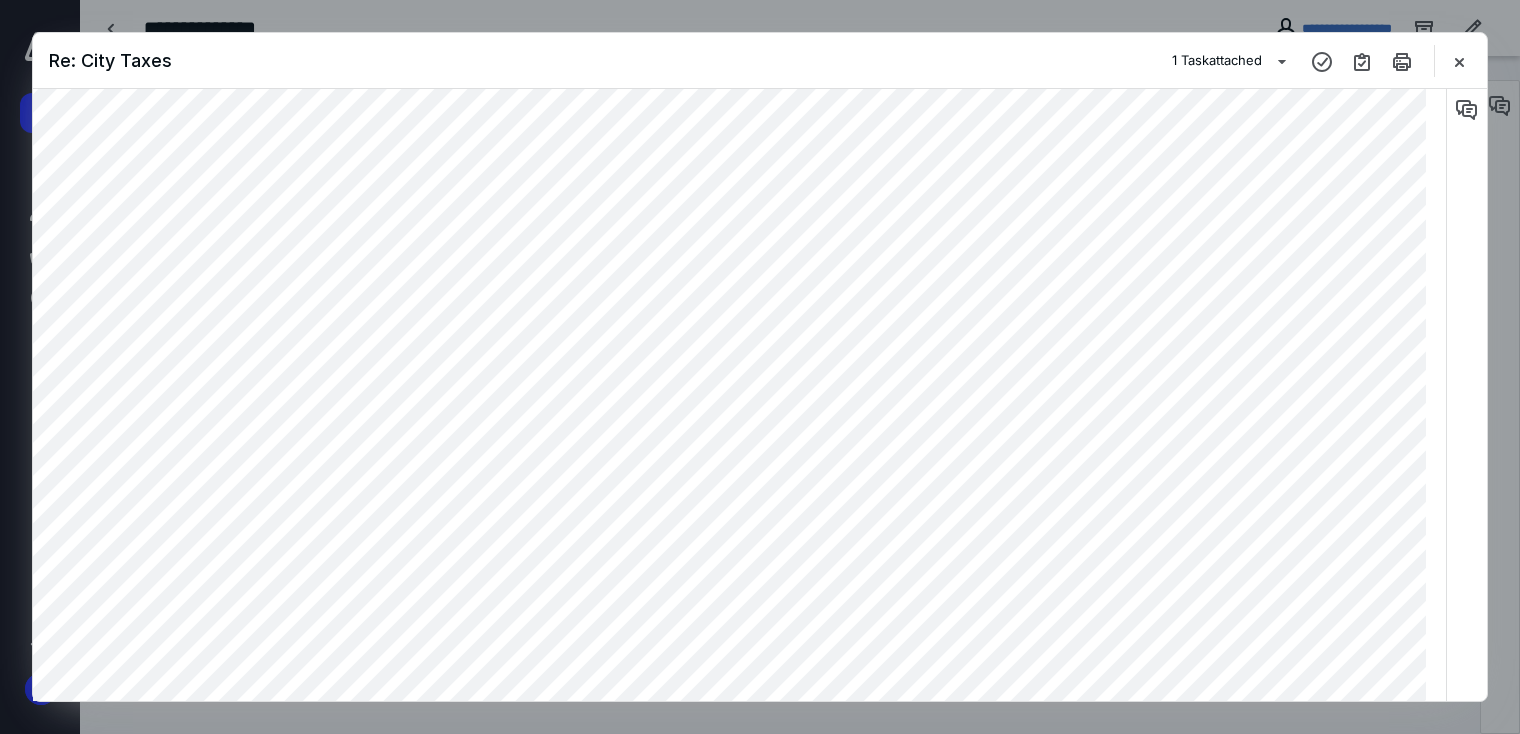 scroll, scrollTop: 1819, scrollLeft: 0, axis: vertical 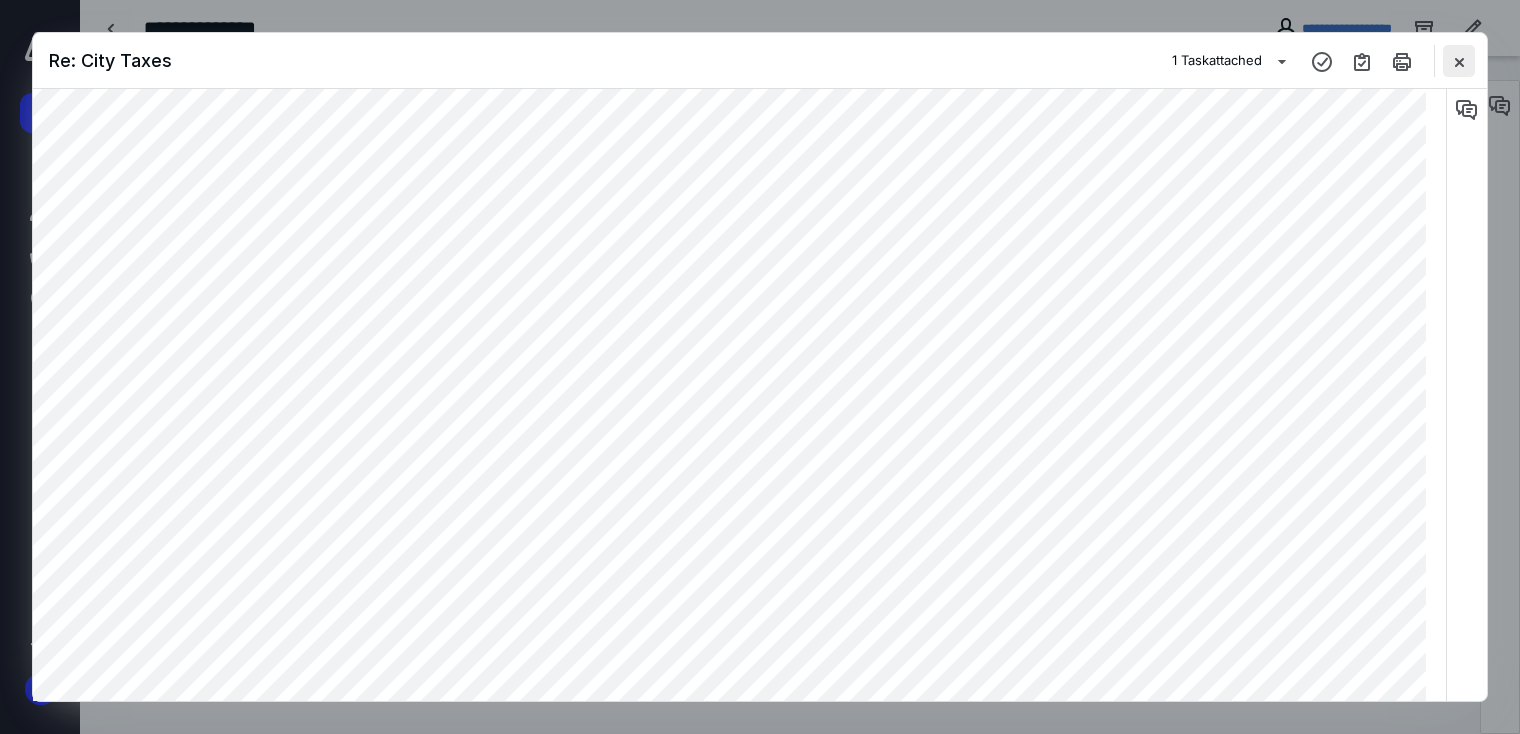 click at bounding box center [1459, 61] 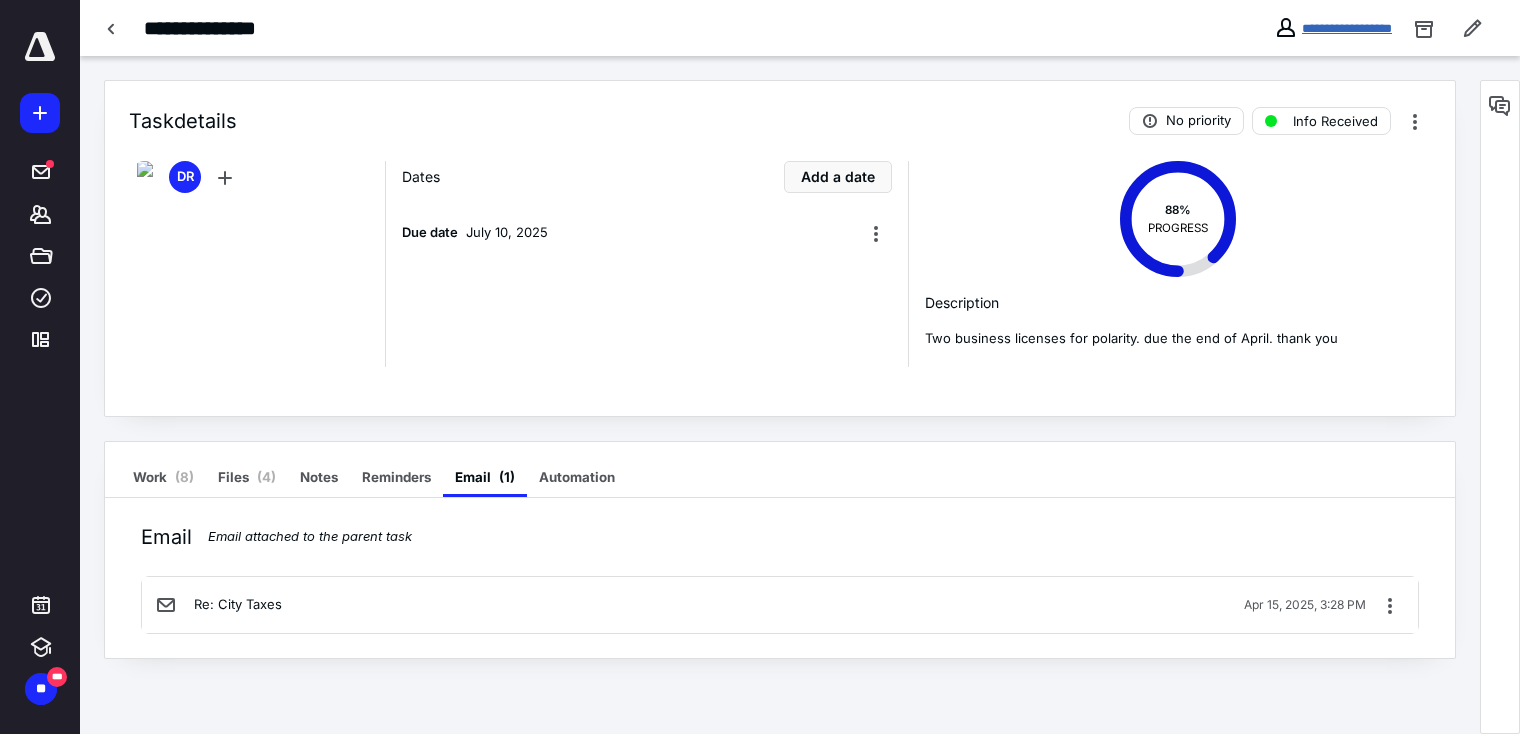 click on "**********" at bounding box center [1347, 28] 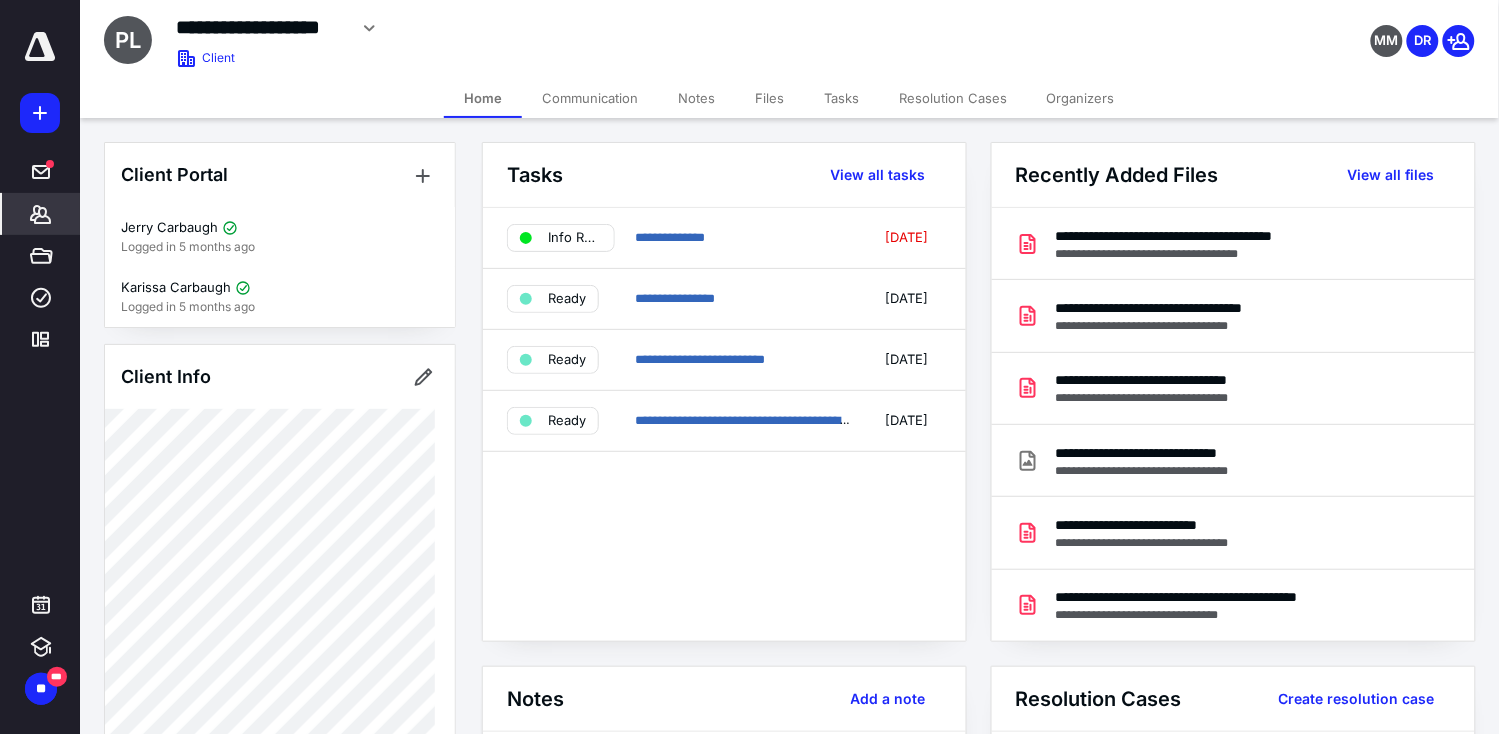 click on "Communication" at bounding box center (590, 98) 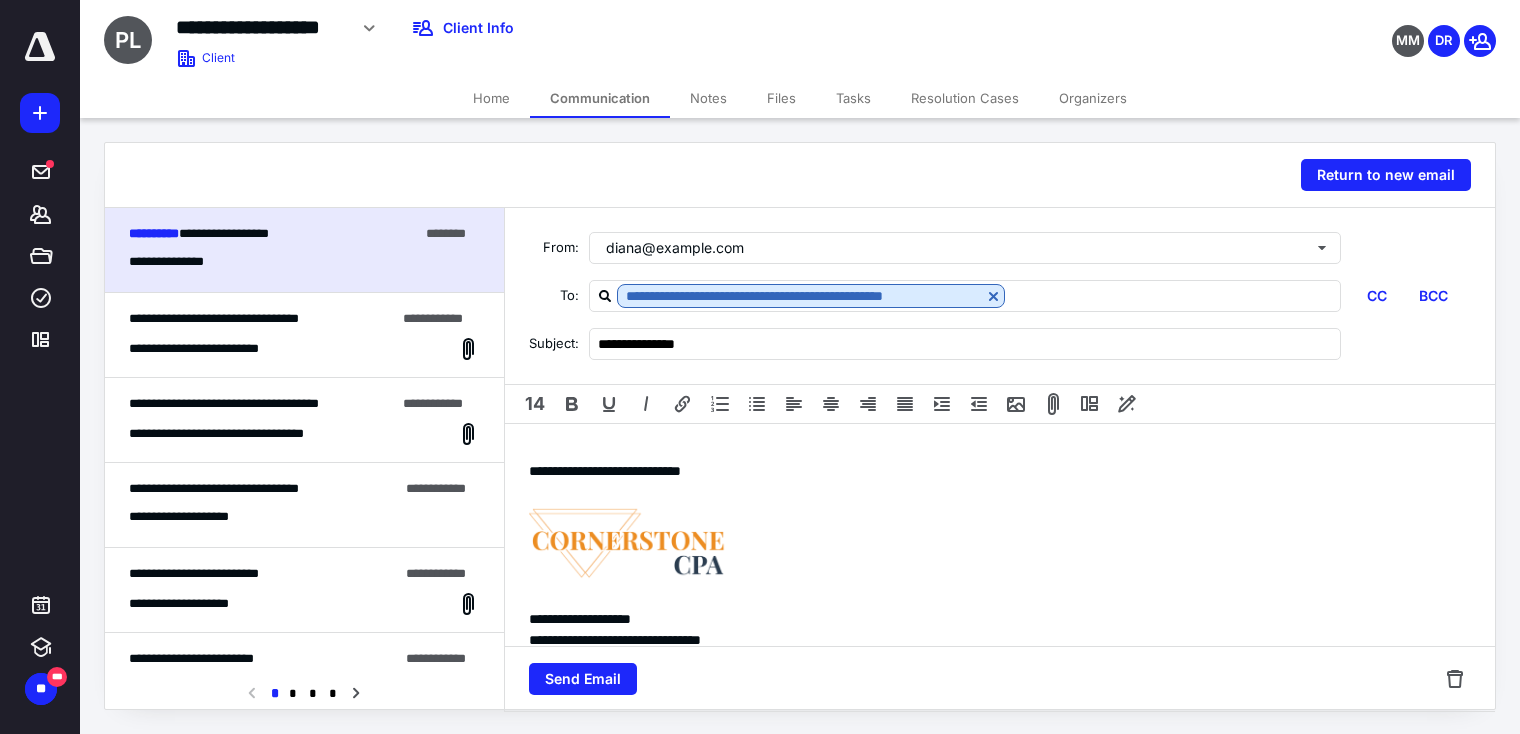 scroll, scrollTop: 133, scrollLeft: 0, axis: vertical 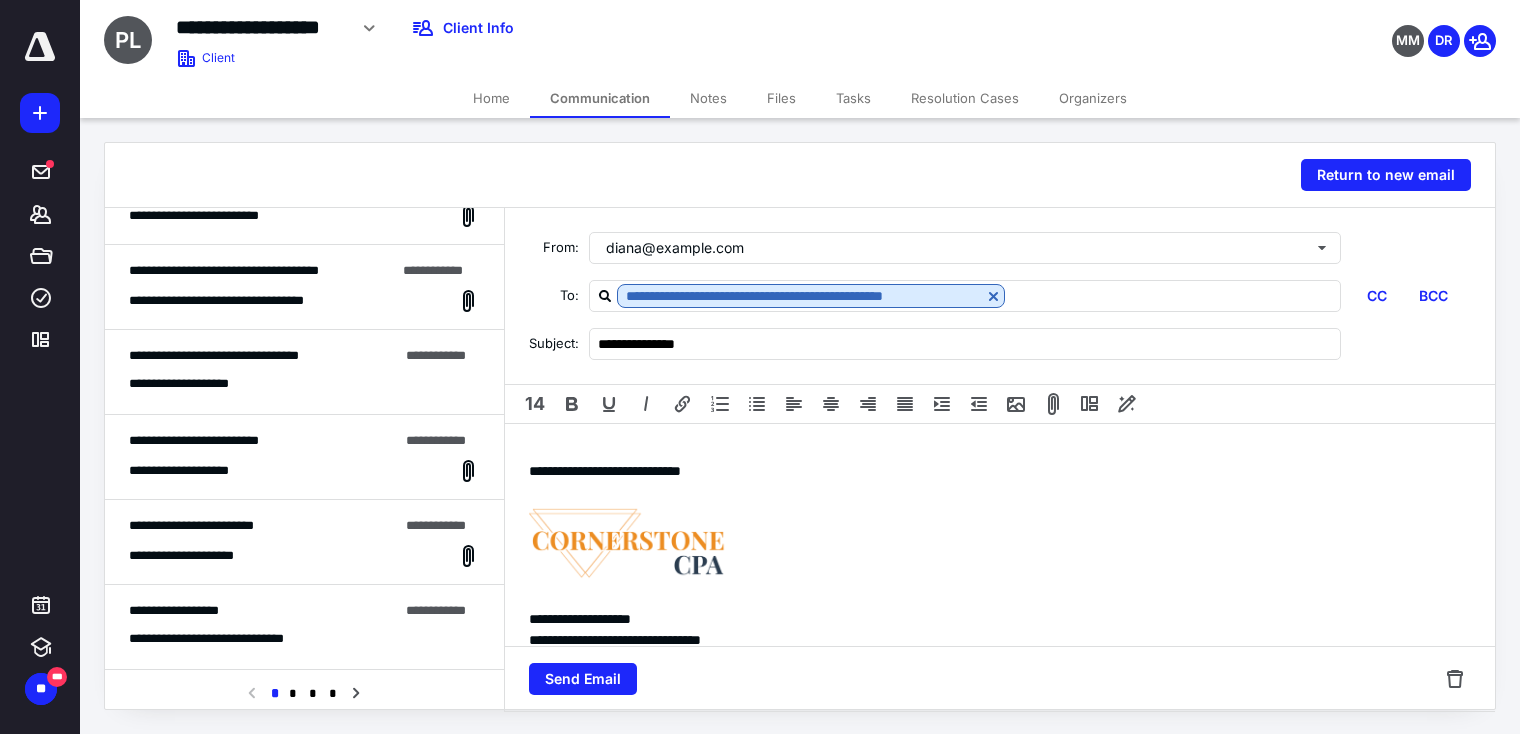 click on "**********" at bounding box center [304, 384] 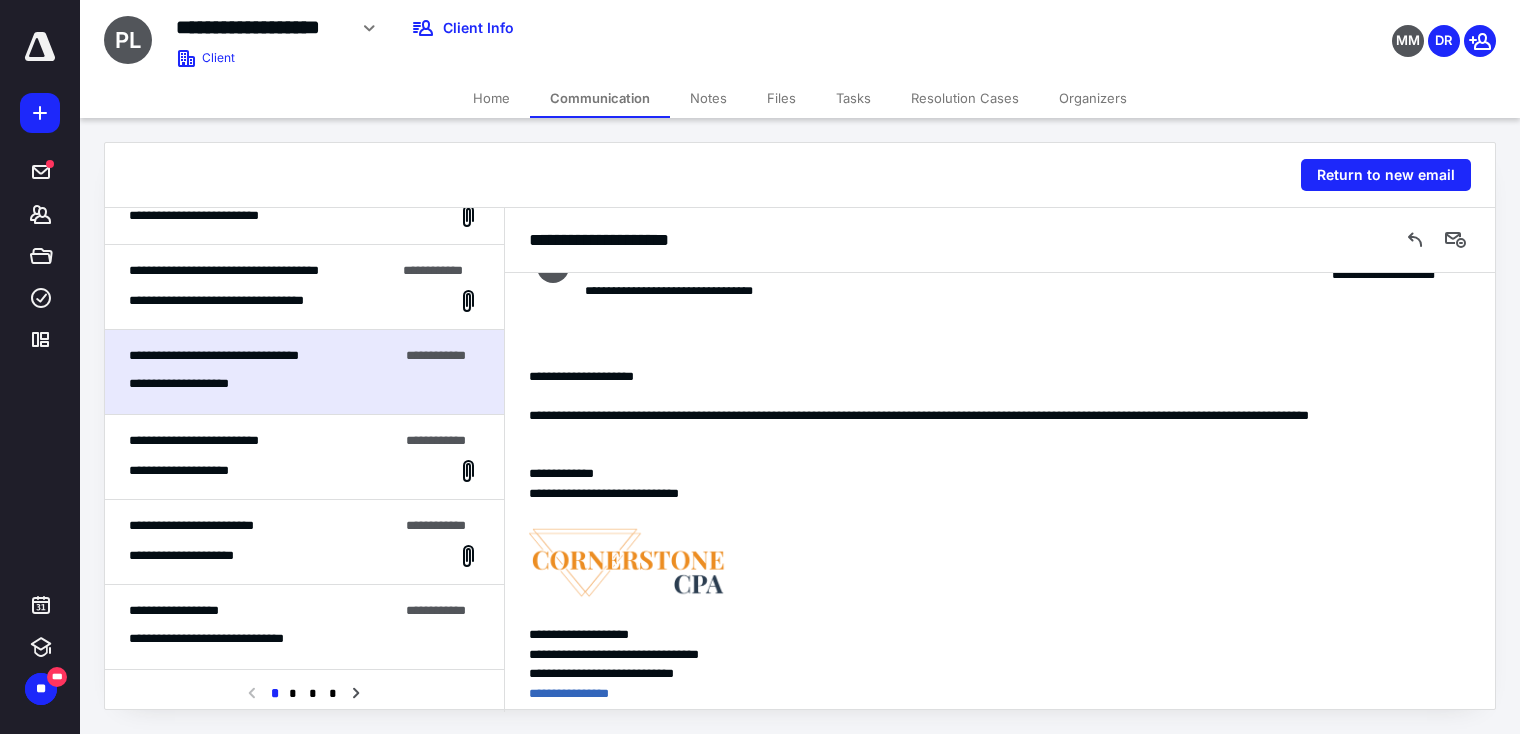 scroll, scrollTop: 178, scrollLeft: 0, axis: vertical 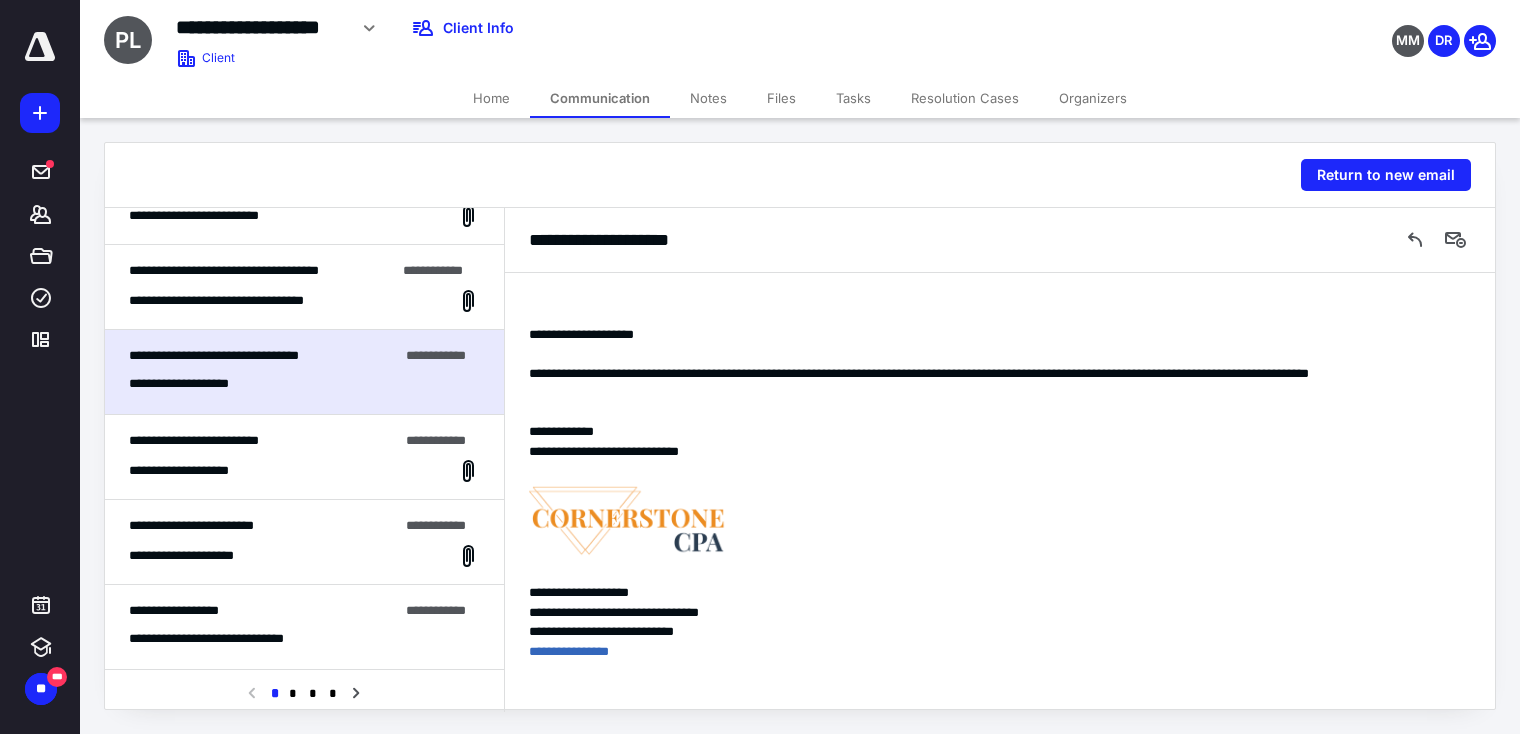 click on "**********" at bounding box center (304, 457) 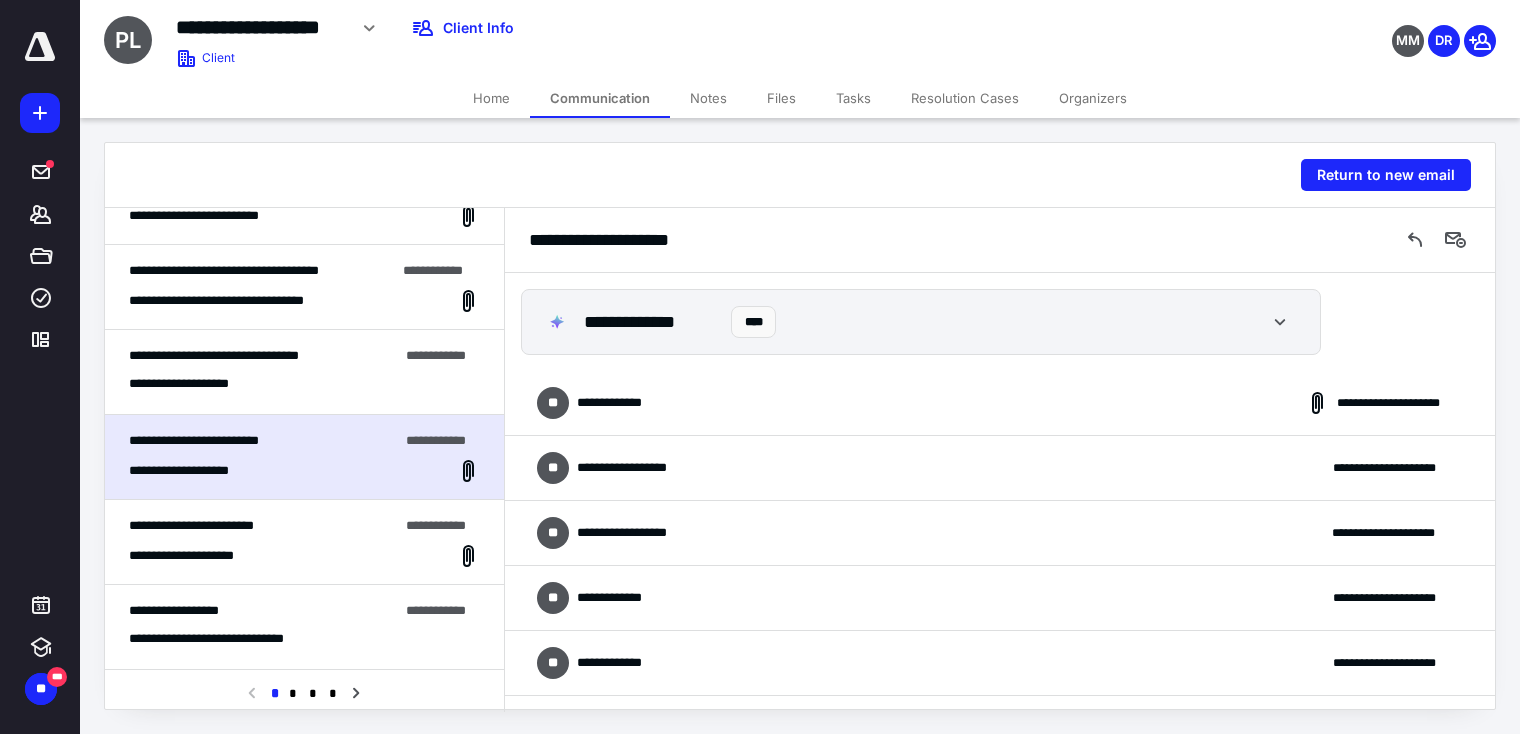 scroll, scrollTop: 721, scrollLeft: 0, axis: vertical 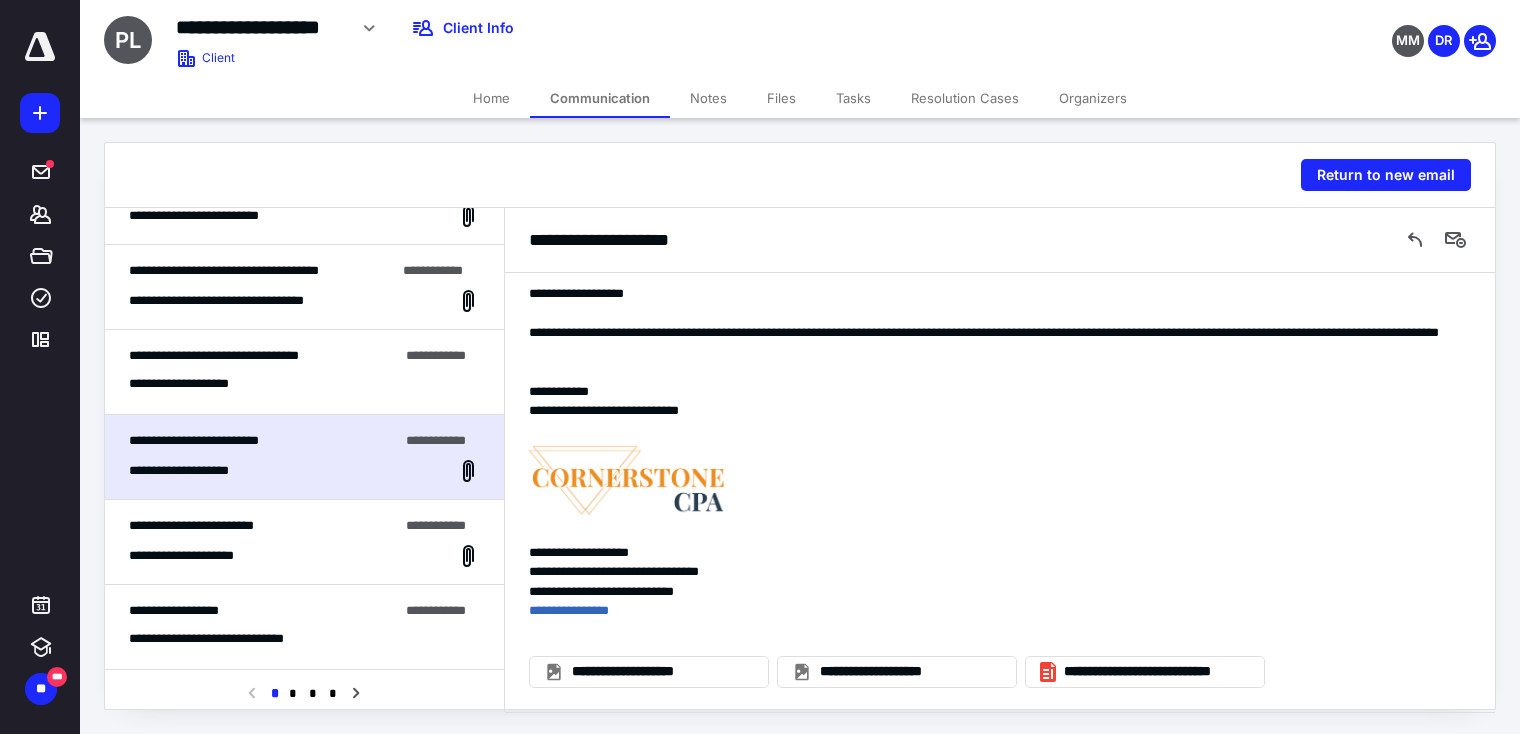 click on "**********" at bounding box center [214, 355] 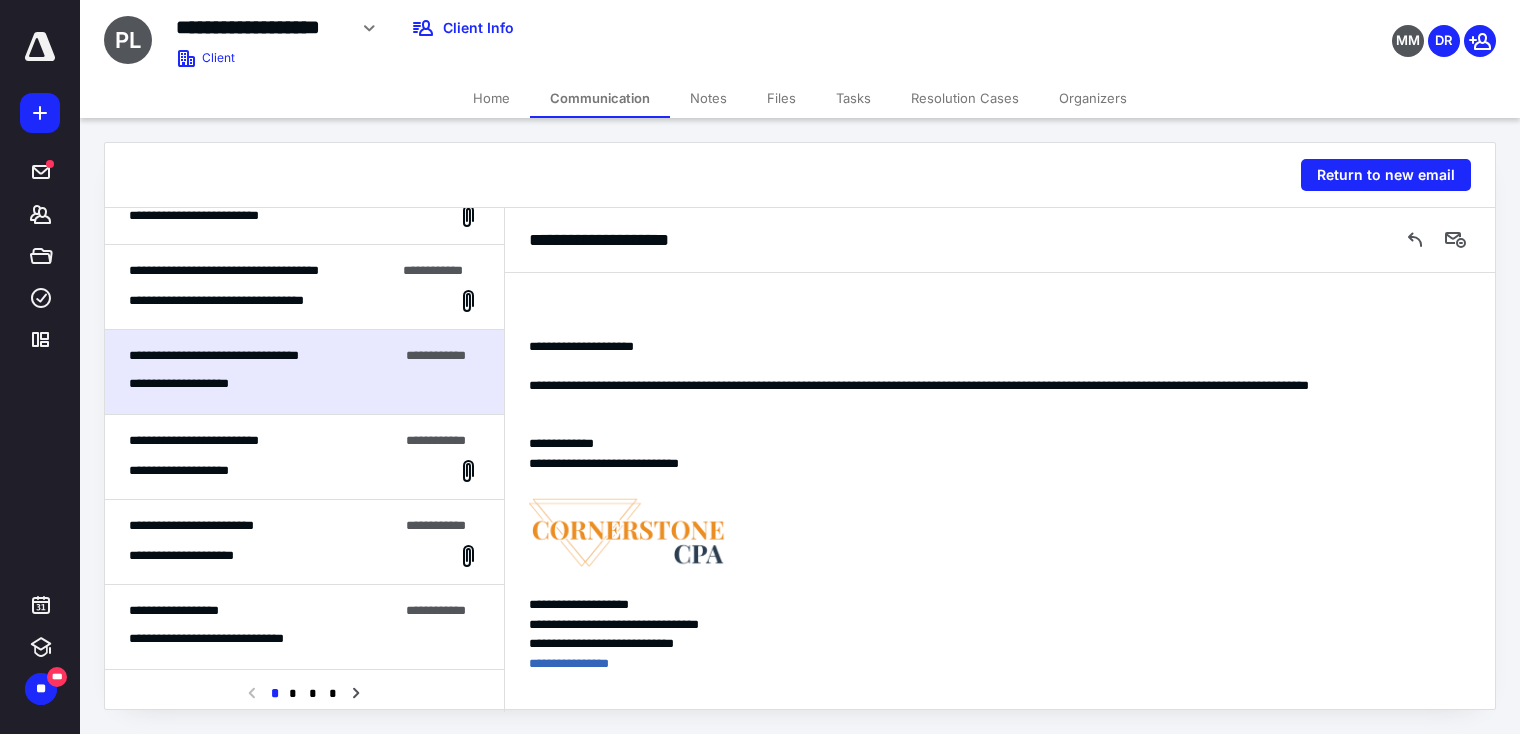 scroll, scrollTop: 178, scrollLeft: 0, axis: vertical 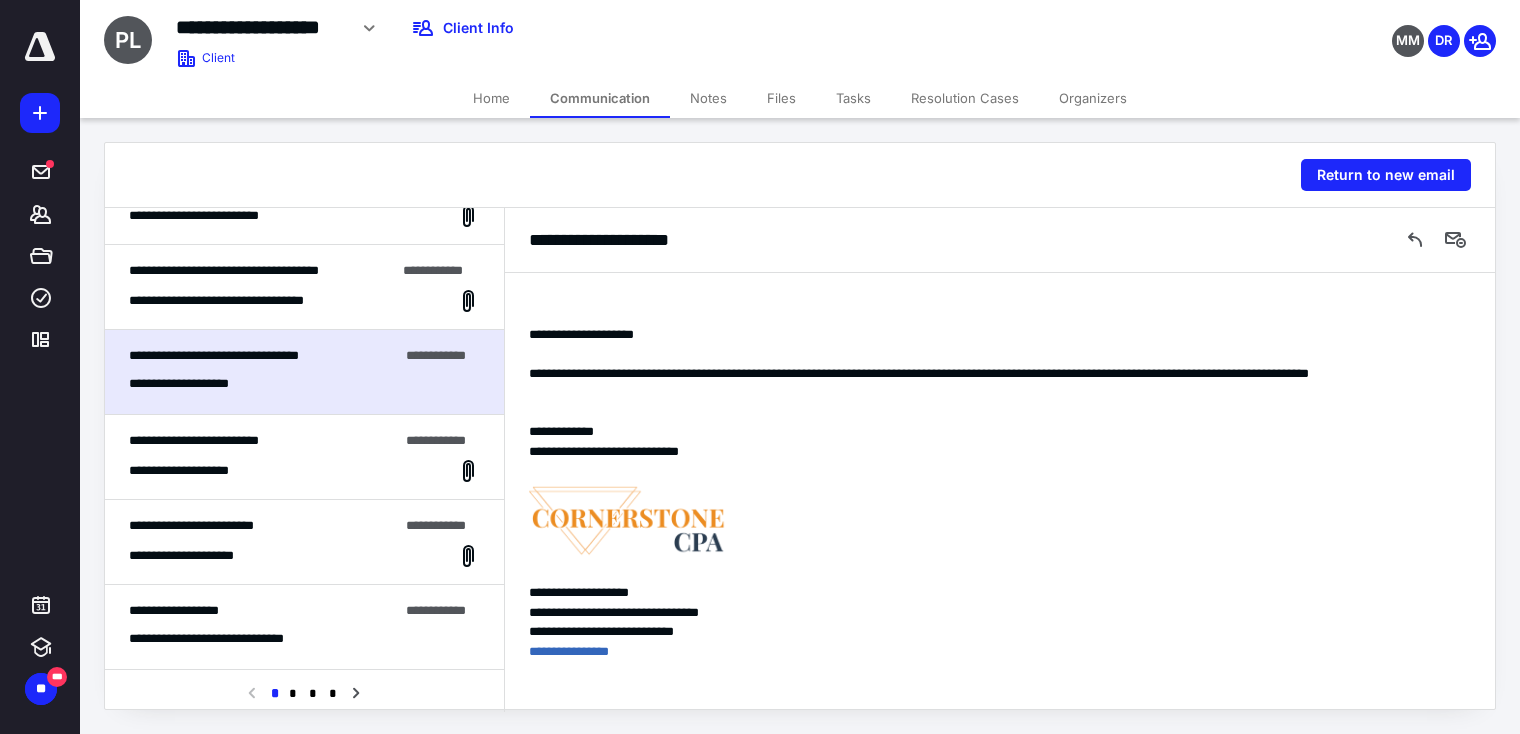 click on "**********" at bounding box center (304, 542) 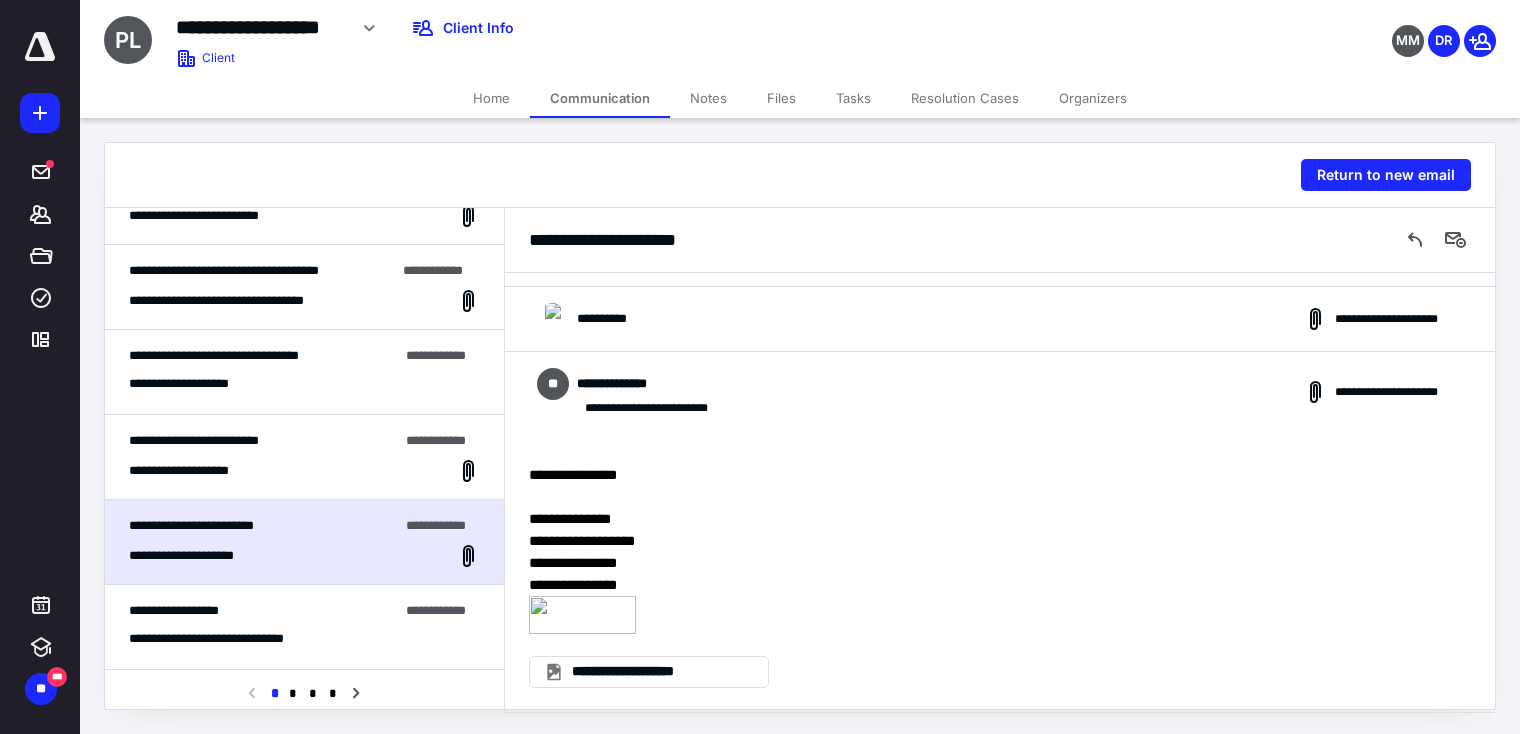 scroll, scrollTop: 214, scrollLeft: 0, axis: vertical 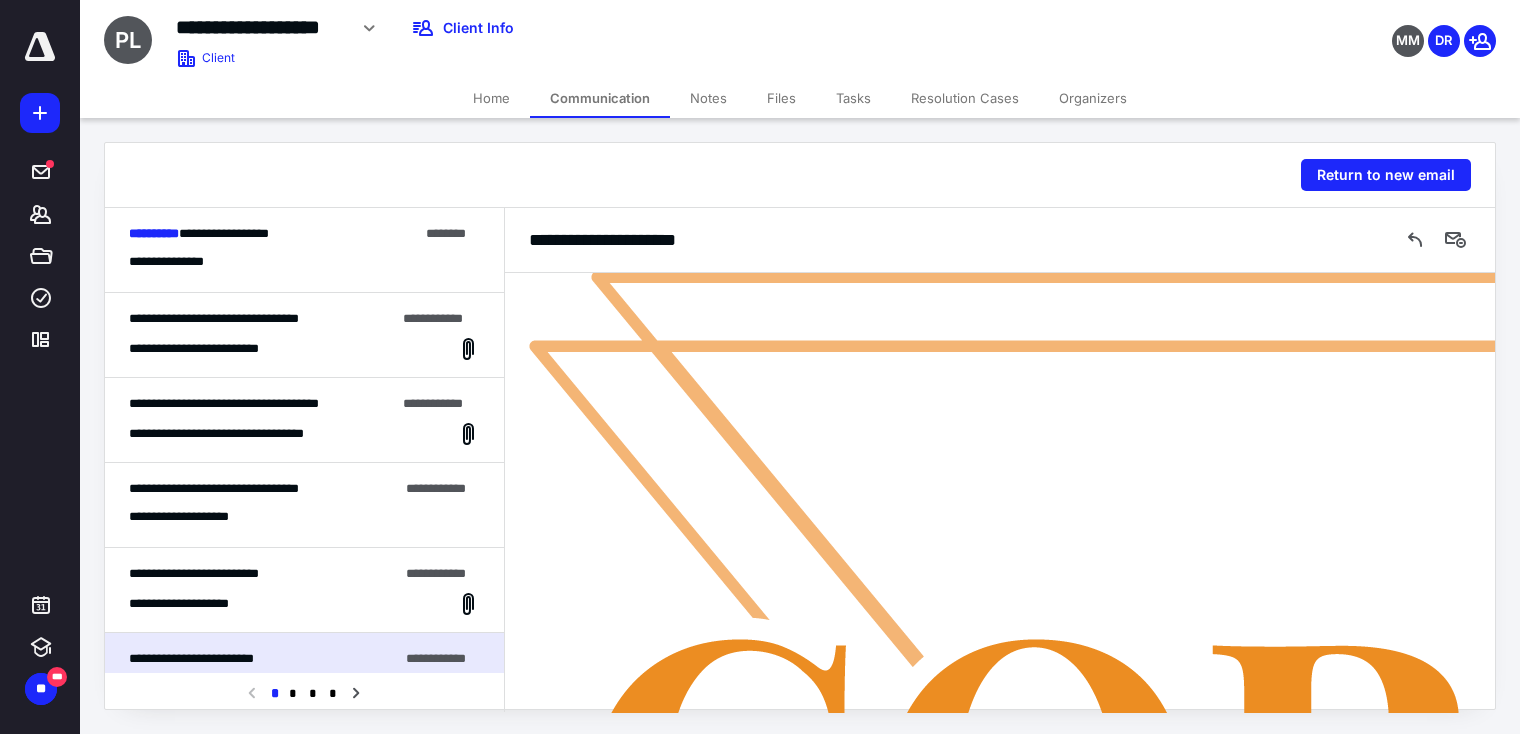 click on "**********" at bounding box center (304, 517) 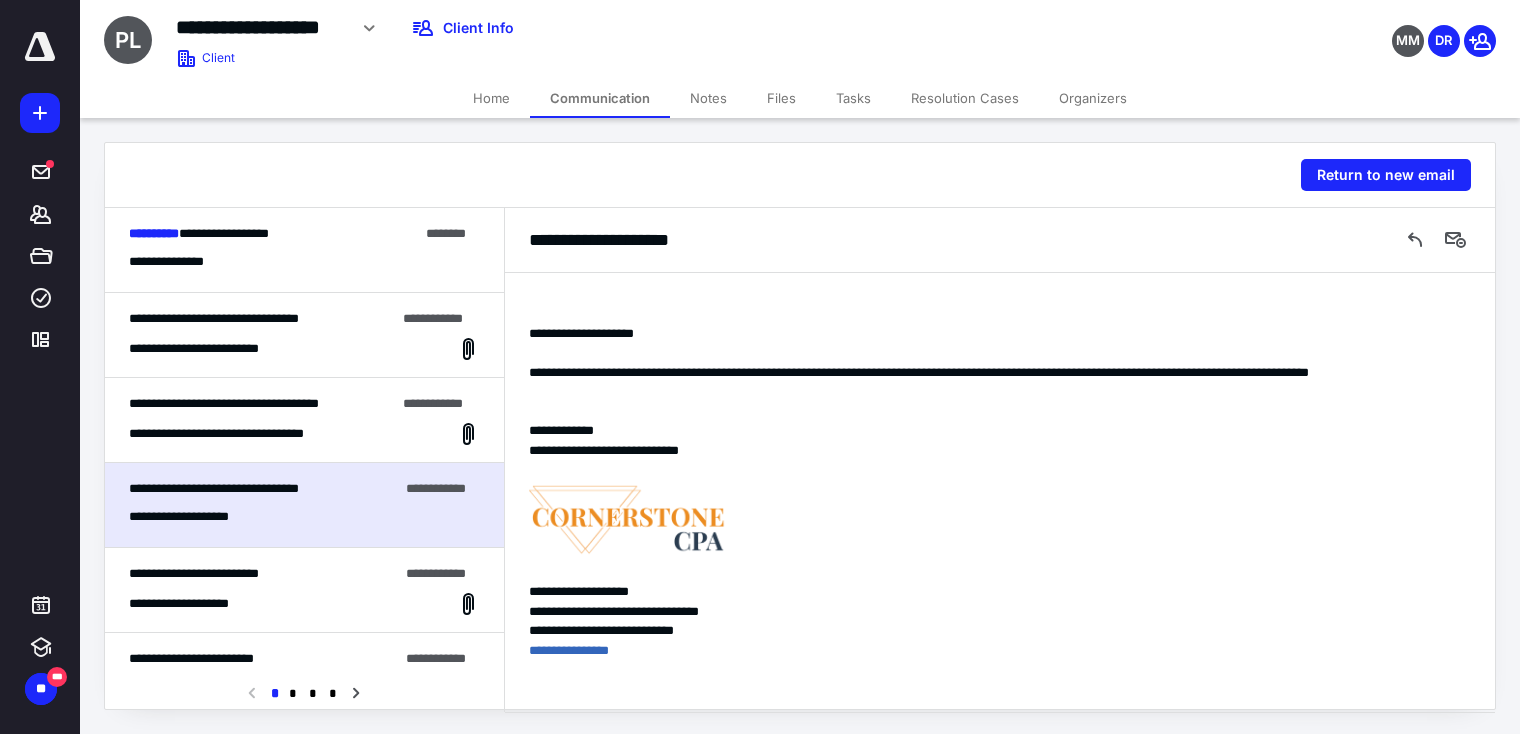 scroll, scrollTop: 179, scrollLeft: 0, axis: vertical 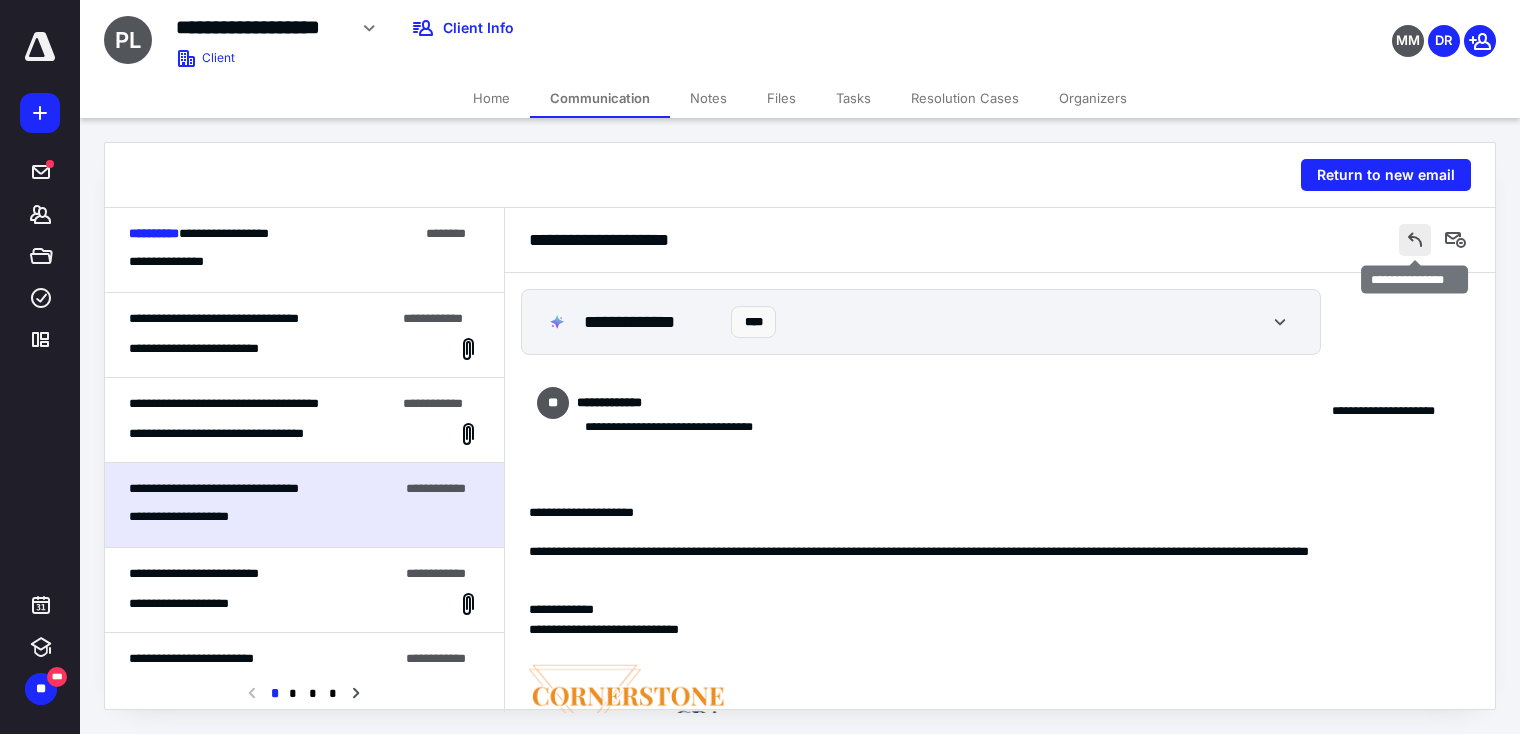 click at bounding box center (1415, 240) 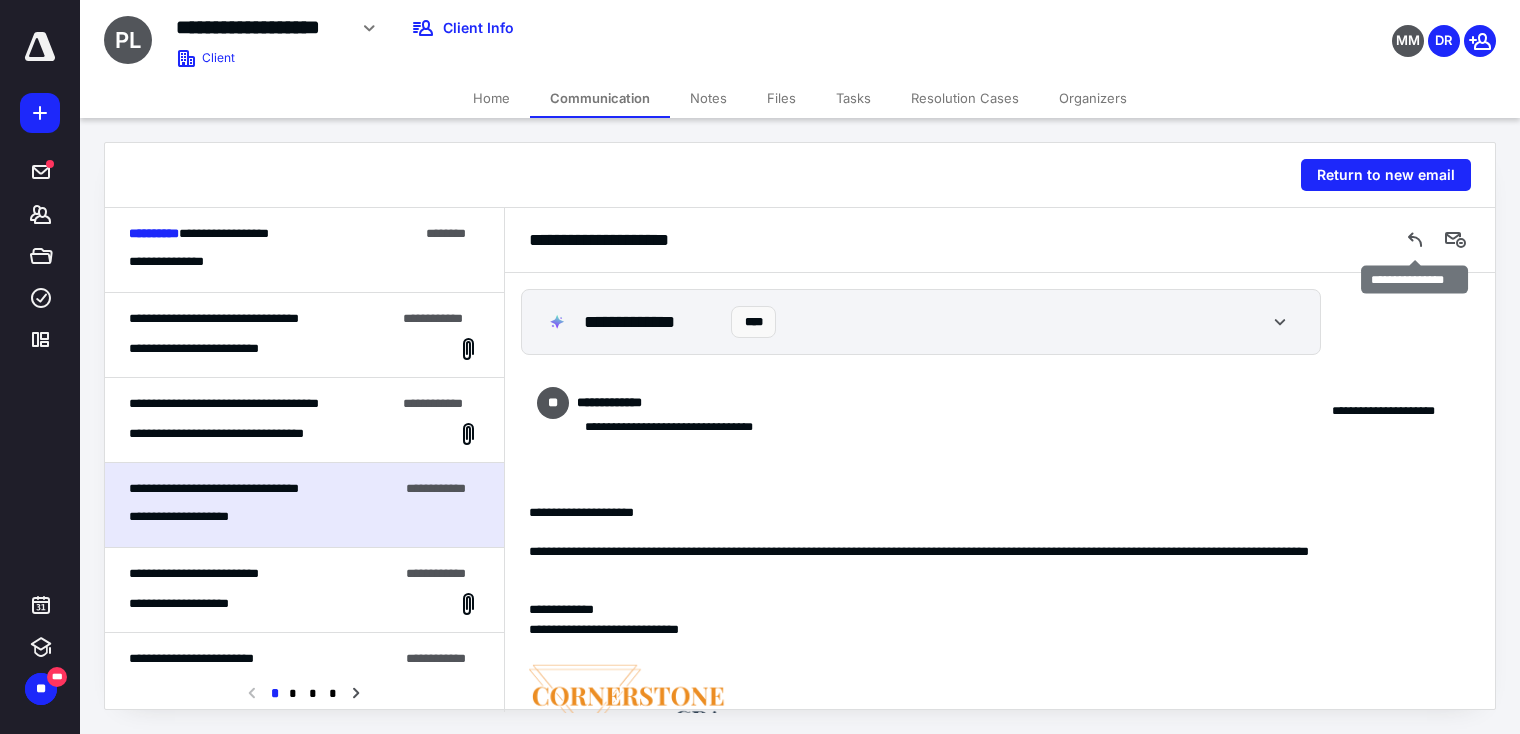 scroll, scrollTop: 634, scrollLeft: 0, axis: vertical 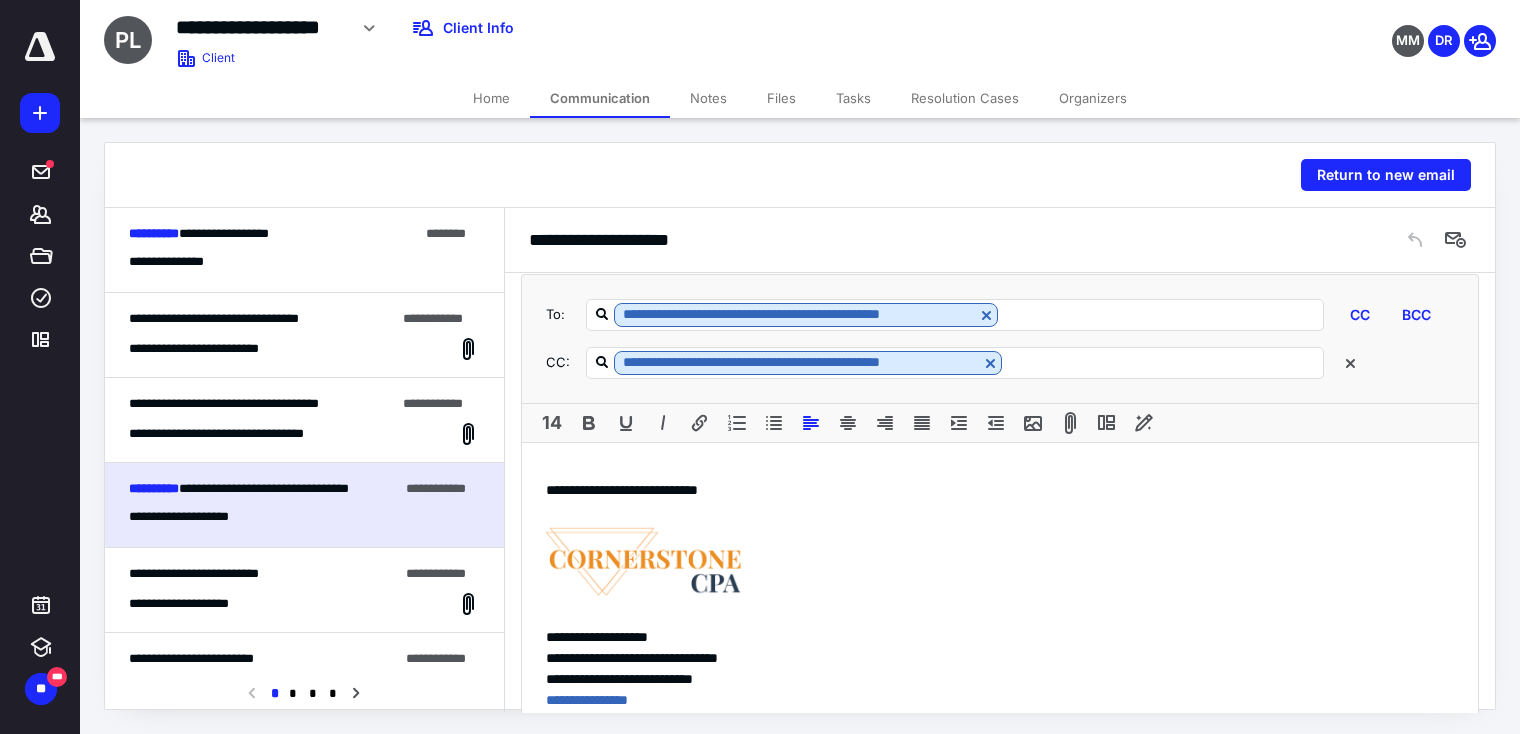 click on "**********" at bounding box center [1000, 595] 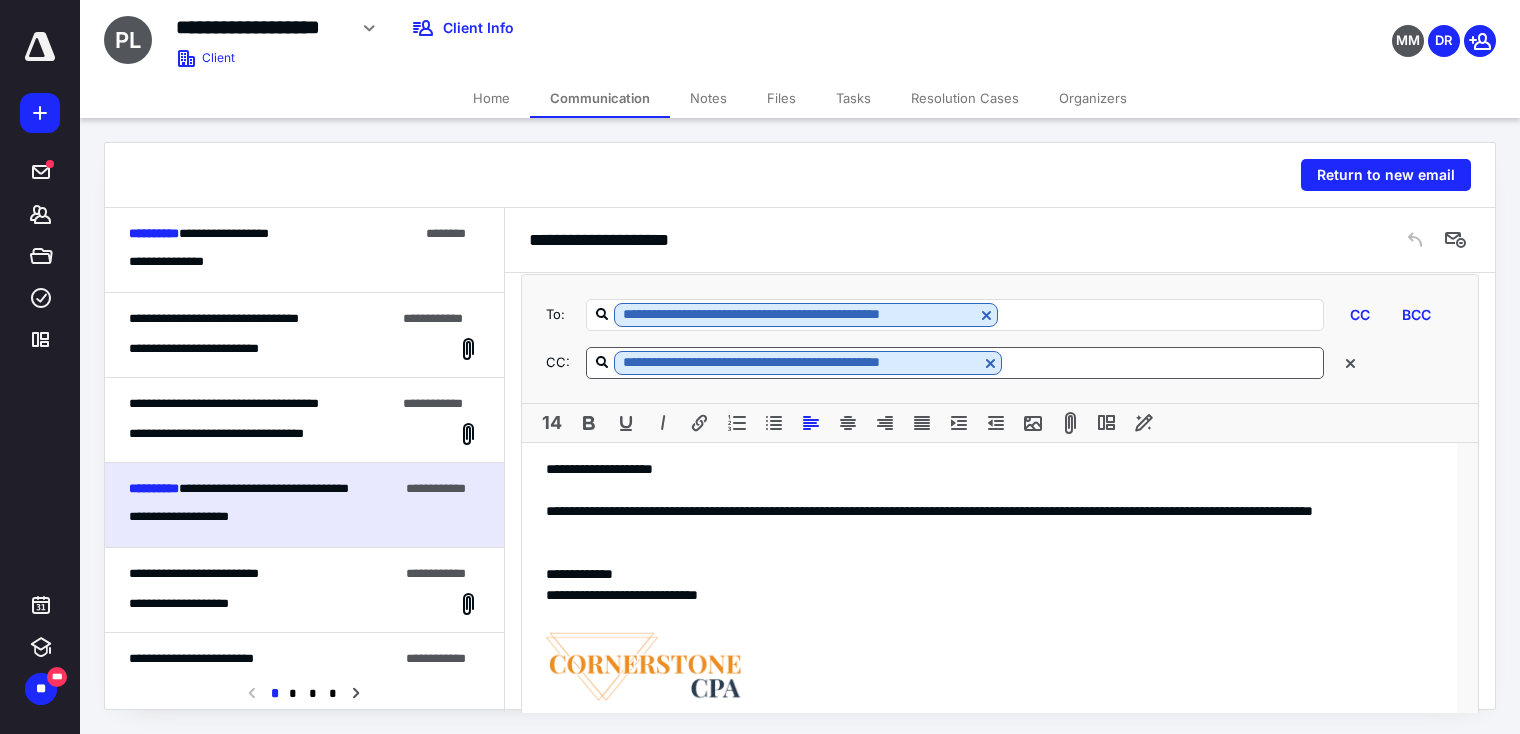 click at bounding box center [1162, 362] 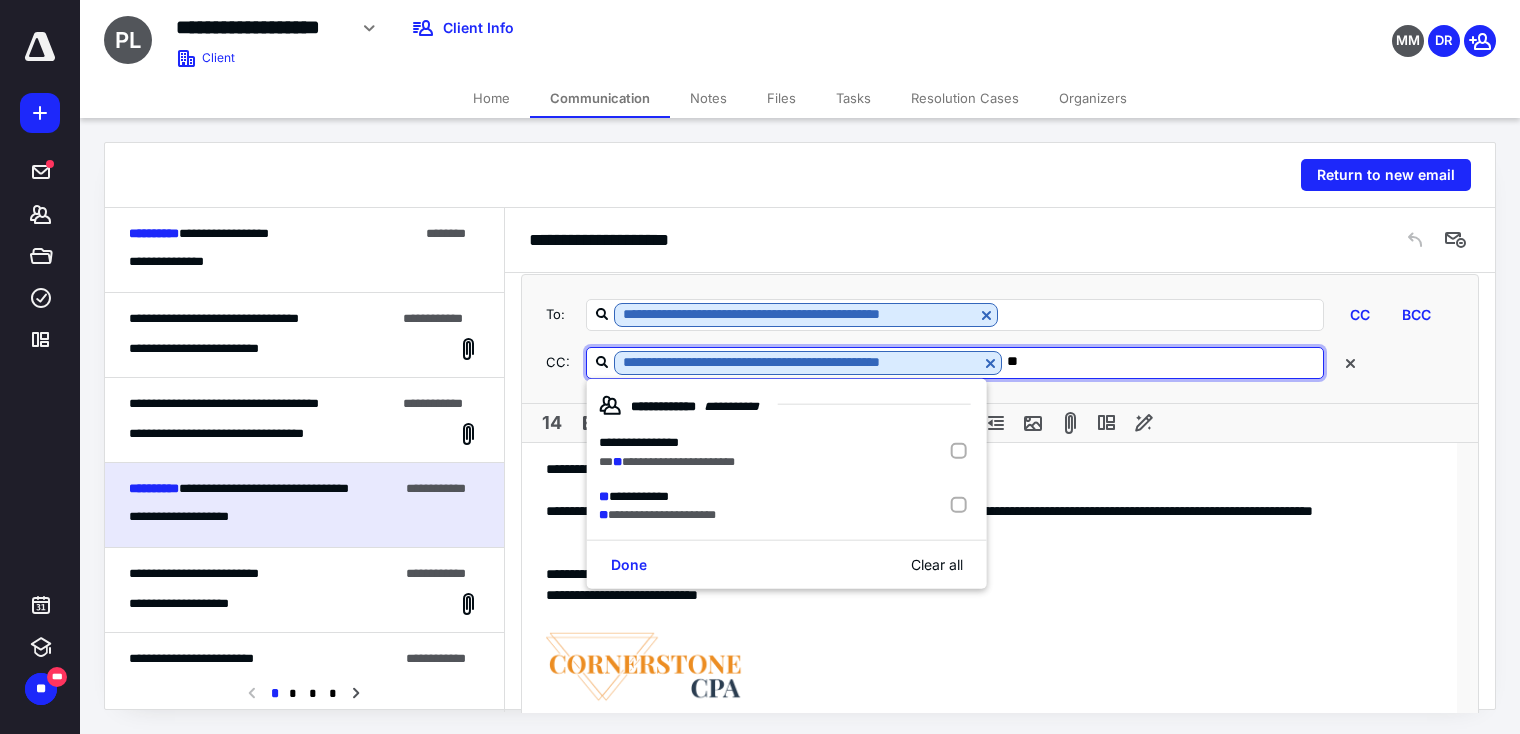 type on "***" 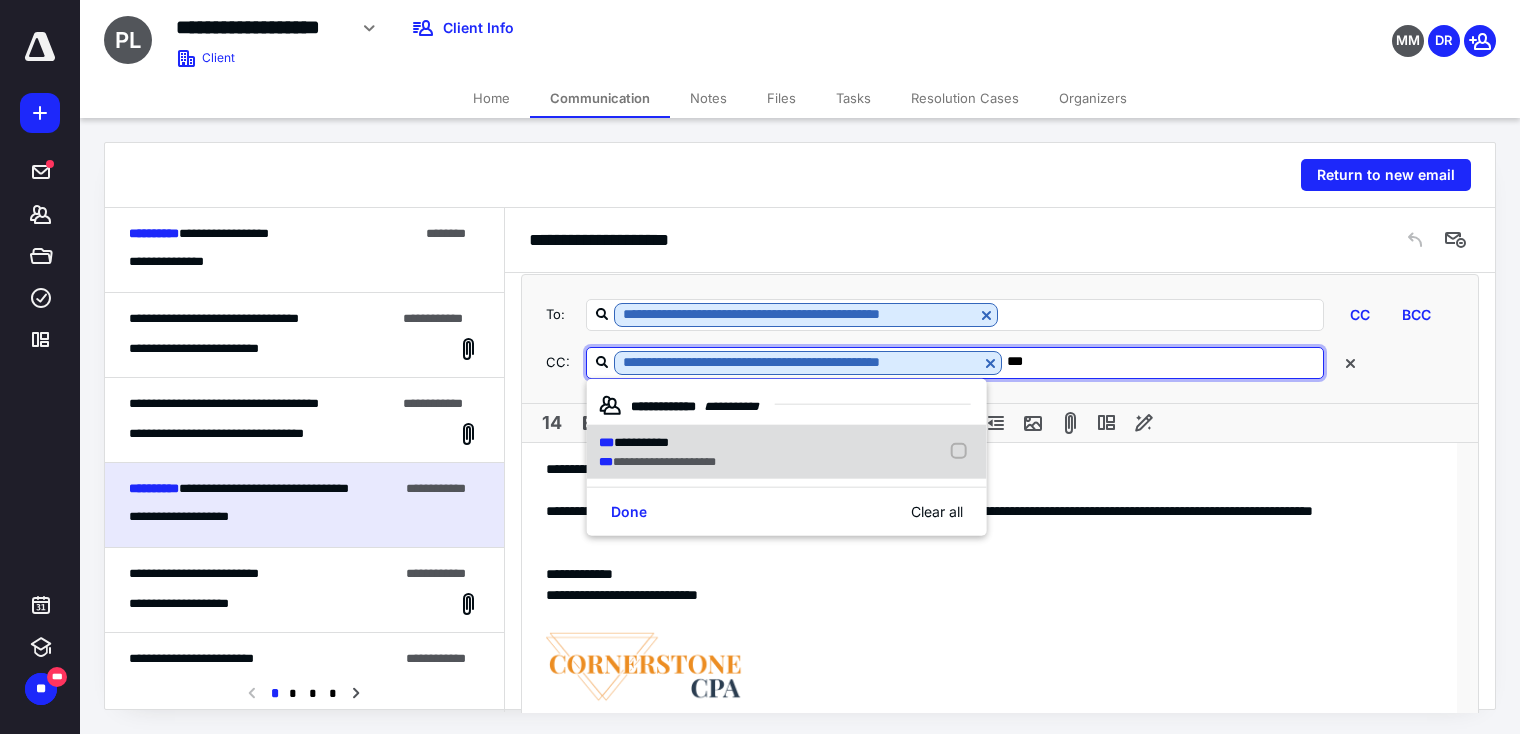 click on "**********" at bounding box center (641, 442) 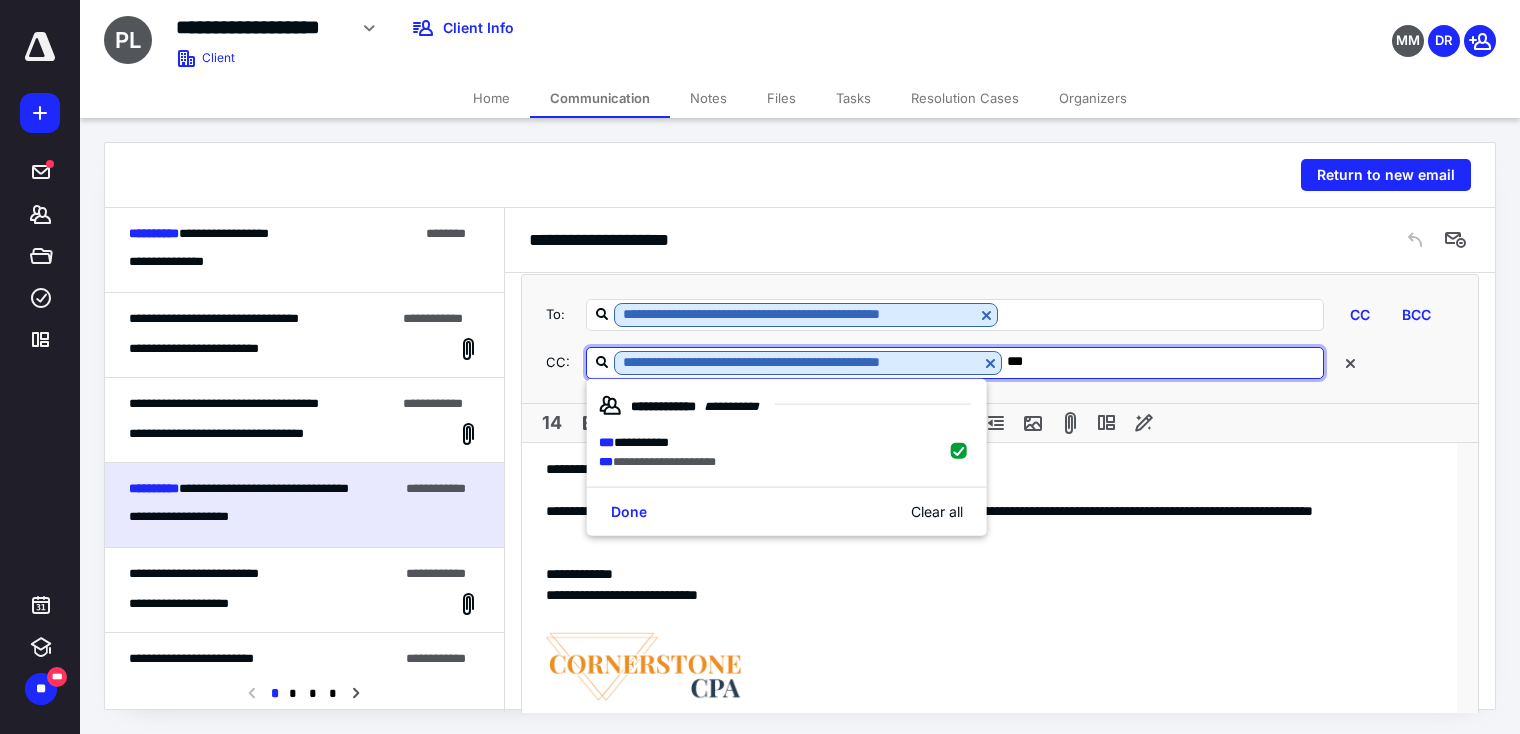 checkbox on "true" 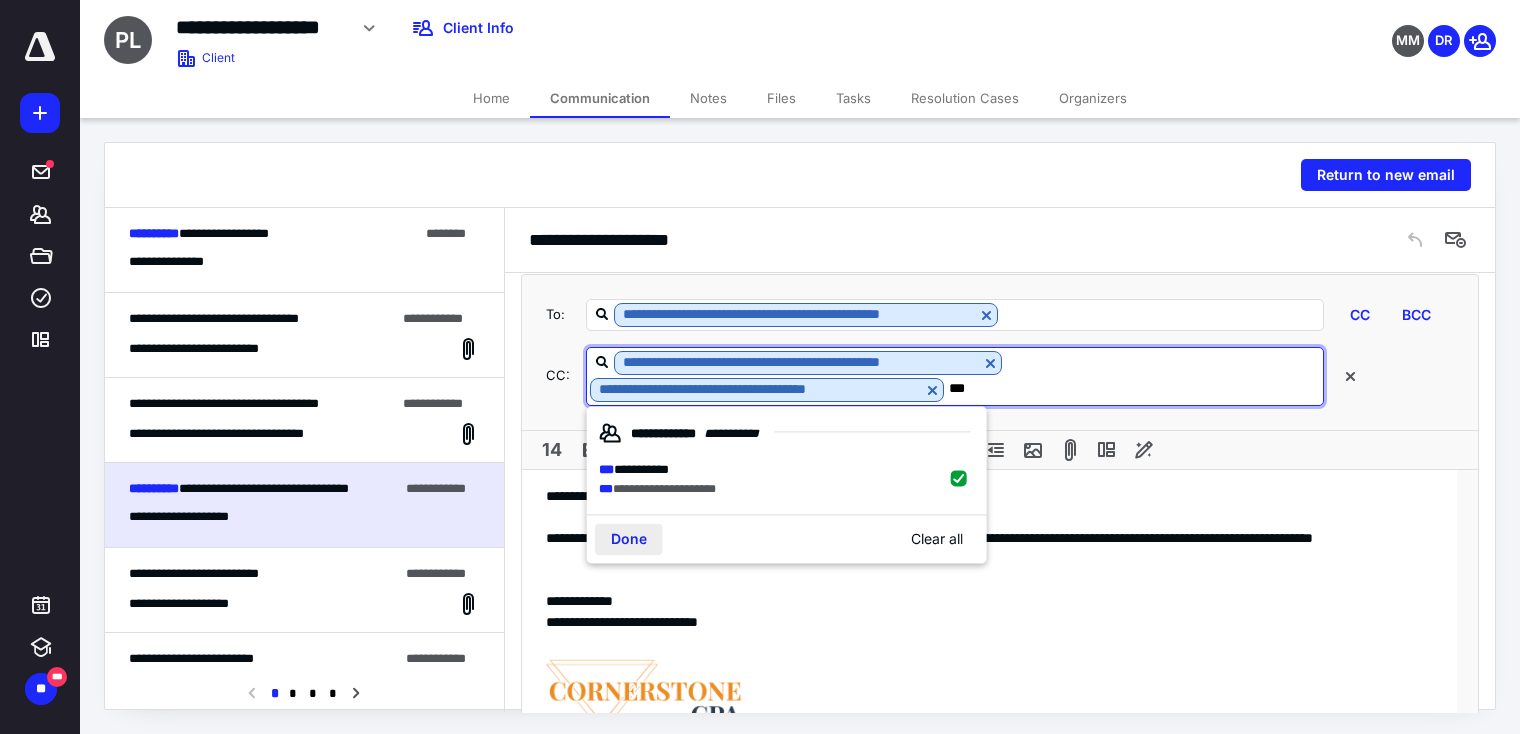 type on "***" 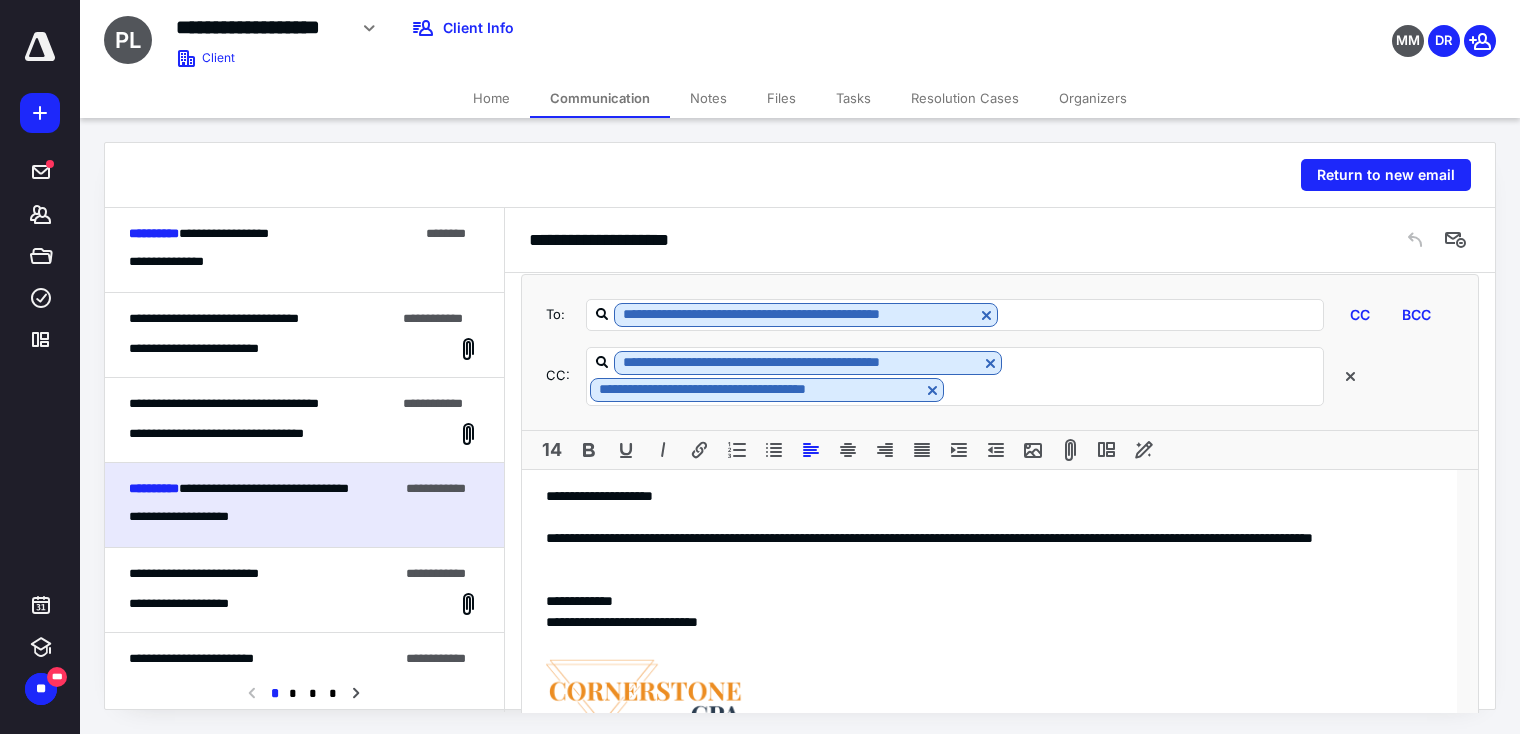click on "**********" at bounding box center [989, 549] 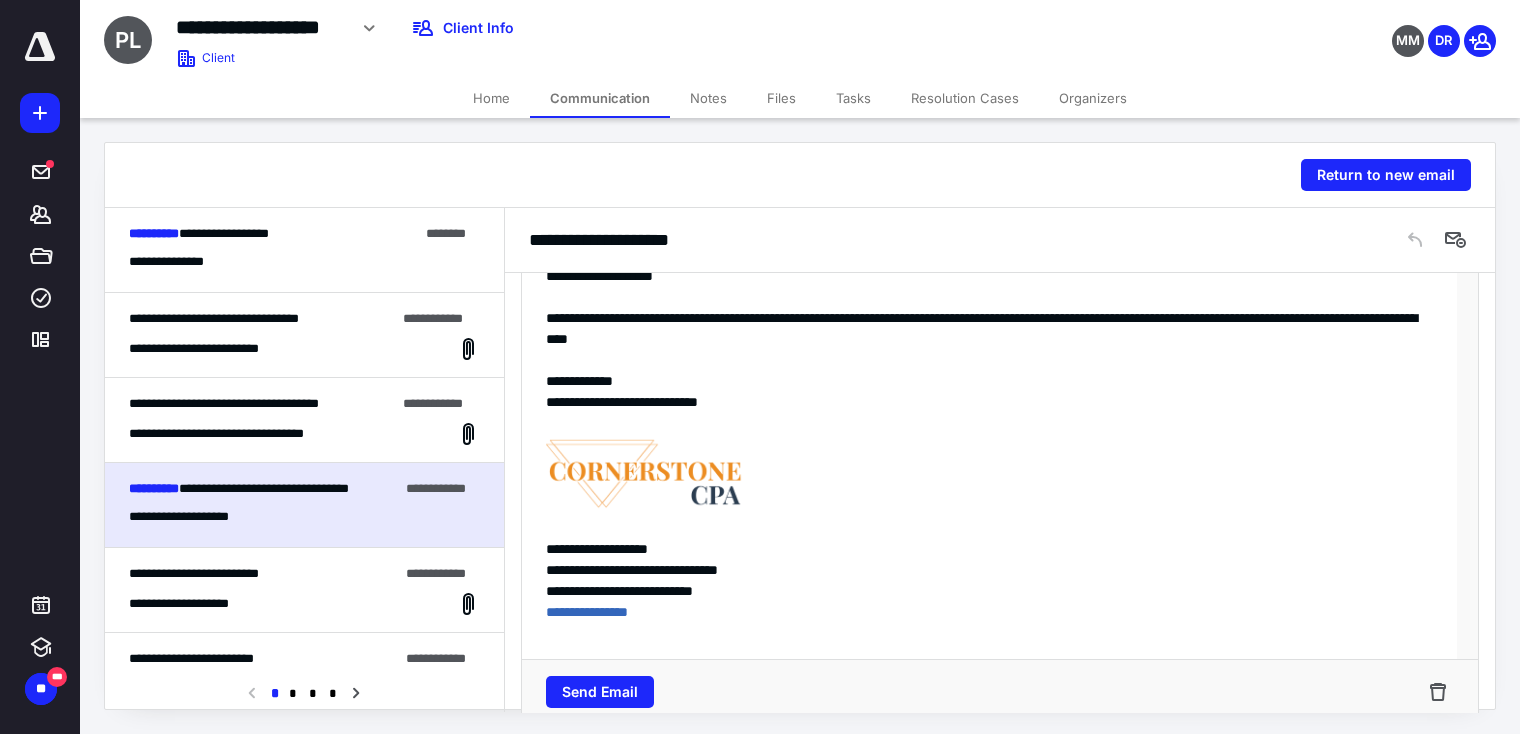 scroll, scrollTop: 883, scrollLeft: 0, axis: vertical 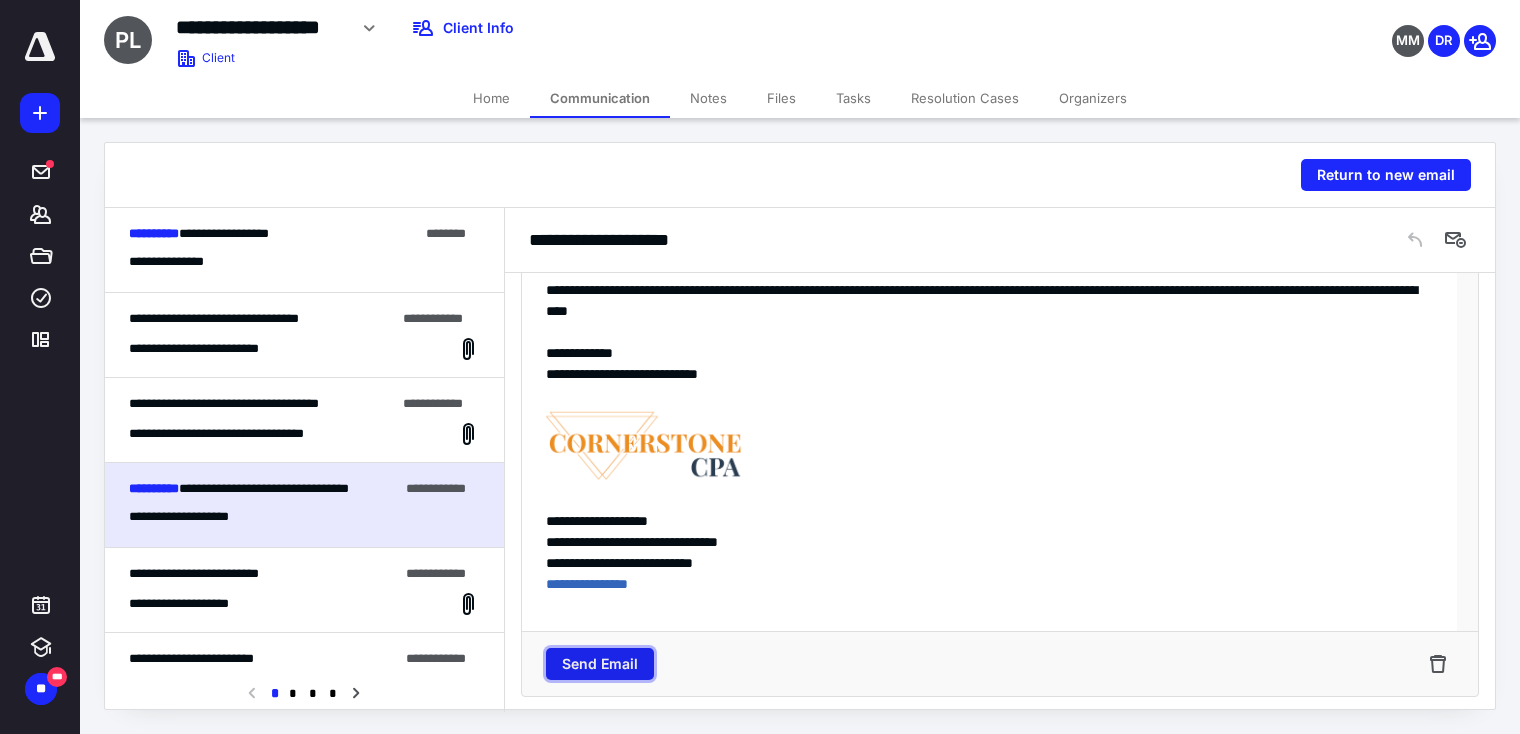 click on "Send Email" at bounding box center [600, 664] 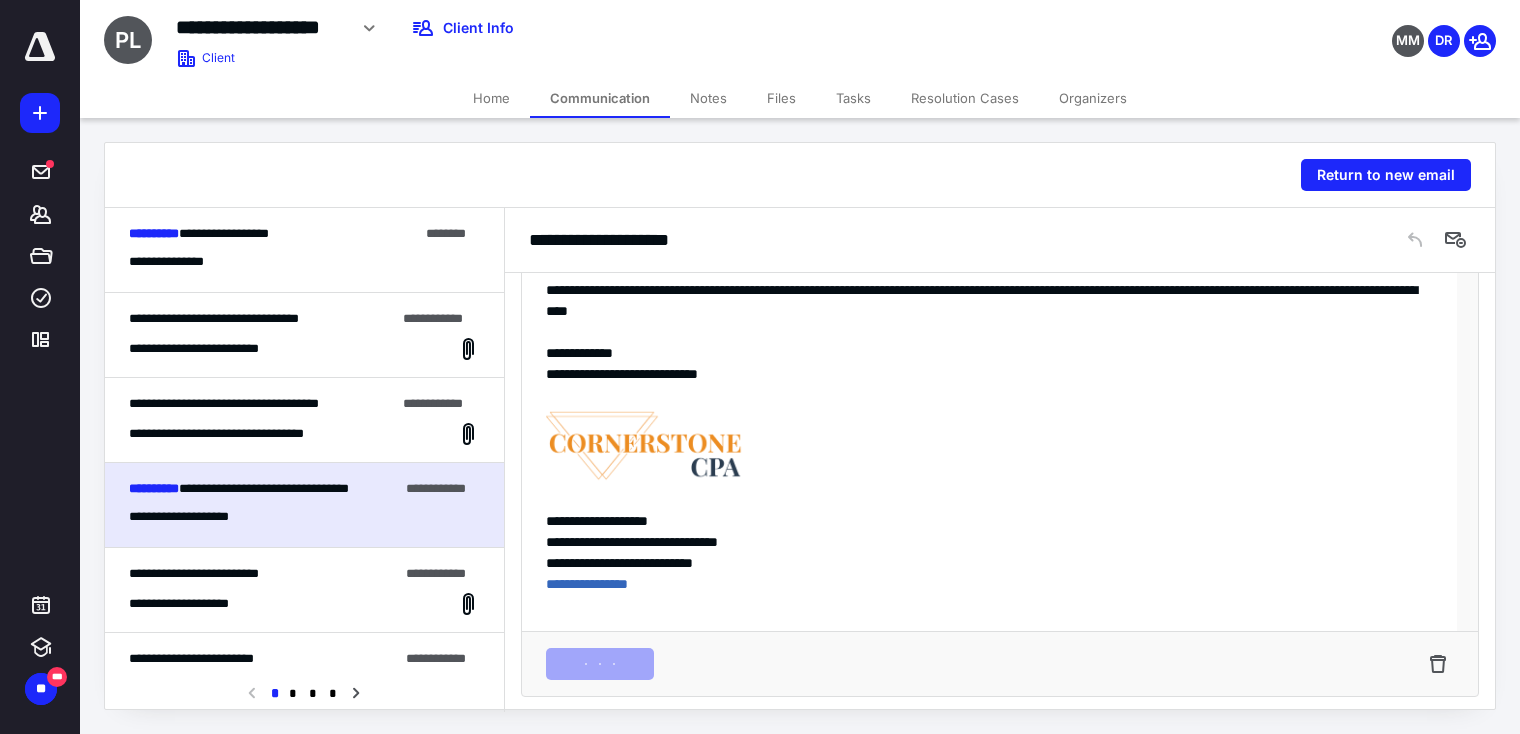 scroll, scrollTop: 179, scrollLeft: 0, axis: vertical 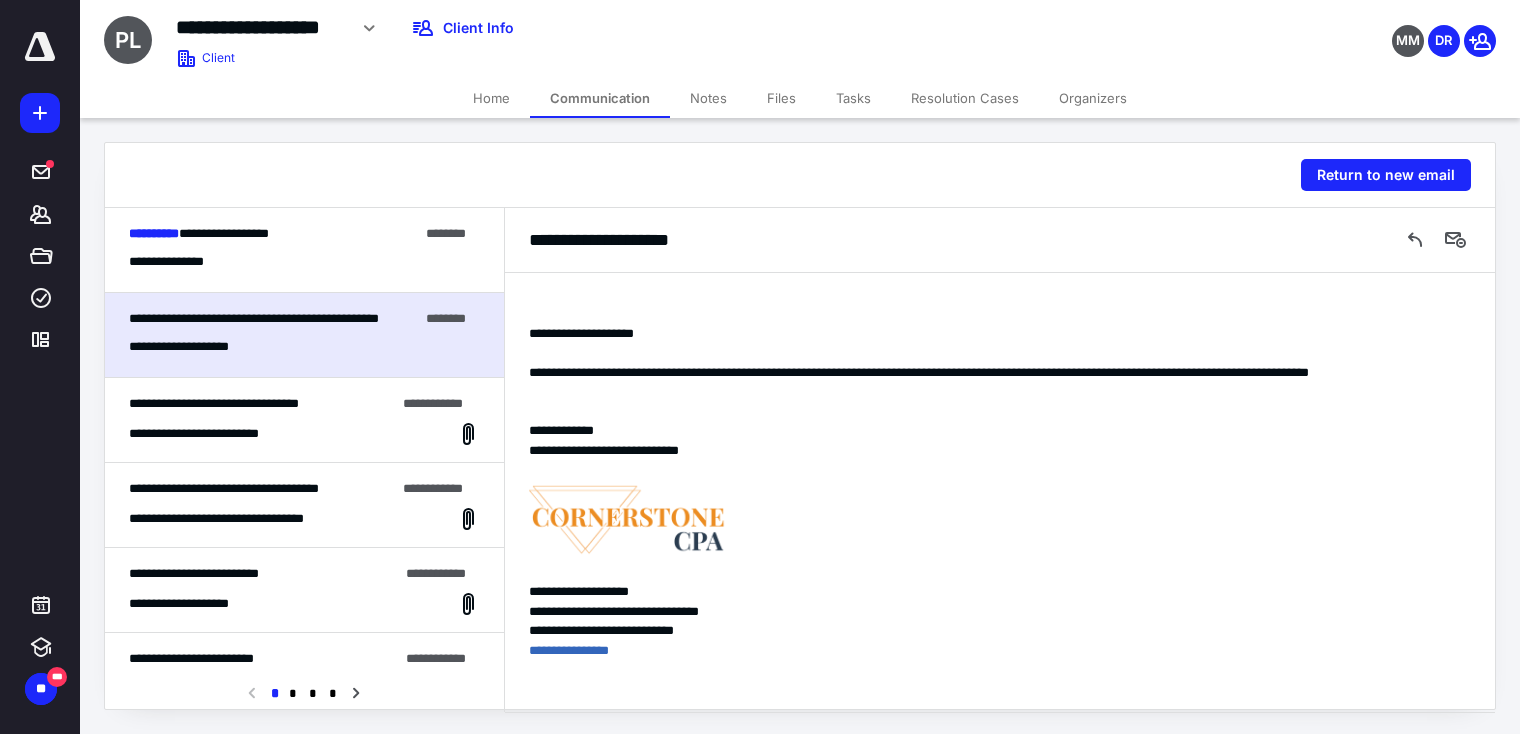 click on "**********" at bounding box center (304, 250) 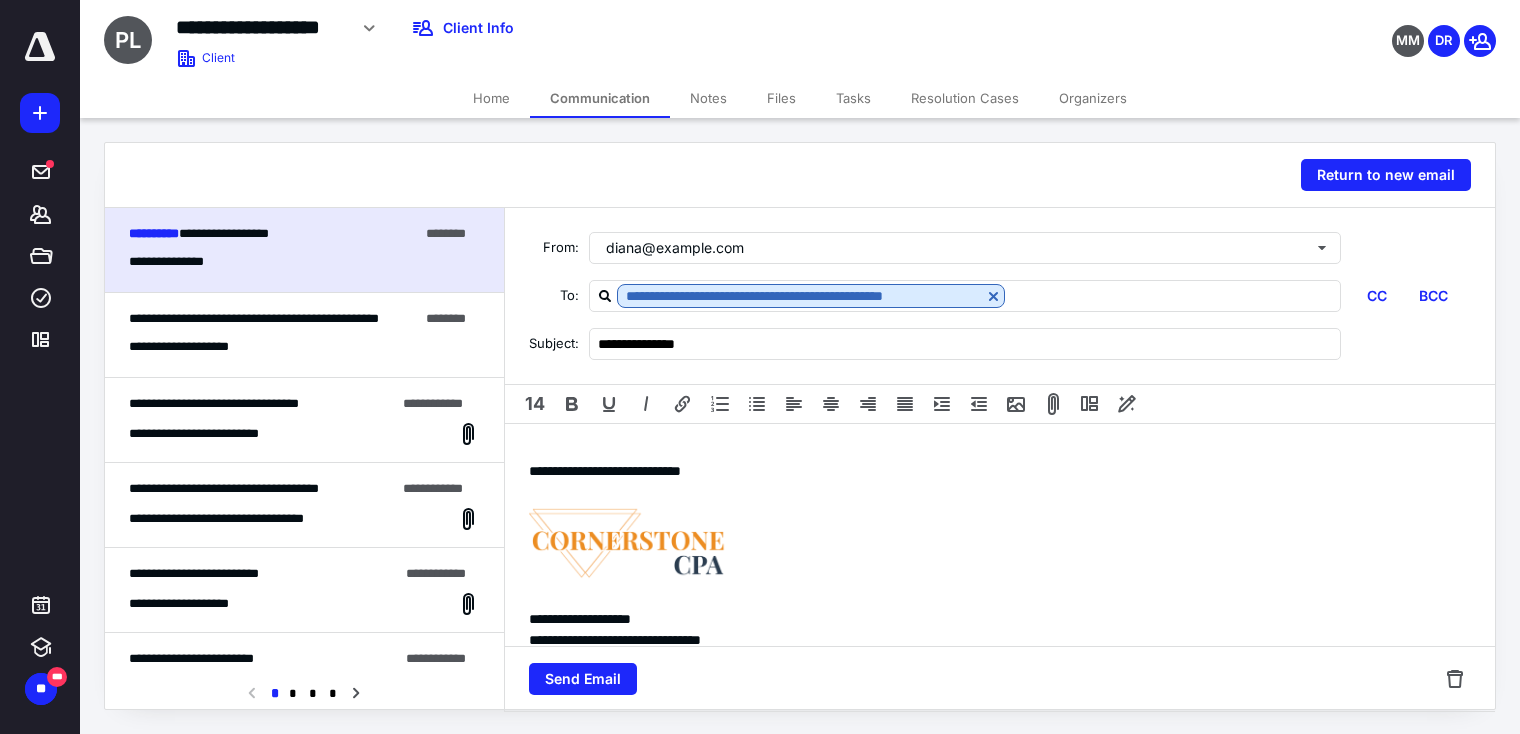 click on "**********" at bounding box center (304, 262) 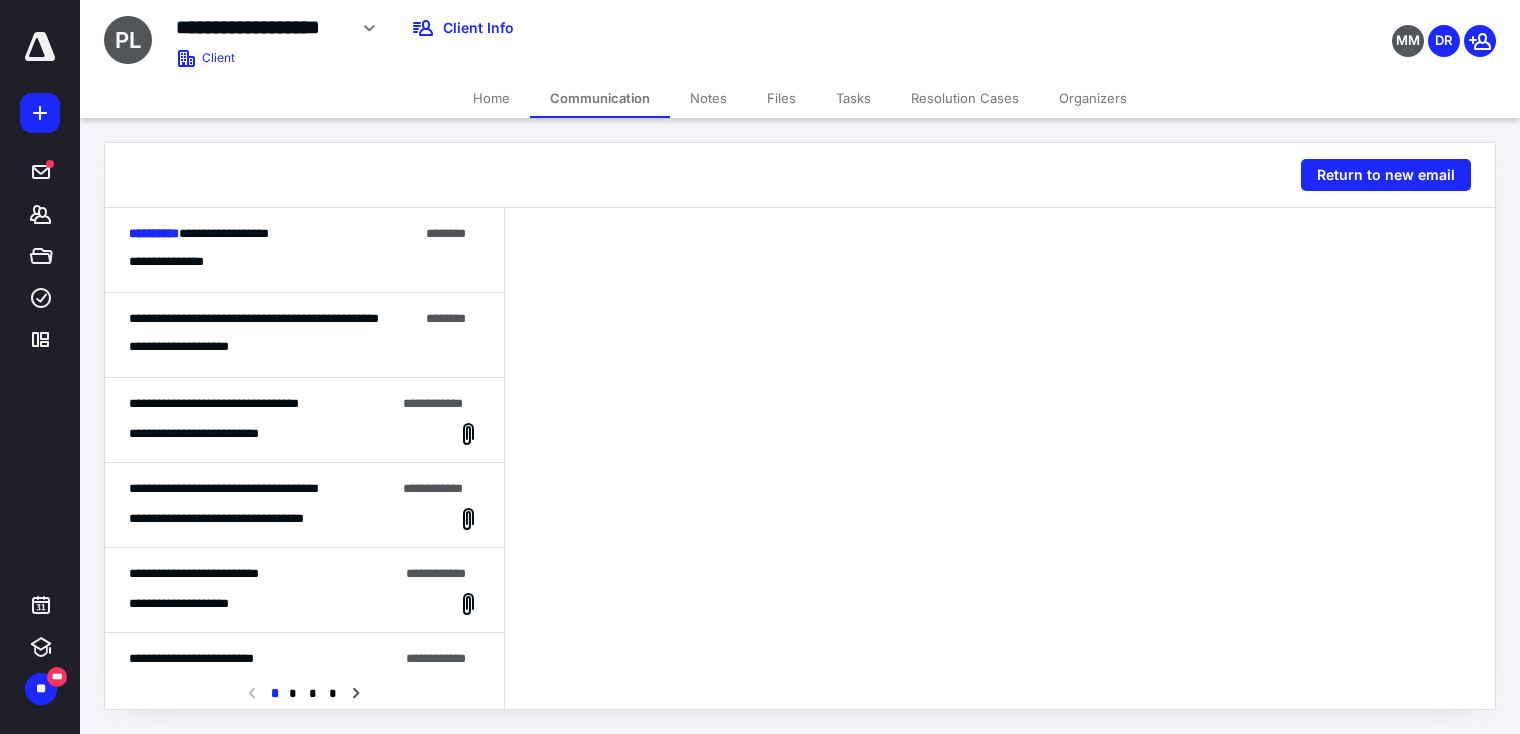 click on "**********" at bounding box center (273, 234) 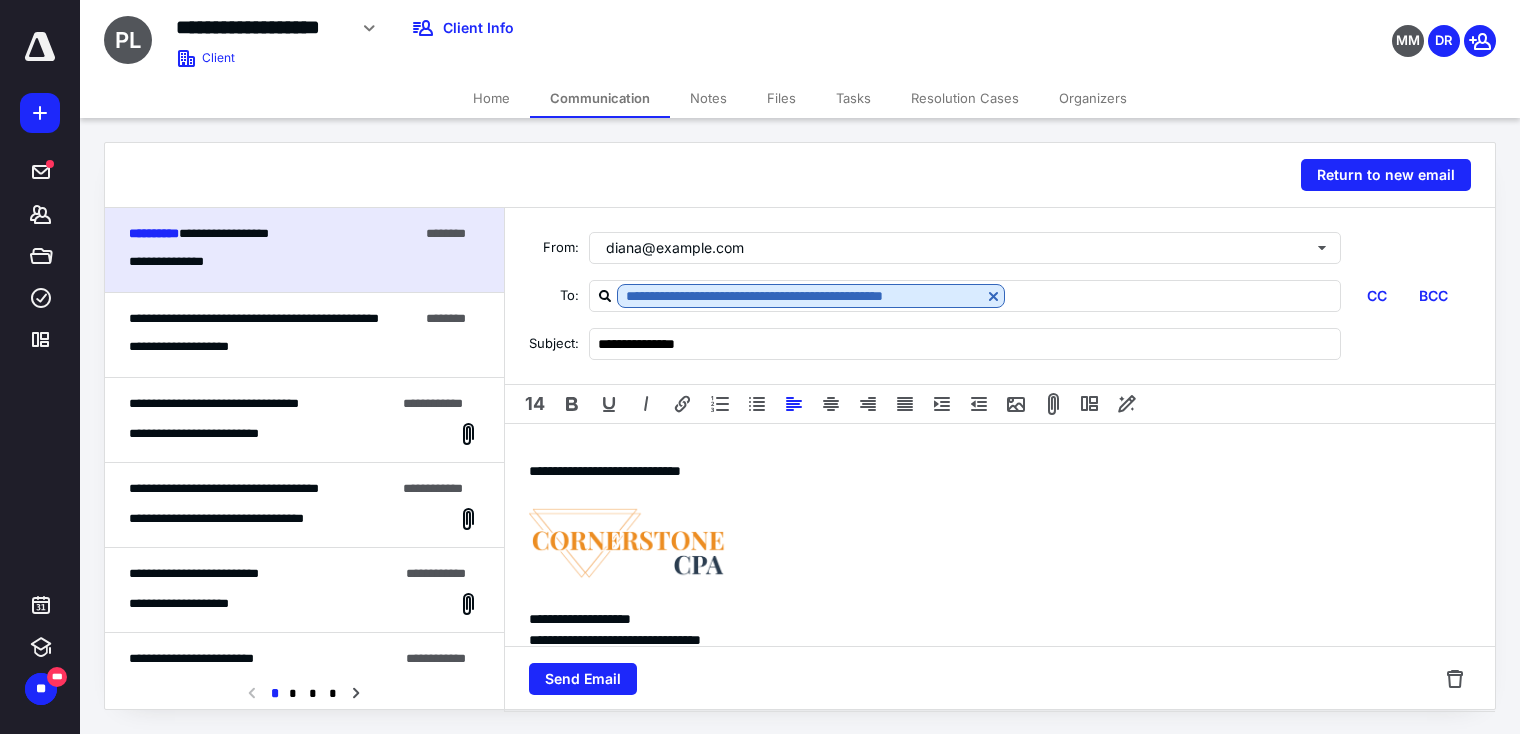 click on "**********" at bounding box center [1000, 576] 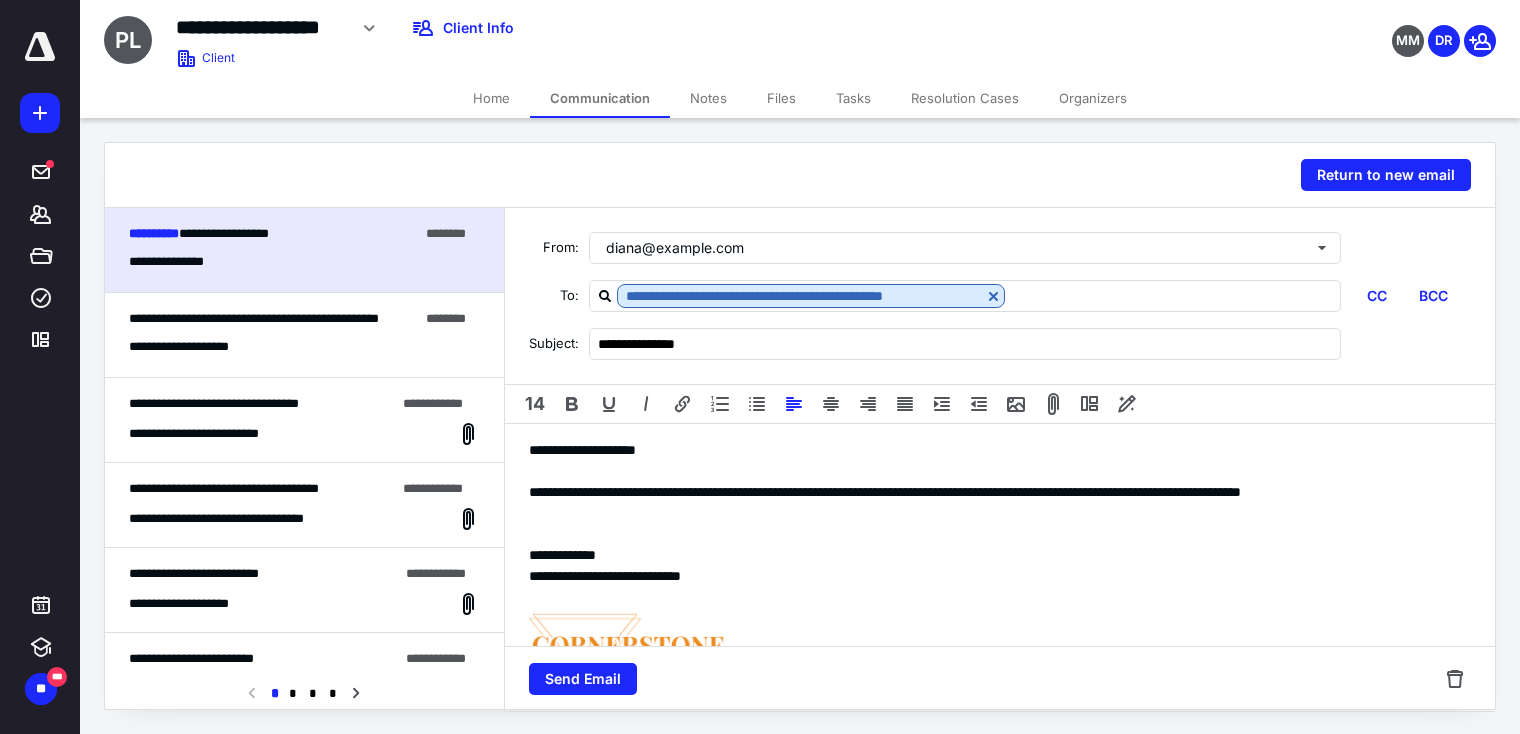 click on "**********" at bounding box center [990, 503] 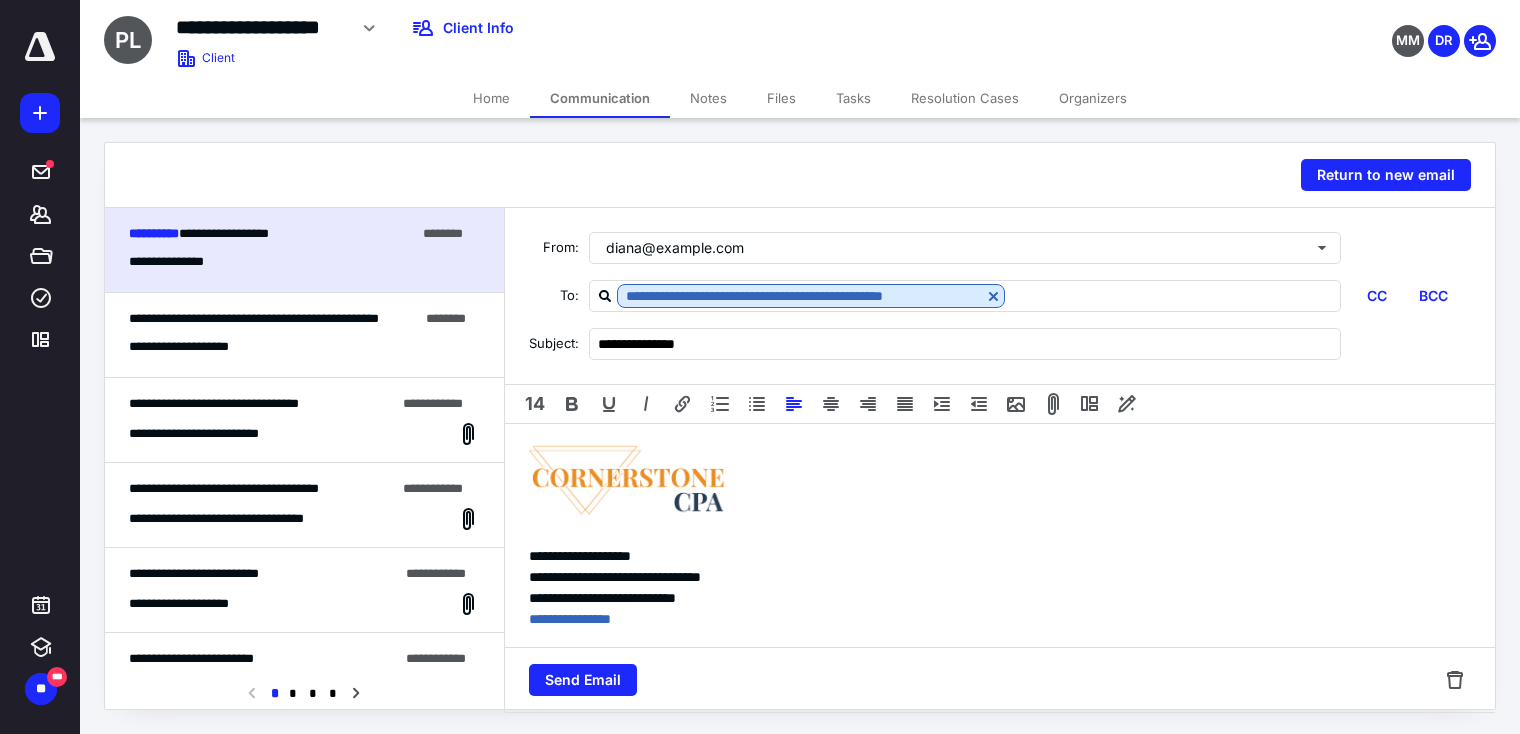 scroll, scrollTop: 186, scrollLeft: 0, axis: vertical 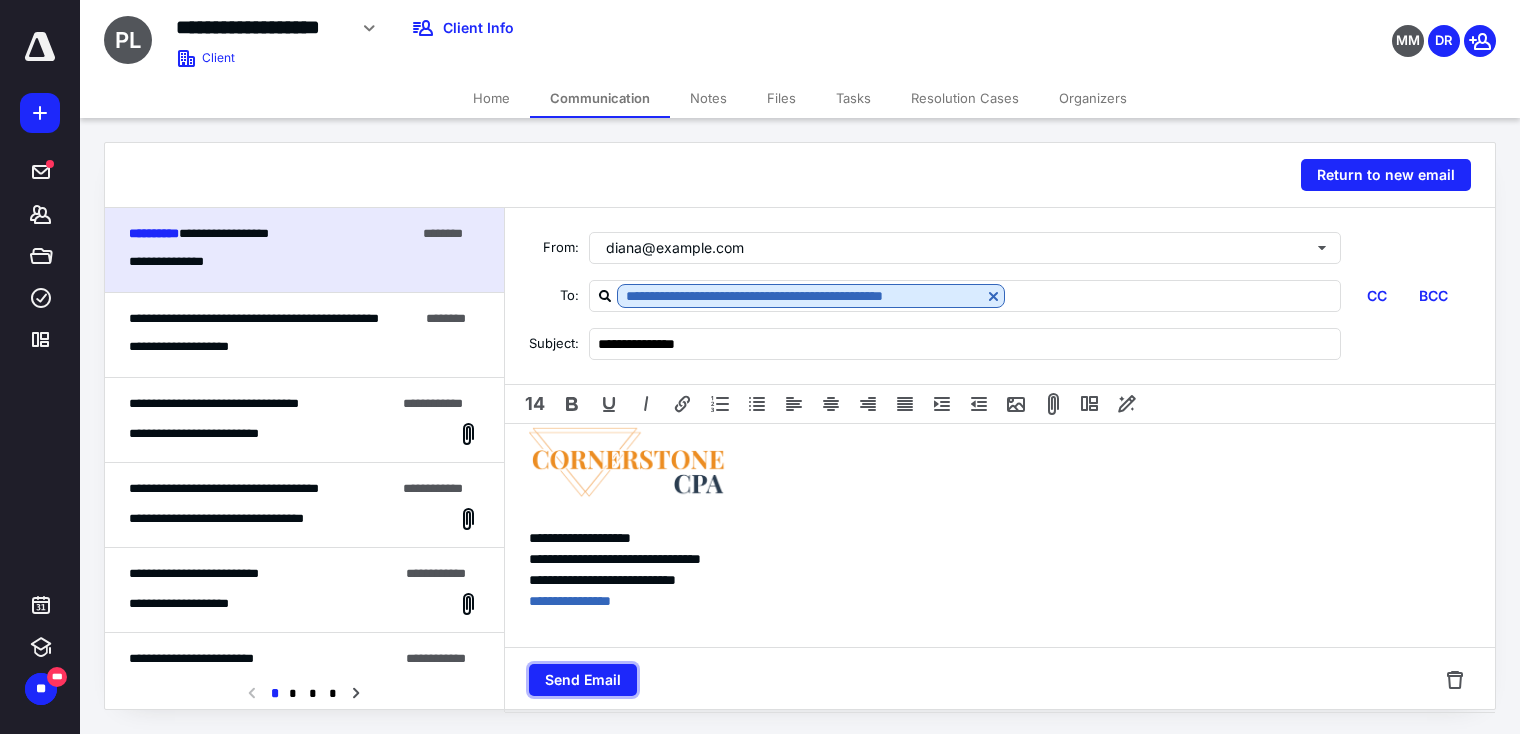 drag, startPoint x: 617, startPoint y: 690, endPoint x: 841, endPoint y: 607, distance: 238.88281 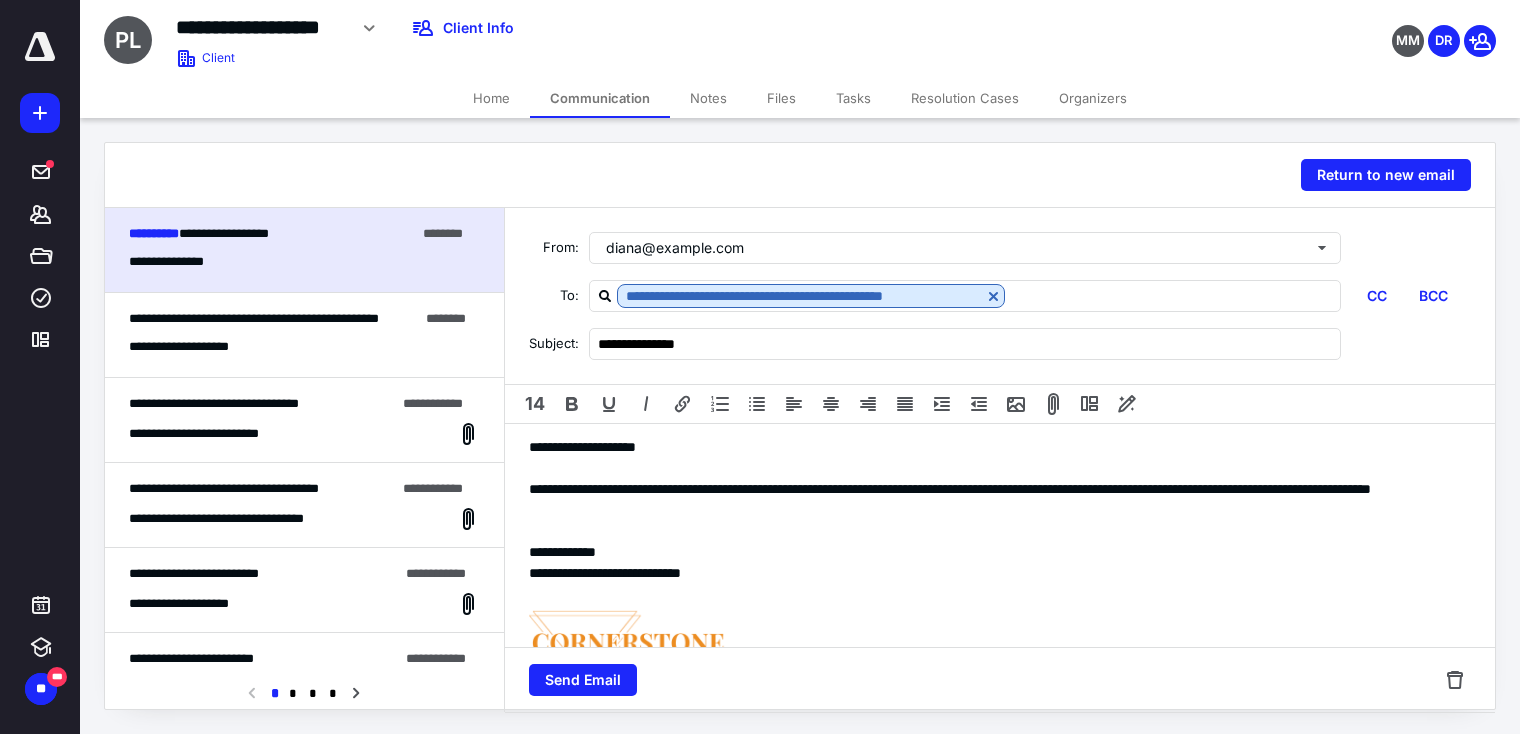 scroll, scrollTop: 0, scrollLeft: 0, axis: both 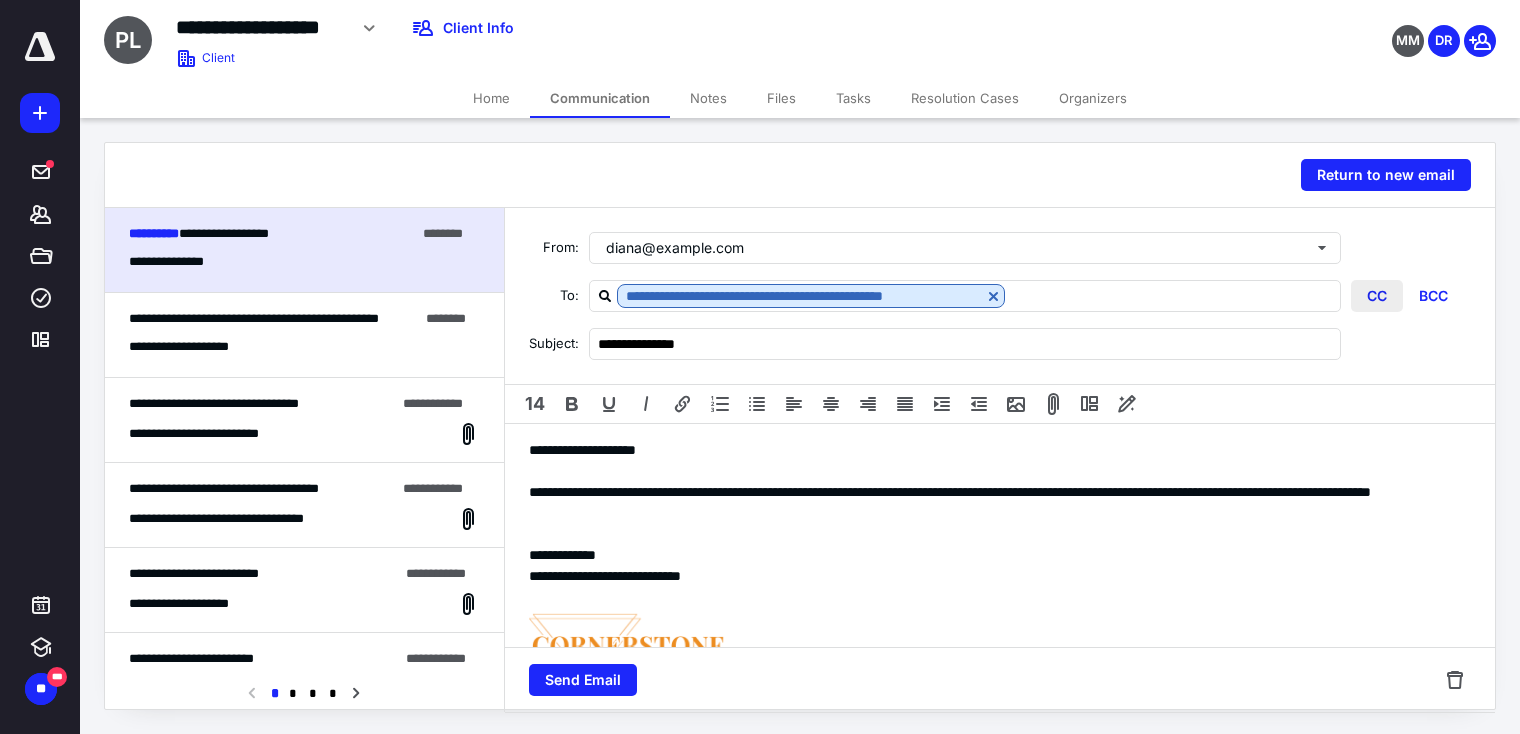 click on "CC" at bounding box center [1377, 296] 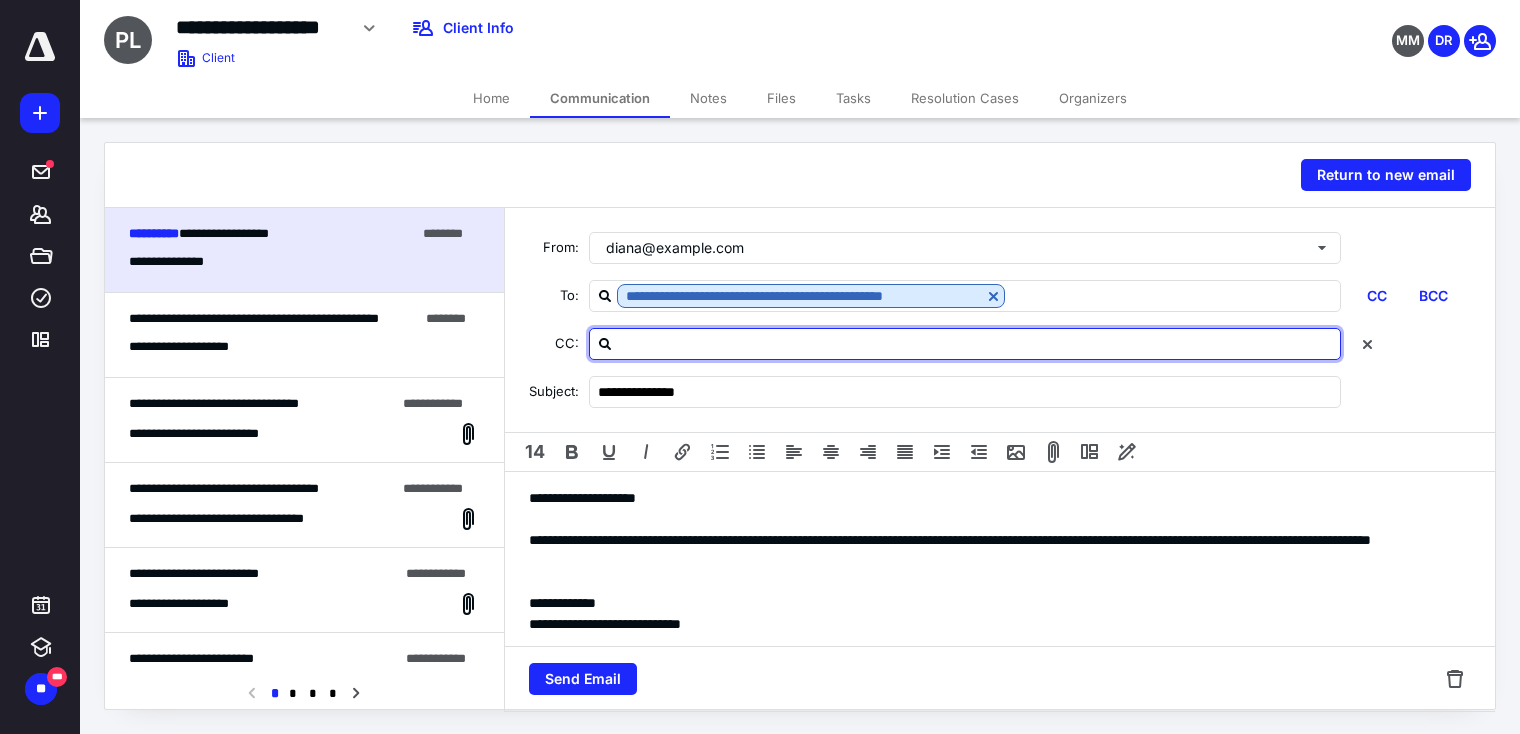 click at bounding box center (977, 343) 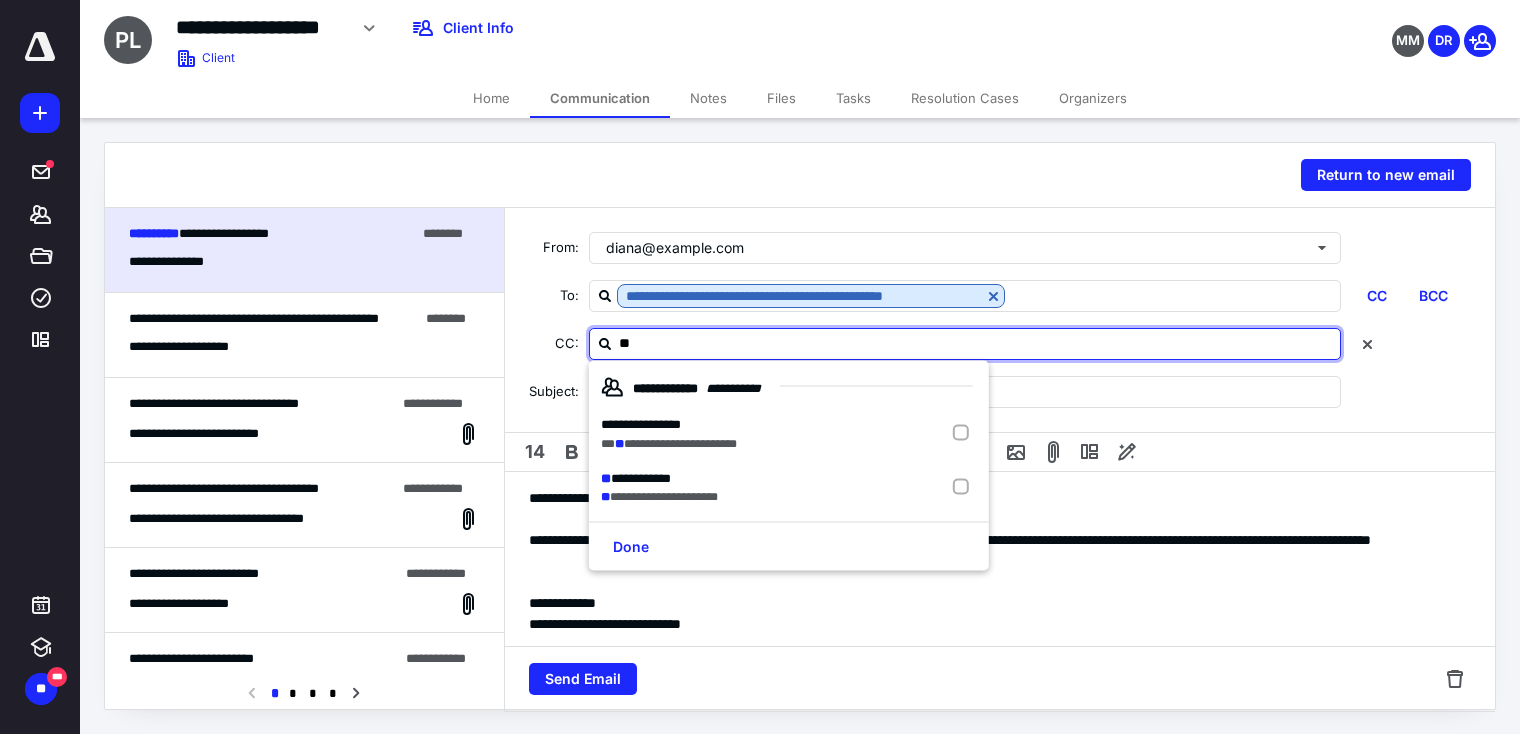 type on "***" 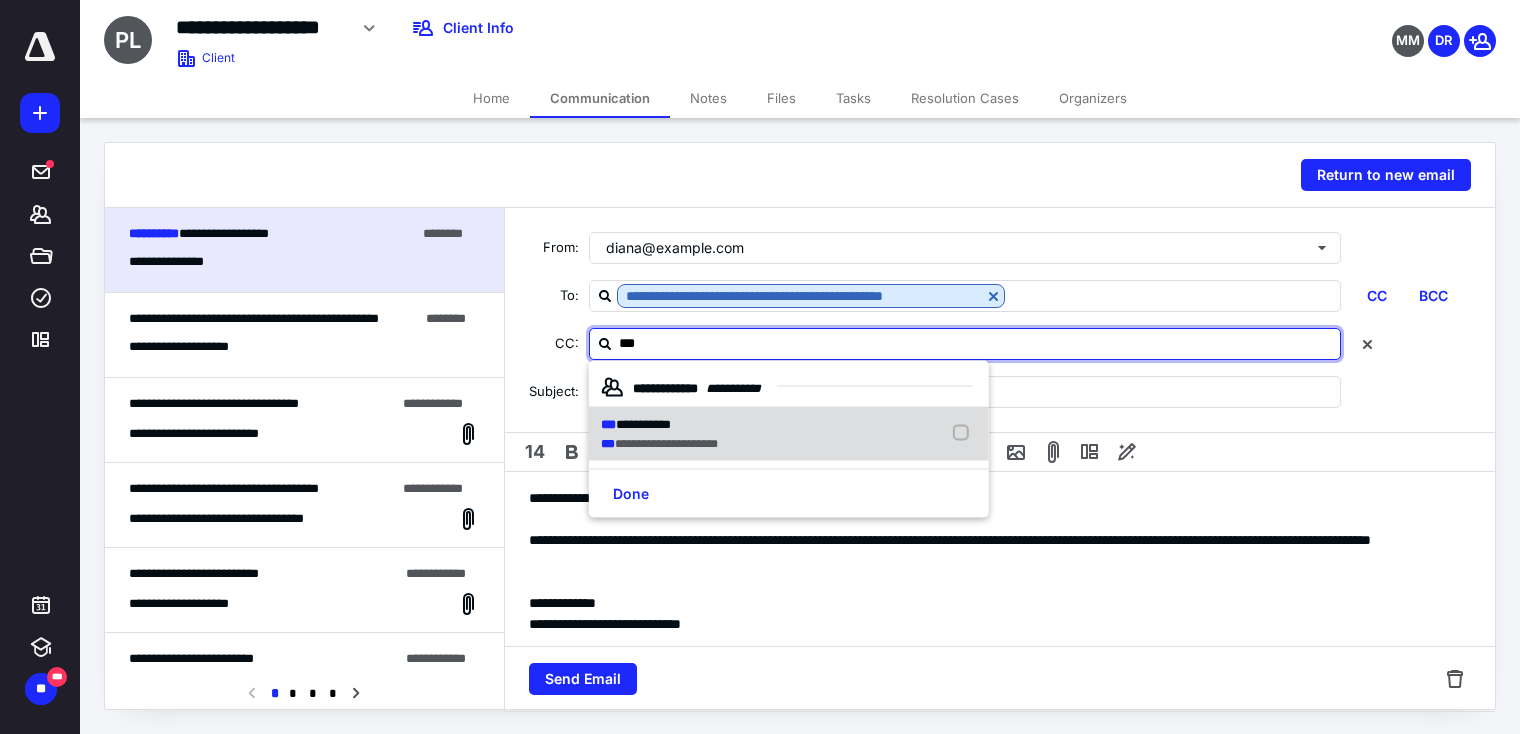 click on "**********" at bounding box center [643, 424] 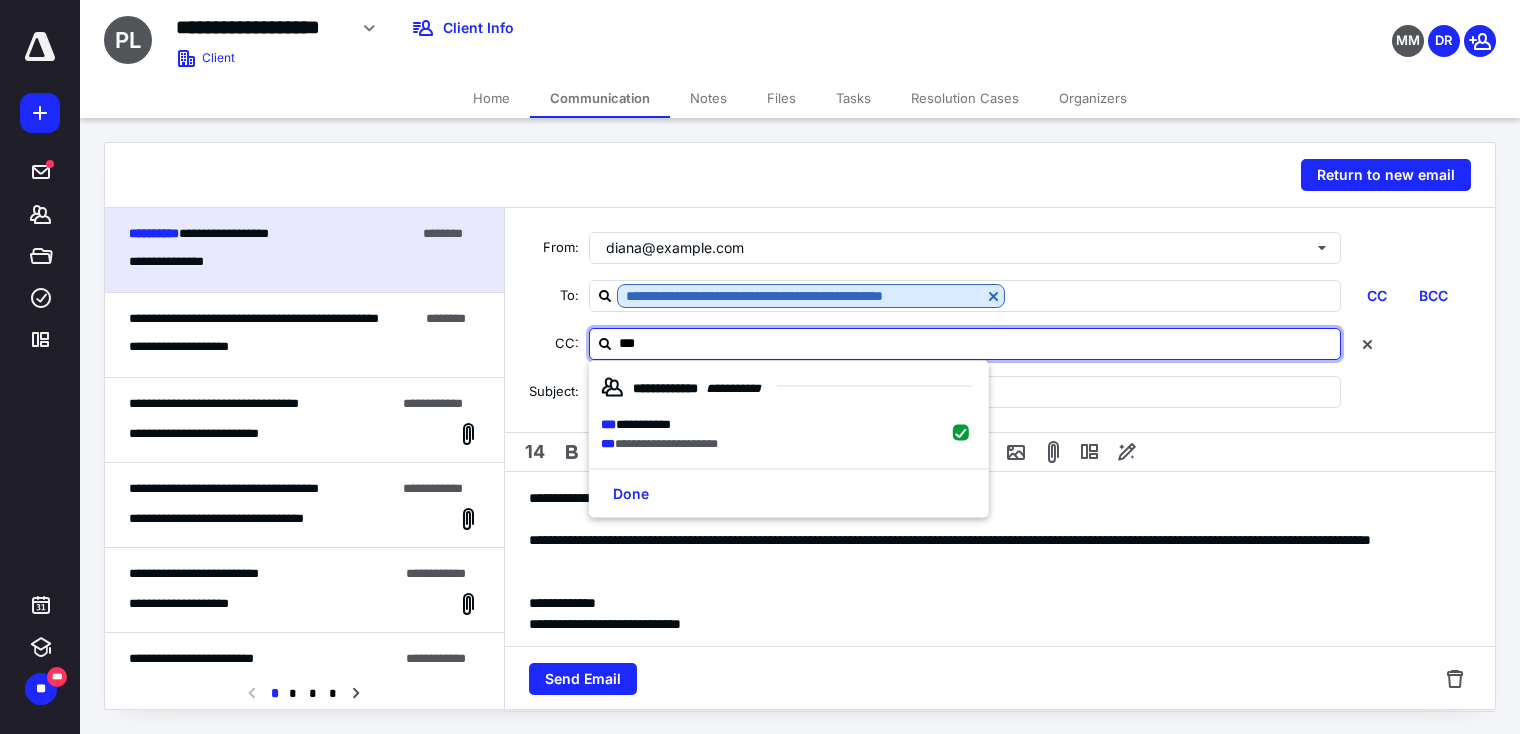 checkbox on "true" 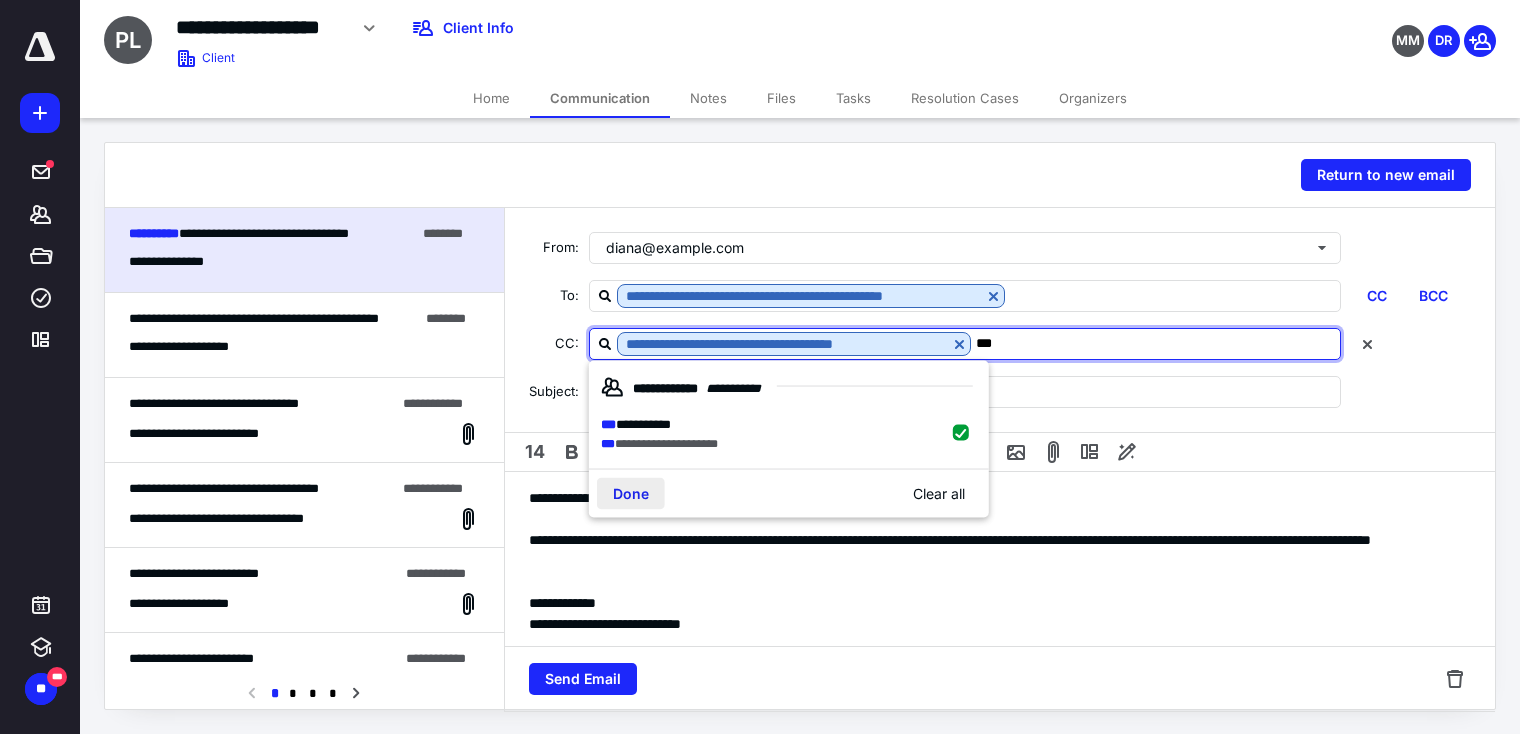 type on "***" 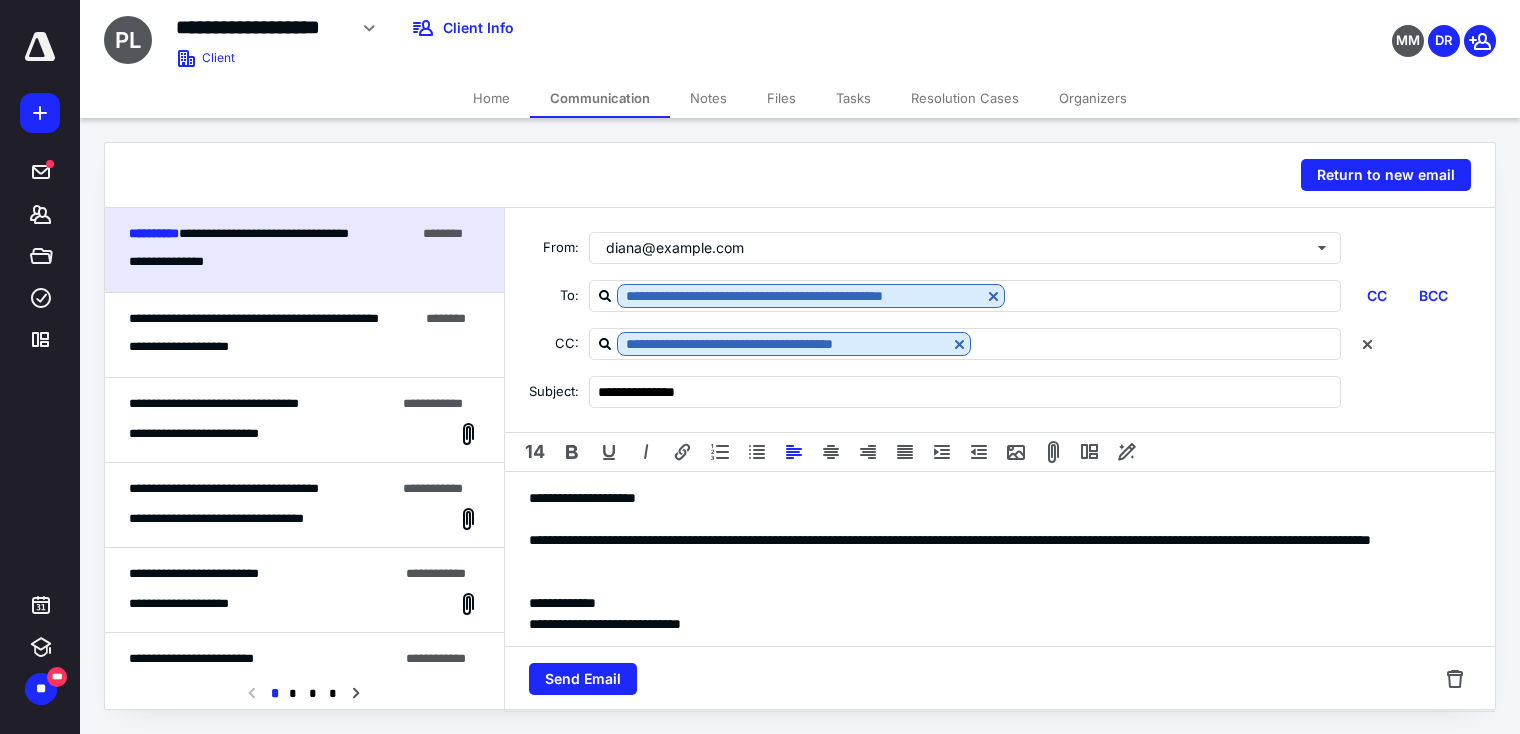 drag, startPoint x: 589, startPoint y: 567, endPoint x: 686, endPoint y: 566, distance: 97.00516 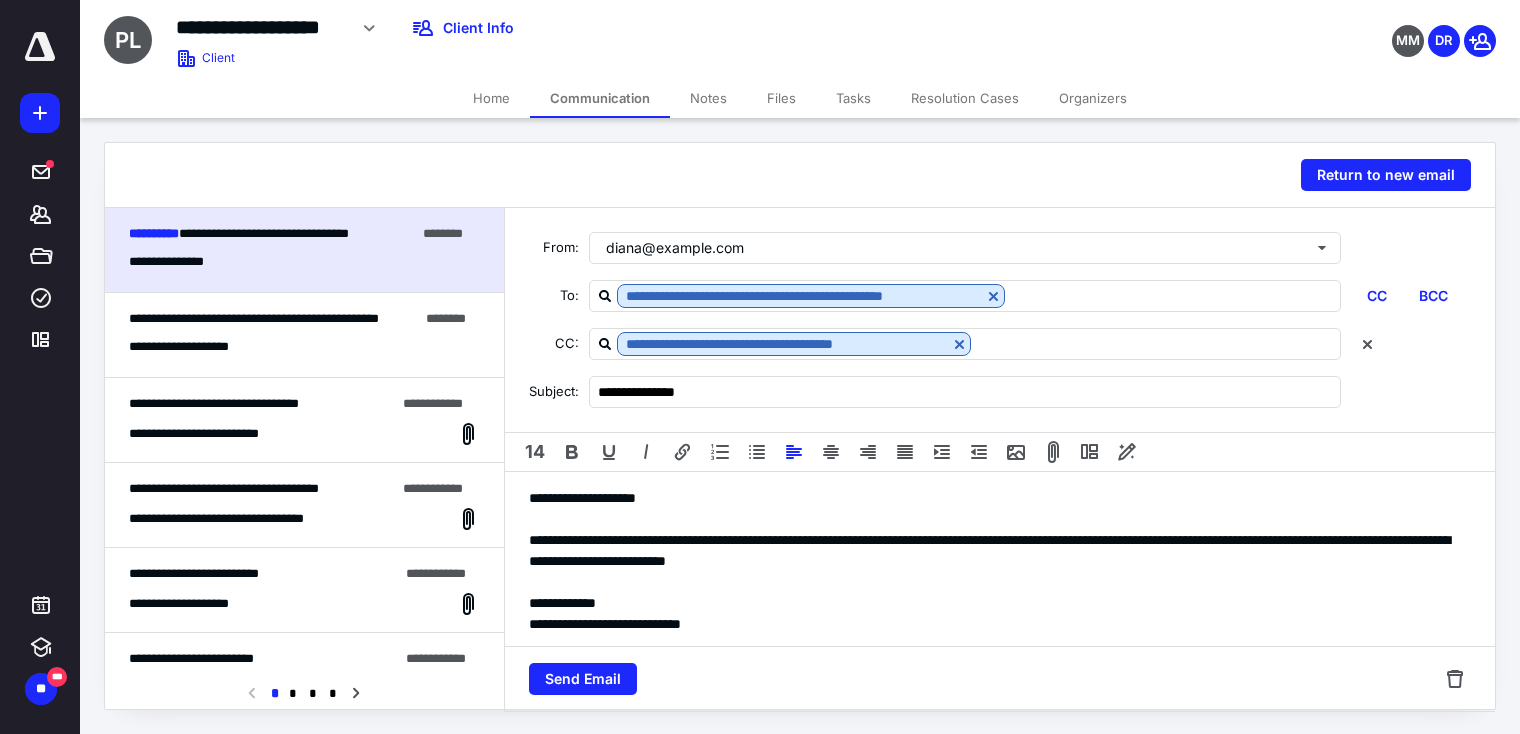 click on "**********" at bounding box center [990, 551] 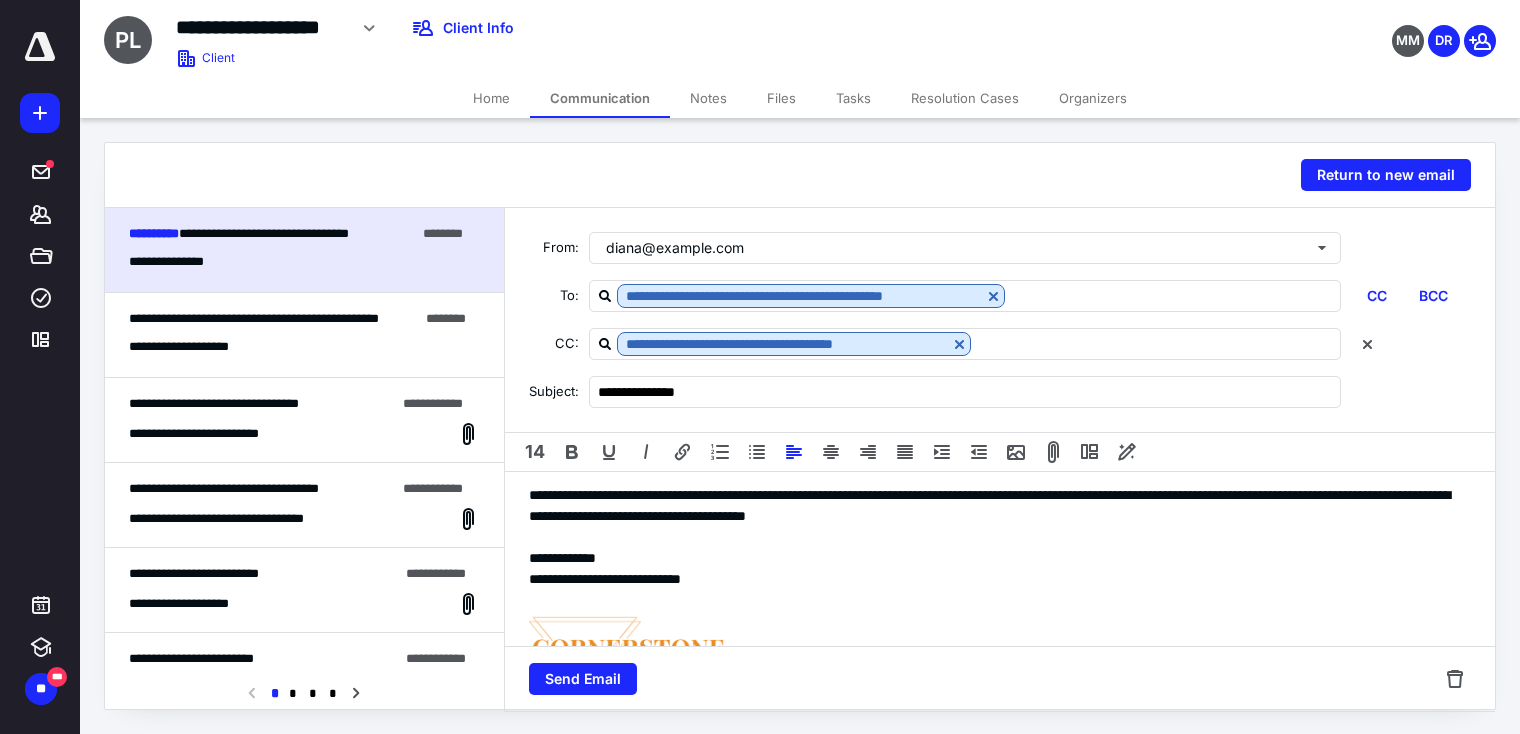 scroll, scrollTop: 0, scrollLeft: 0, axis: both 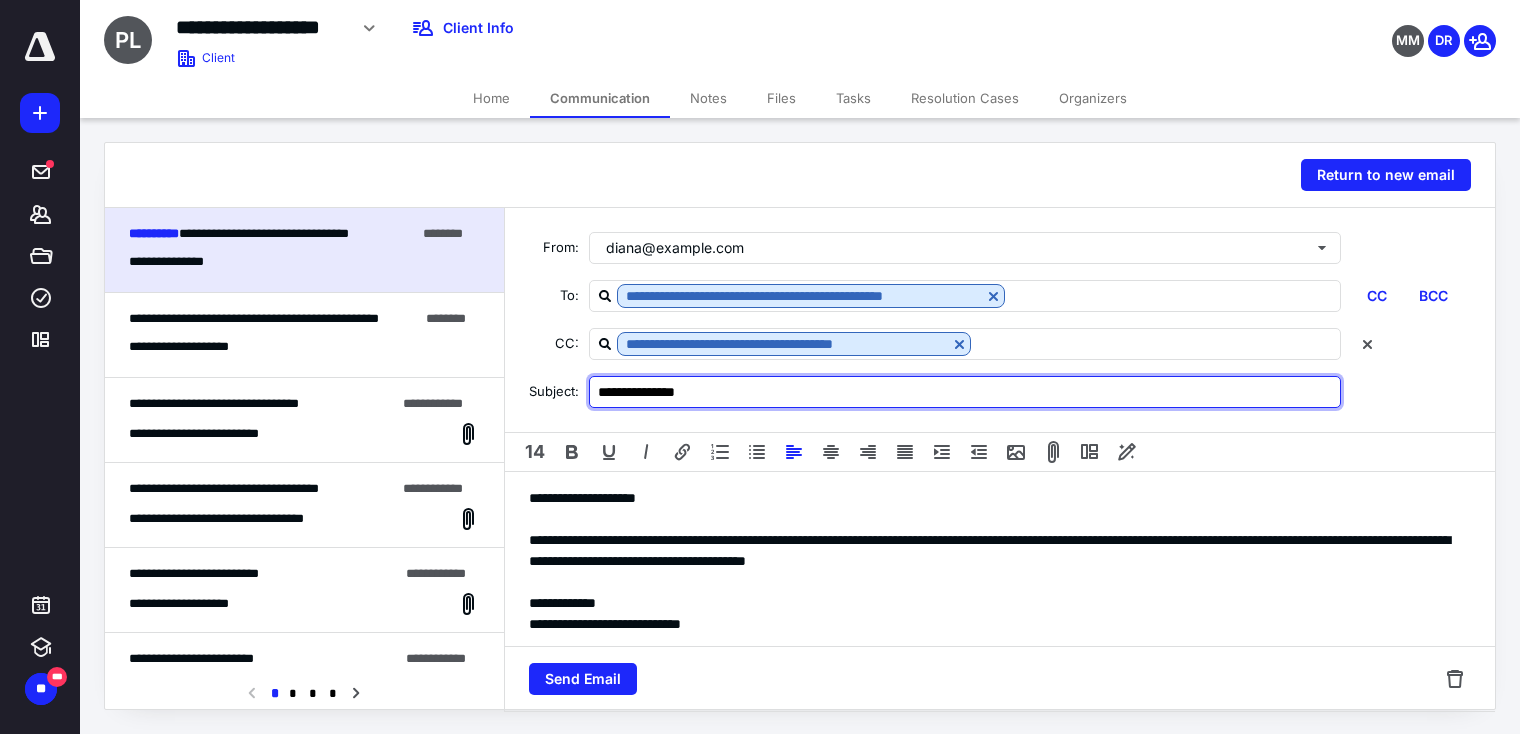 click on "**********" at bounding box center (965, 392) 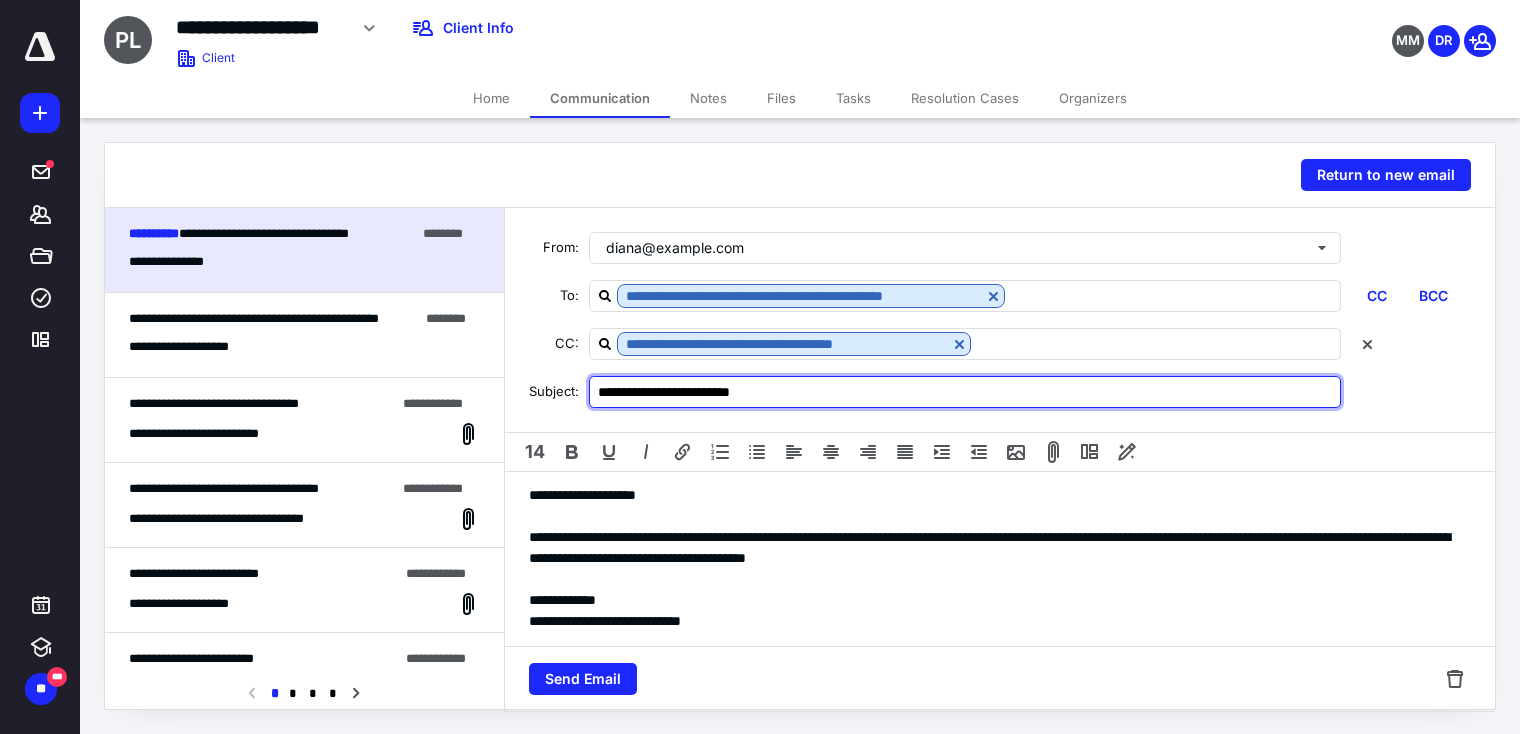 scroll, scrollTop: 0, scrollLeft: 0, axis: both 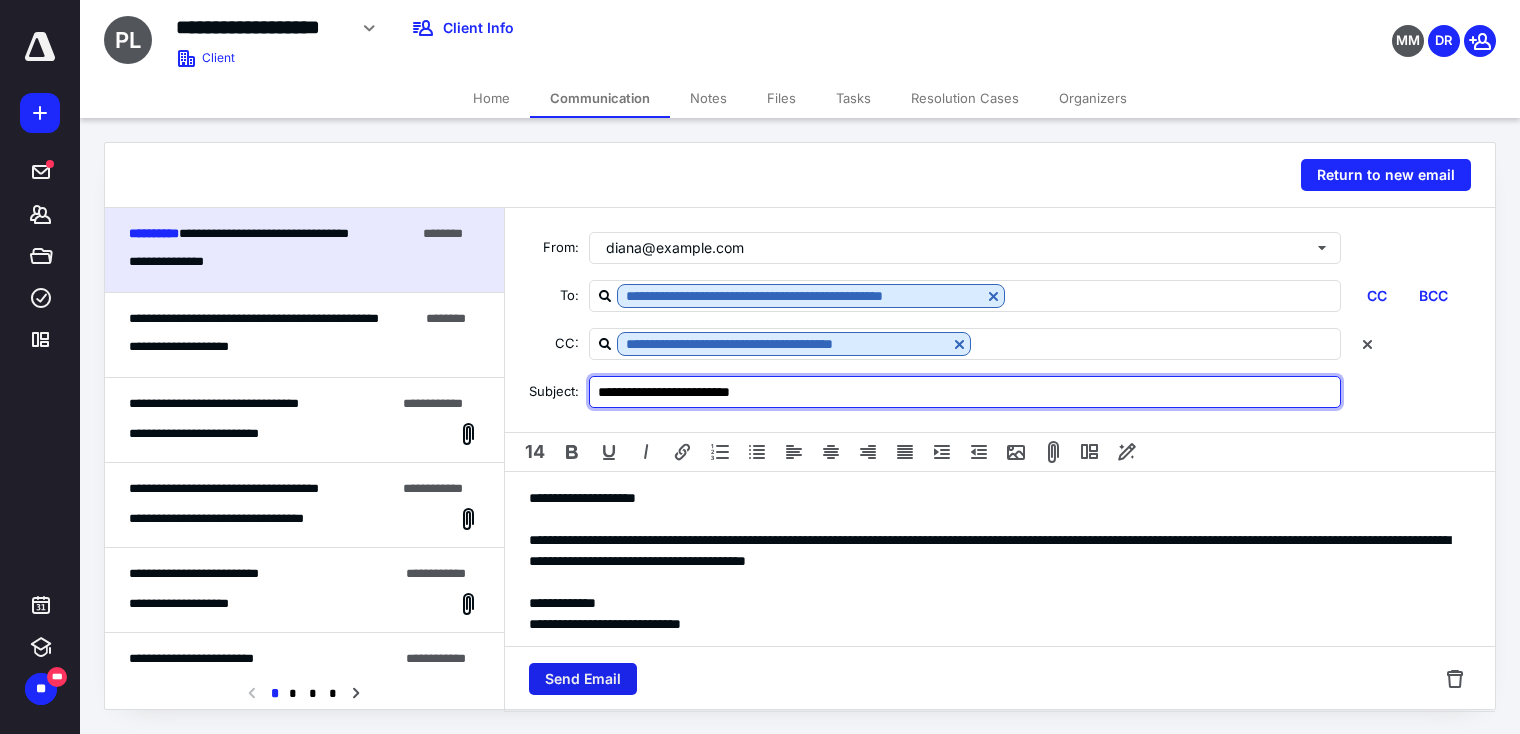type on "**********" 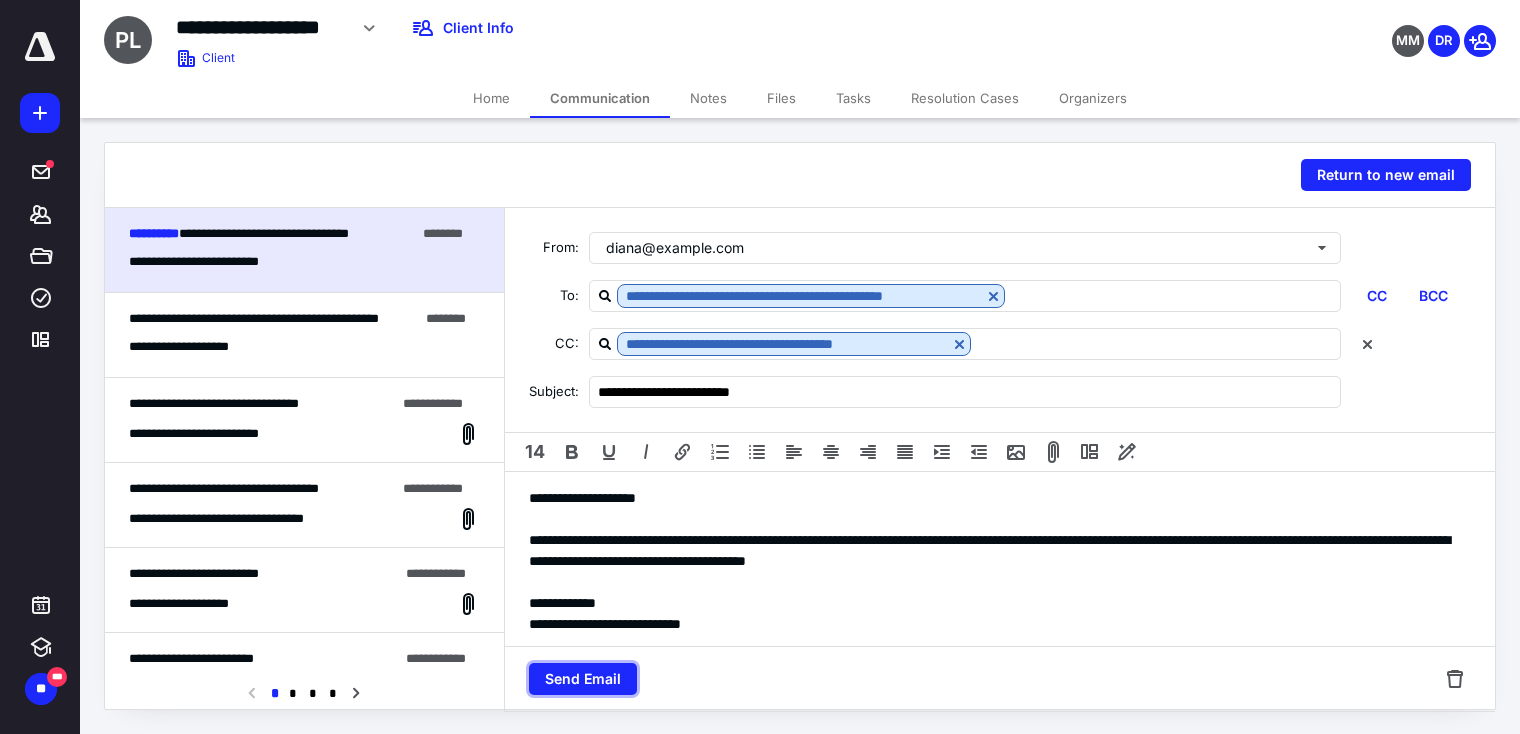 drag, startPoint x: 589, startPoint y: 680, endPoint x: 964, endPoint y: 664, distance: 375.3412 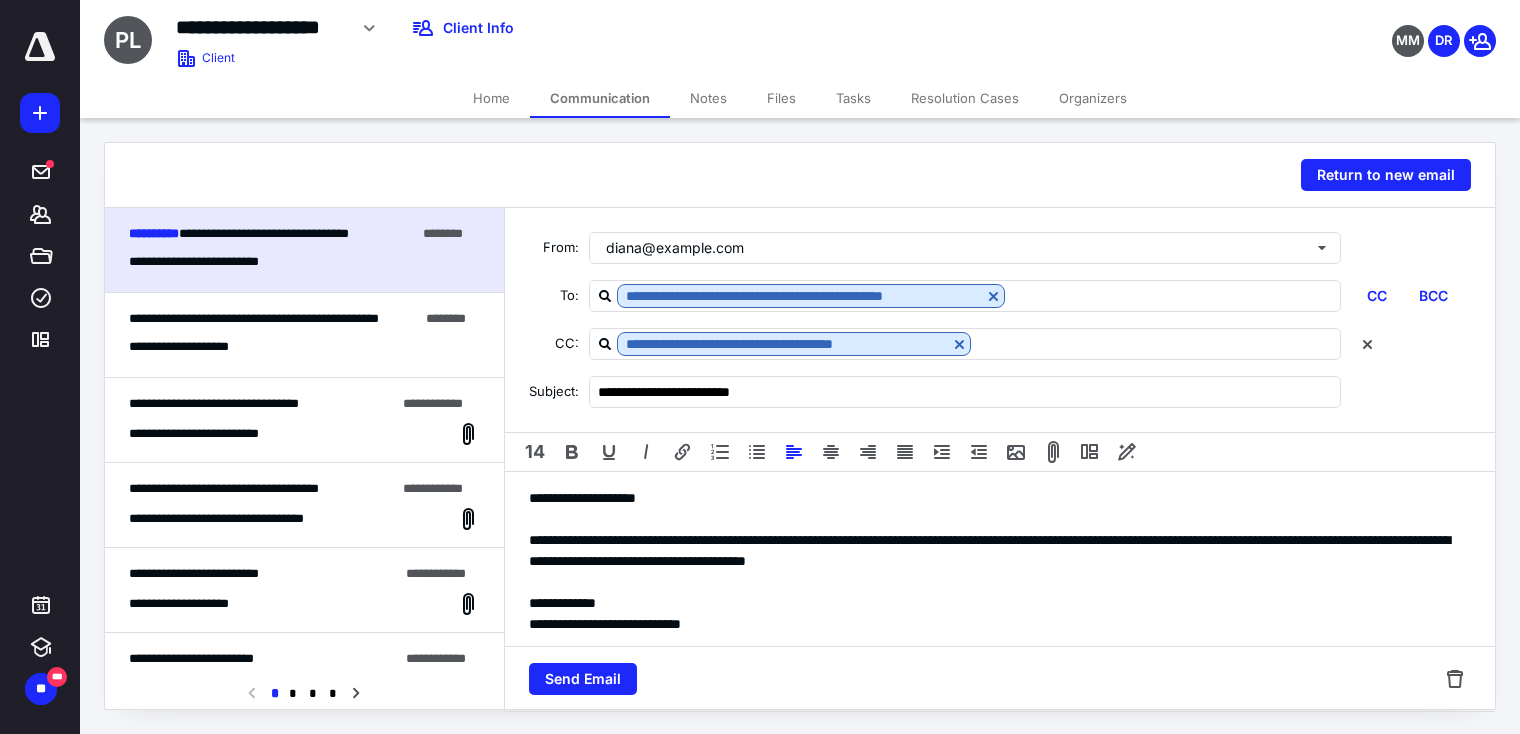 click on "**********" at bounding box center (990, 551) 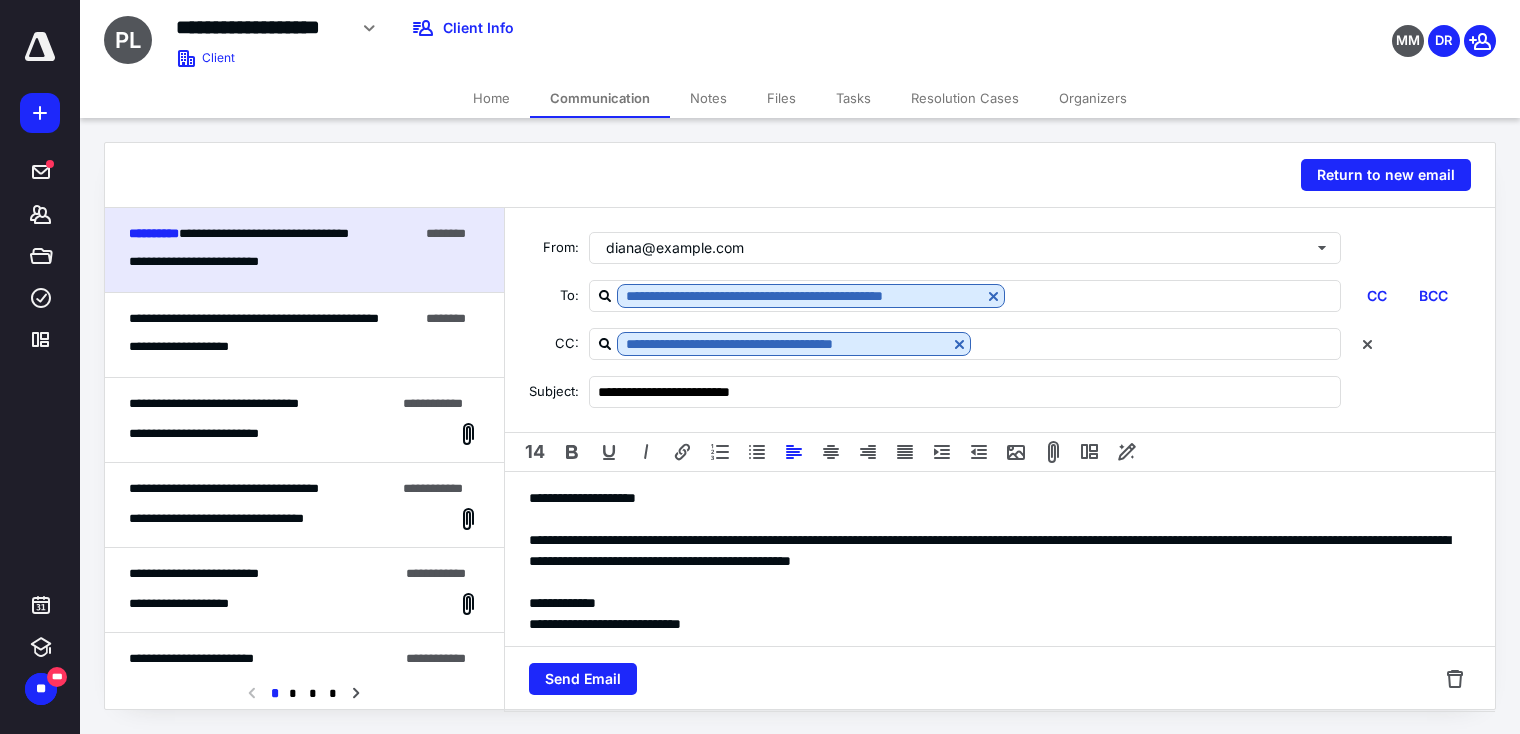 click on "**********" at bounding box center [990, 551] 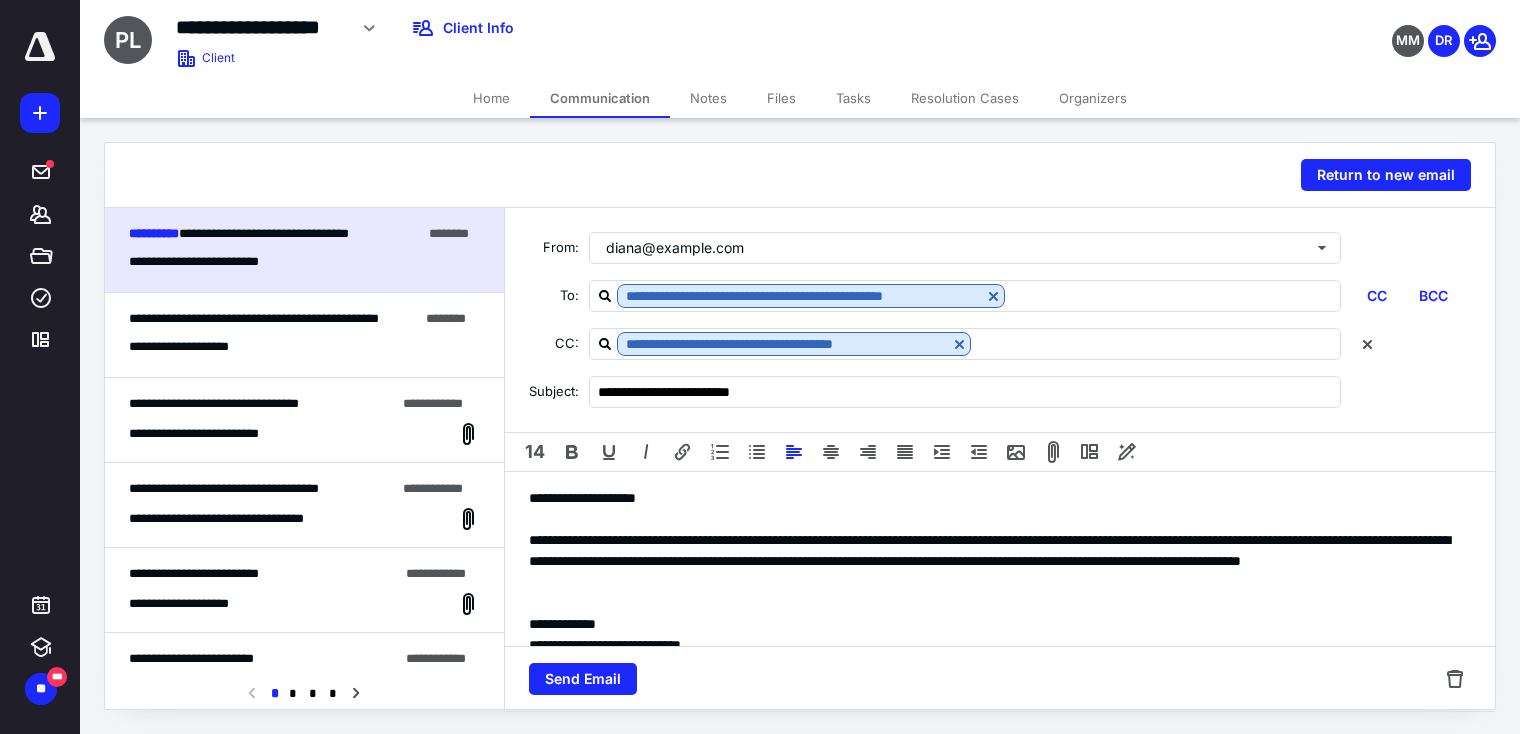 click on "**********" at bounding box center (990, 561) 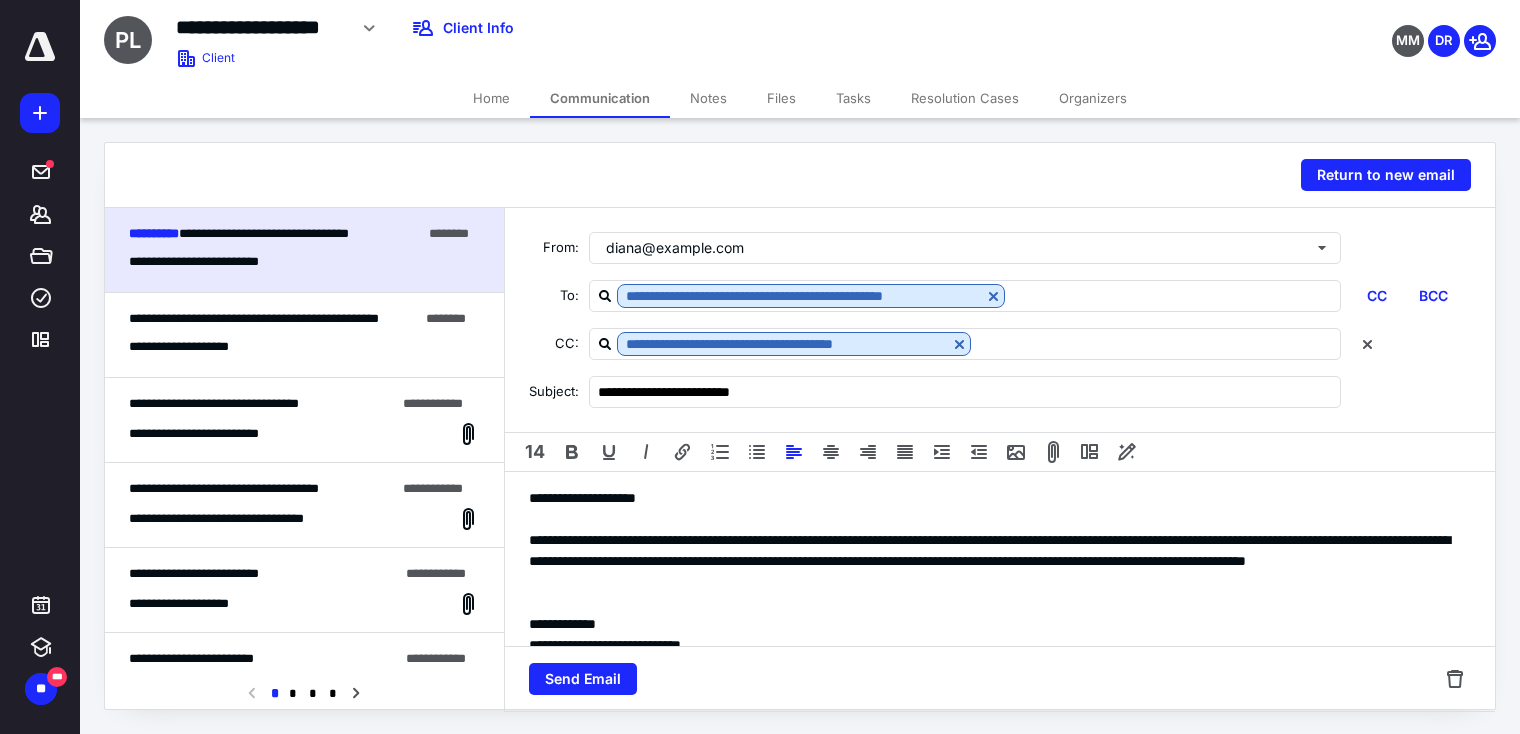 click on "**********" at bounding box center (990, 561) 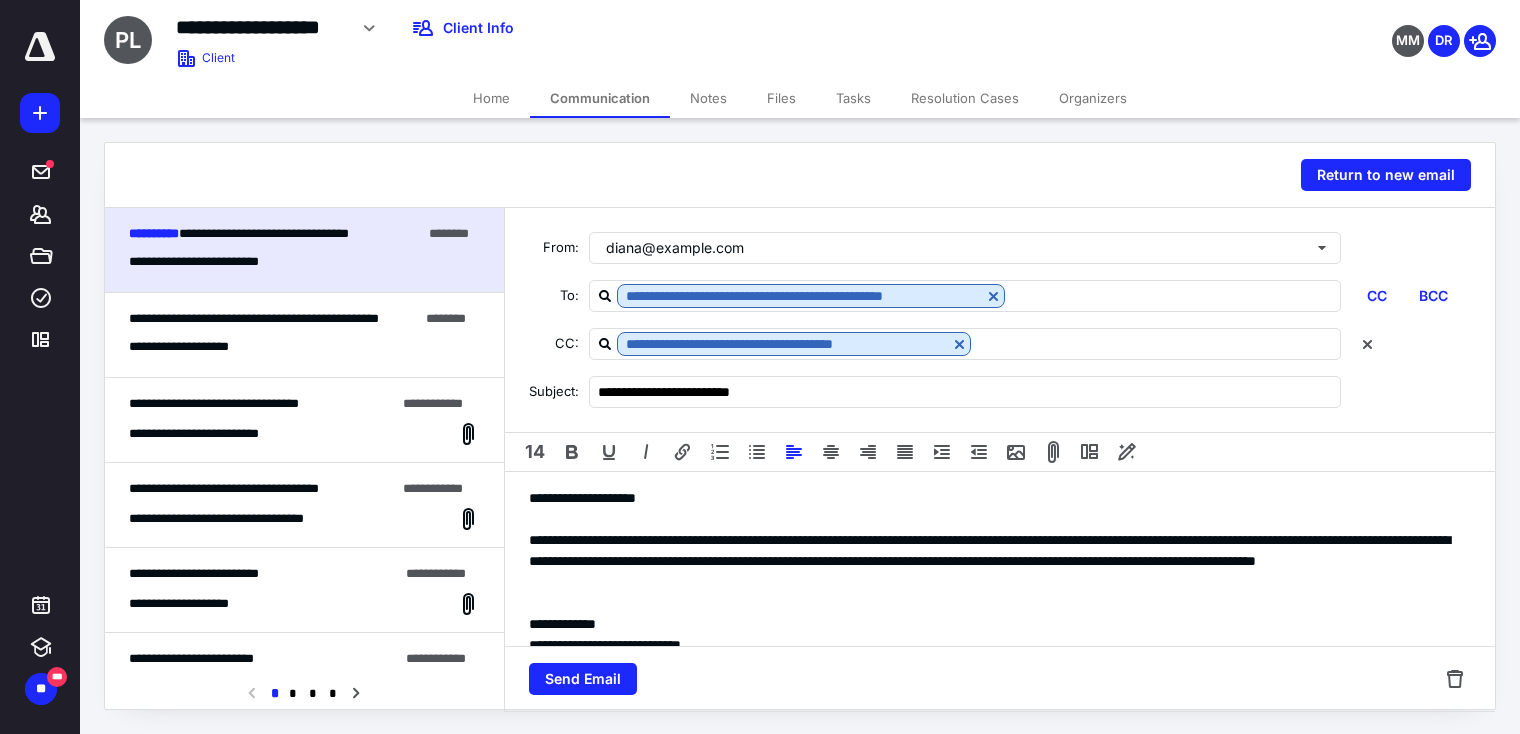 click on "**********" at bounding box center (990, 561) 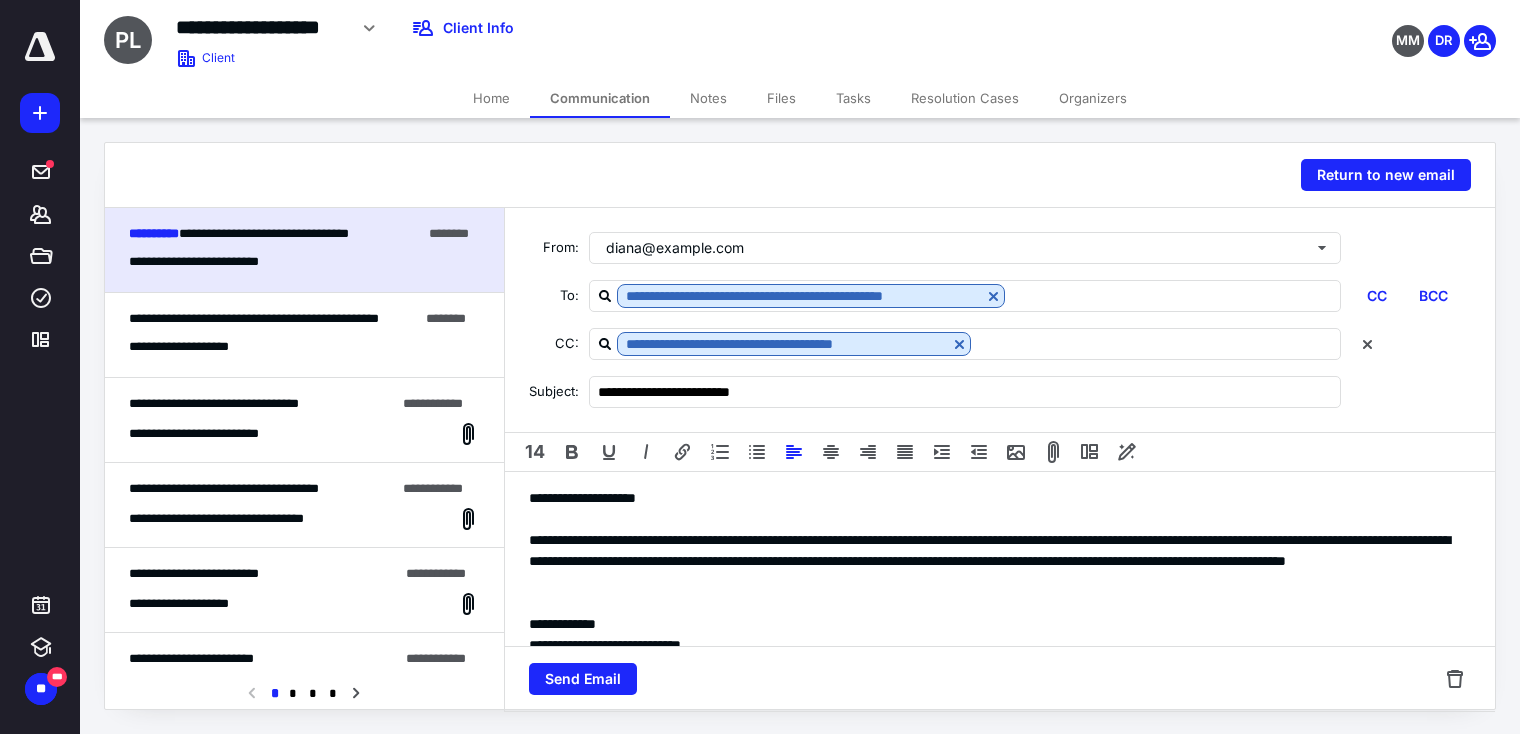 click on "**********" at bounding box center (990, 561) 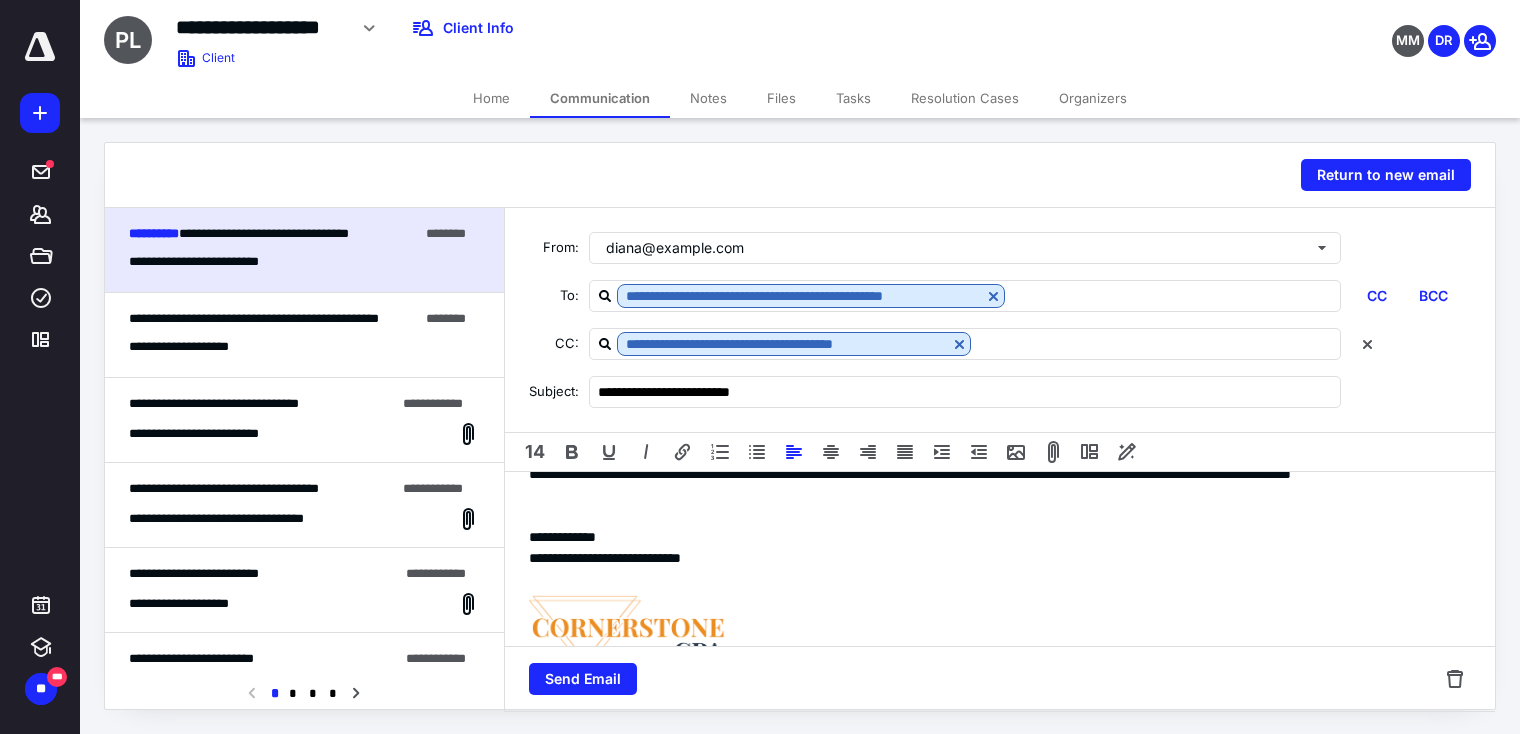 scroll, scrollTop: 133, scrollLeft: 0, axis: vertical 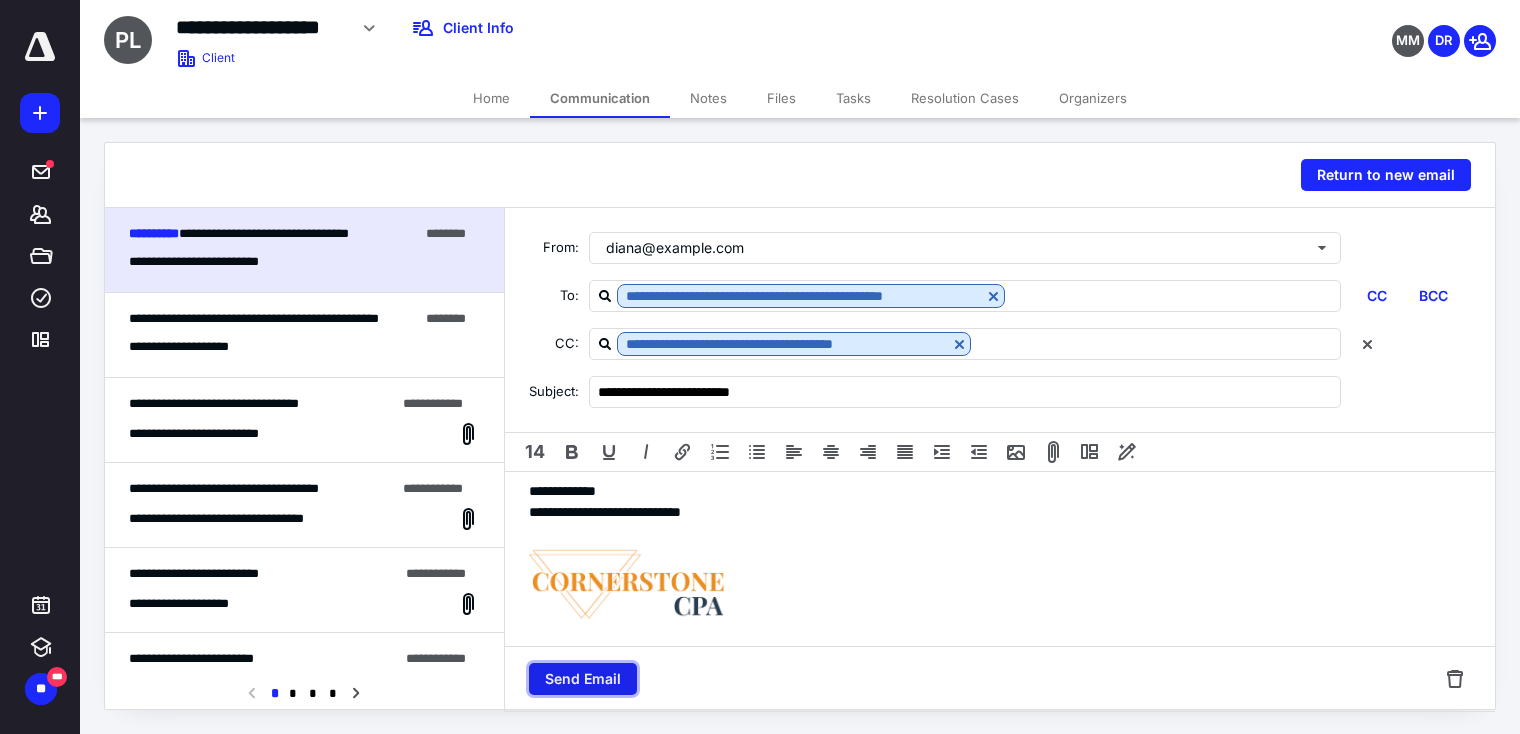 click on "Send Email" at bounding box center [583, 679] 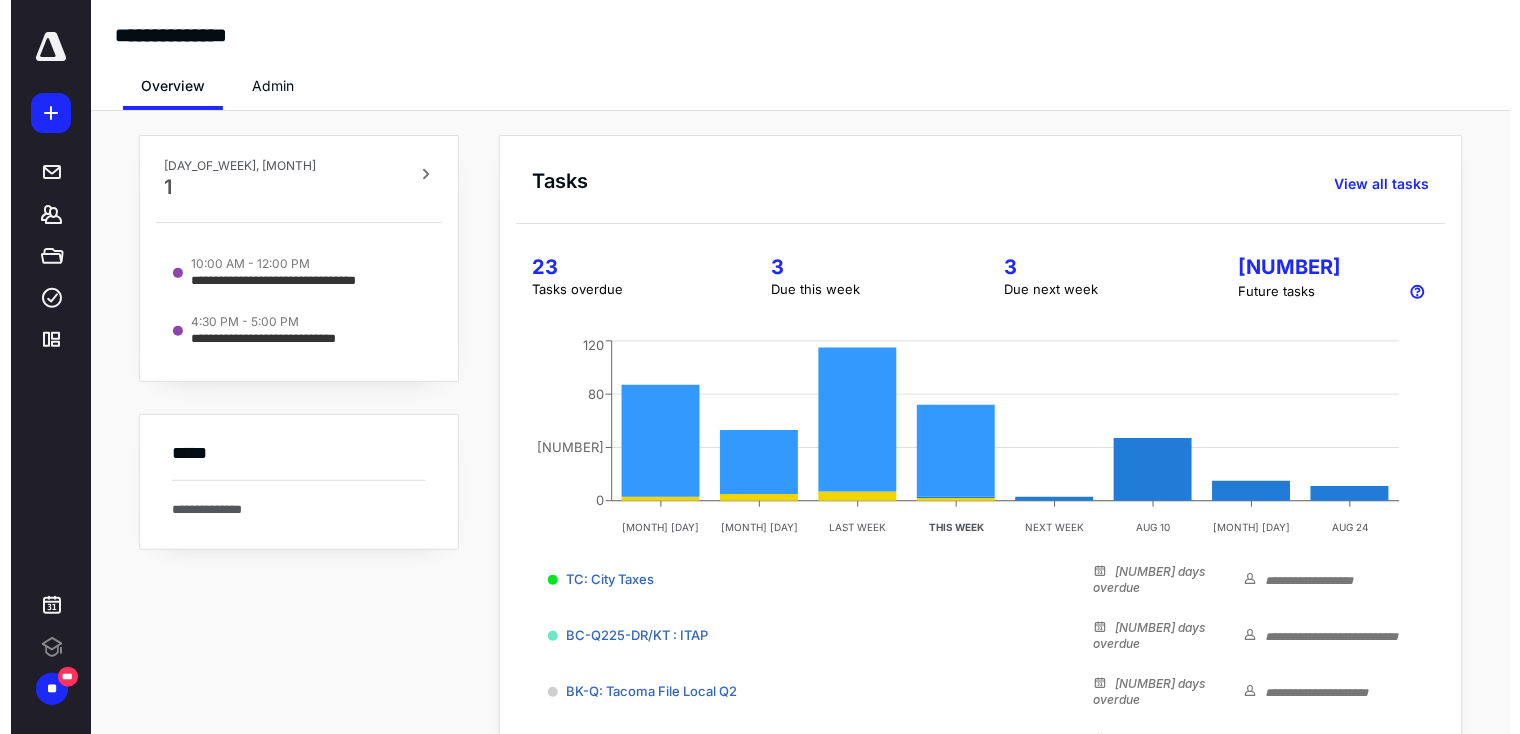 scroll, scrollTop: 0, scrollLeft: 0, axis: both 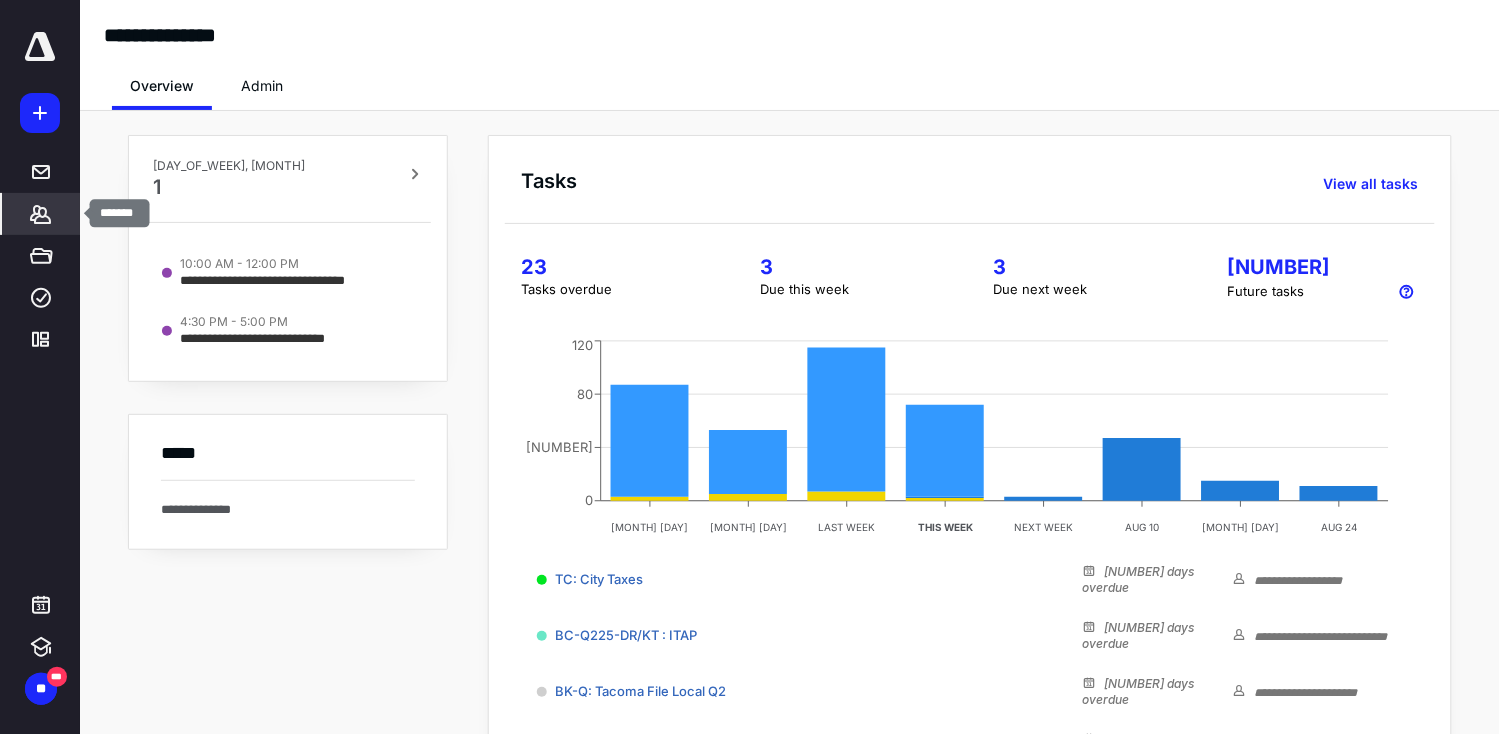 click 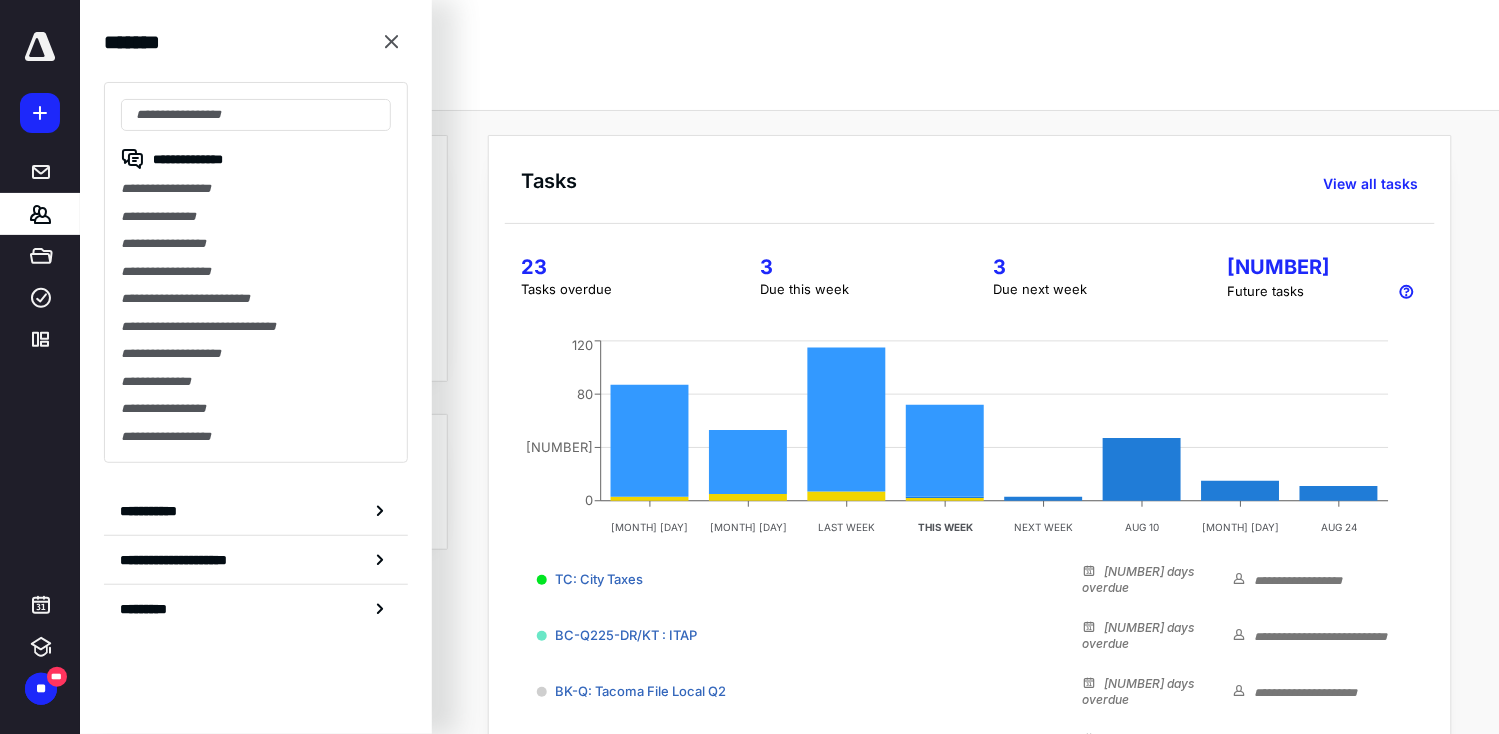 click on "**********" at bounding box center [256, 189] 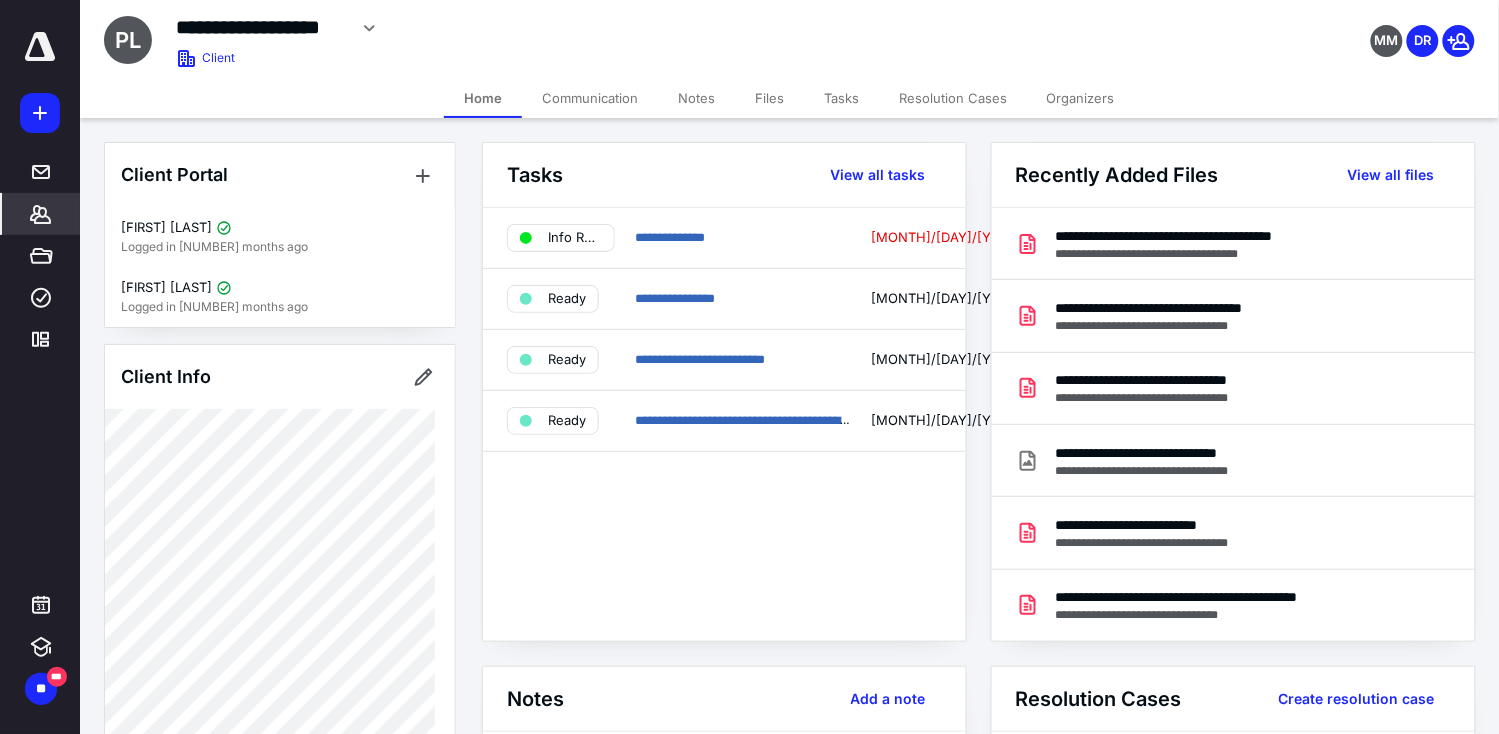 click on "Files" at bounding box center (769, 98) 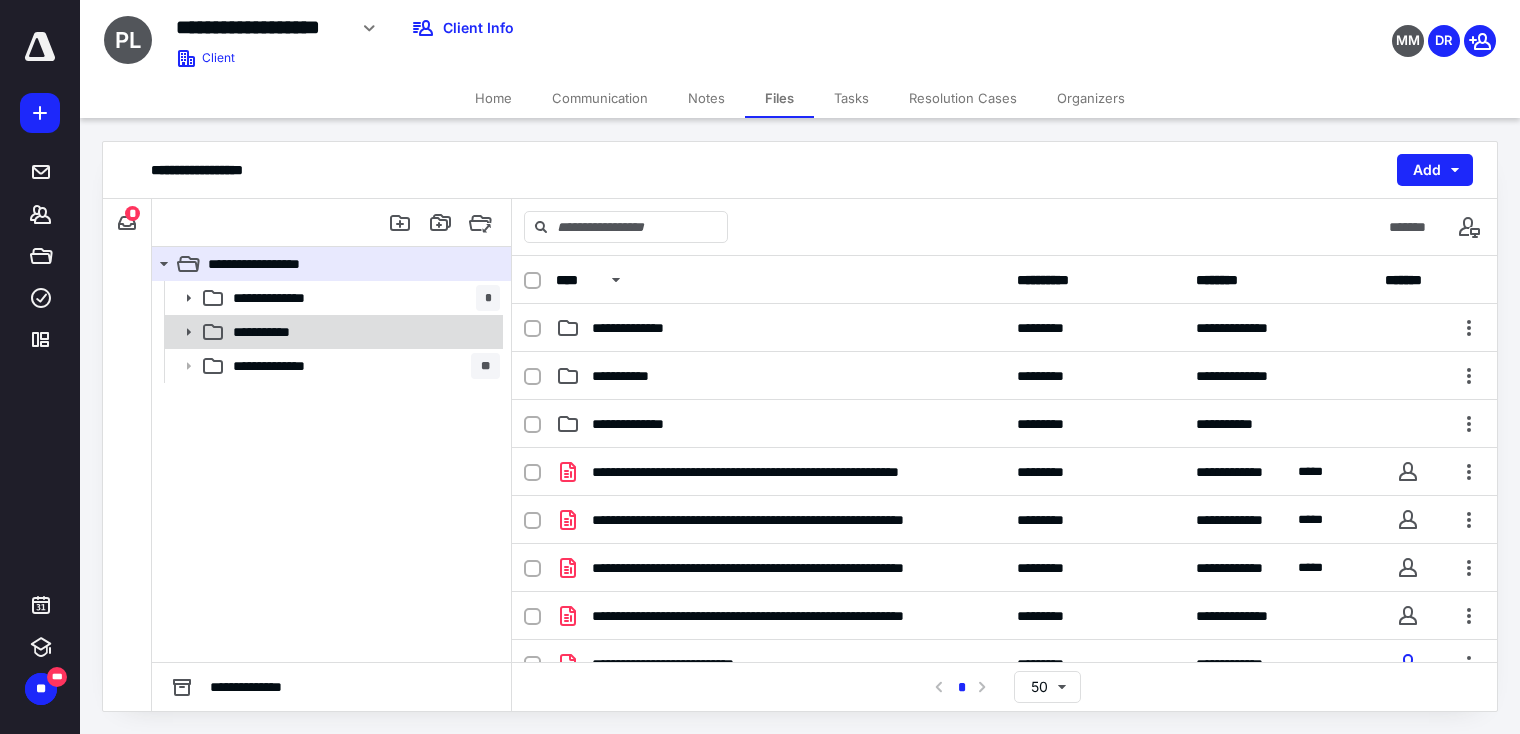 click 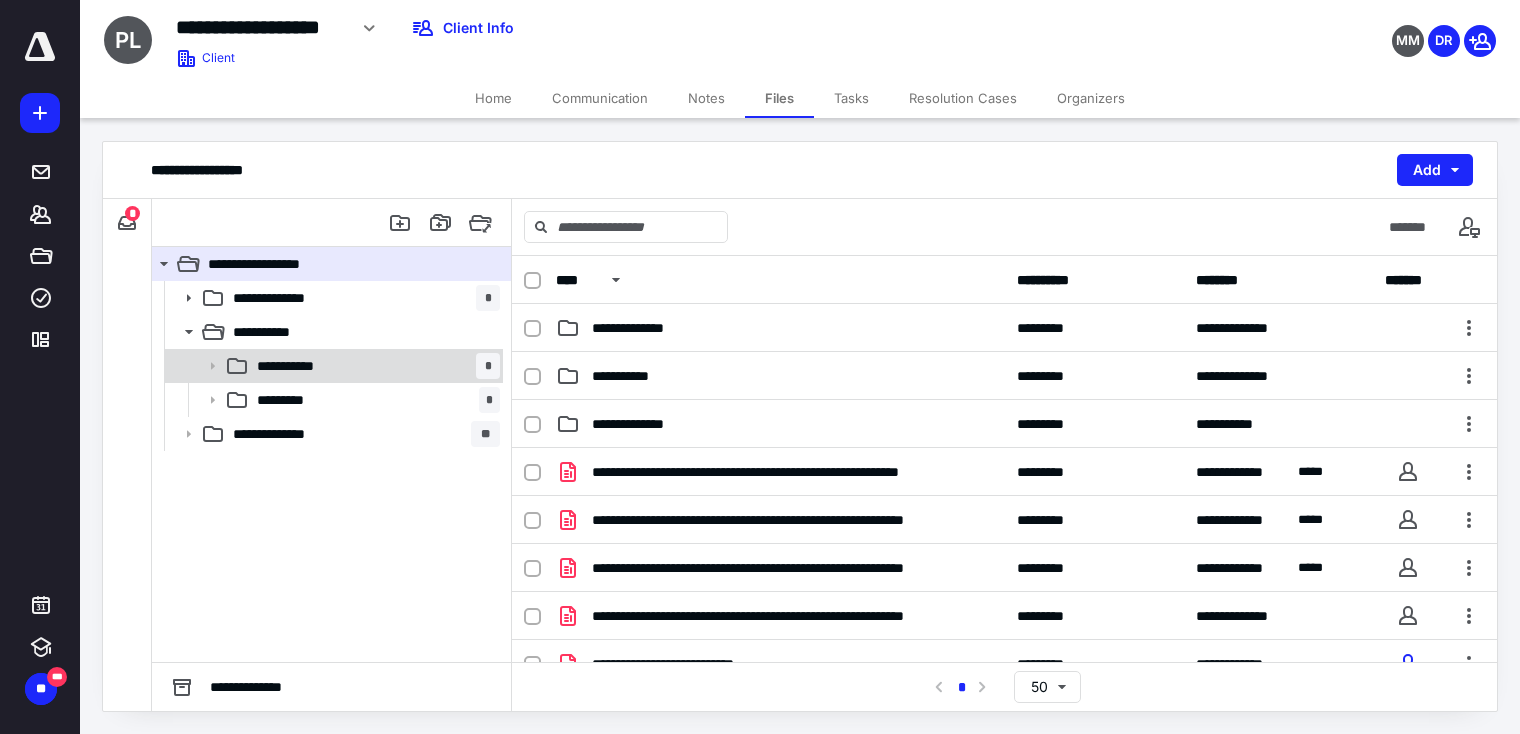 click 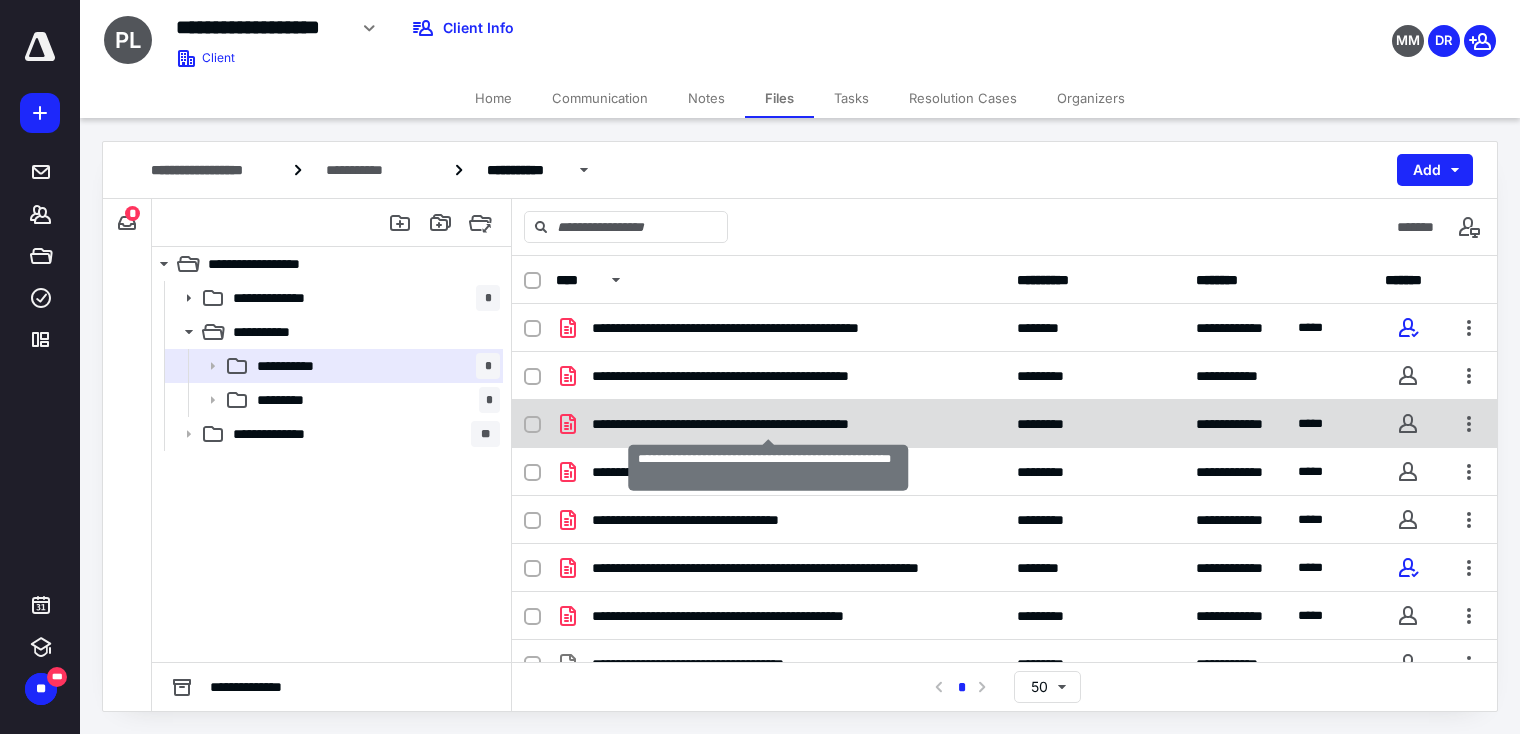 click on "**********" at bounding box center (768, 424) 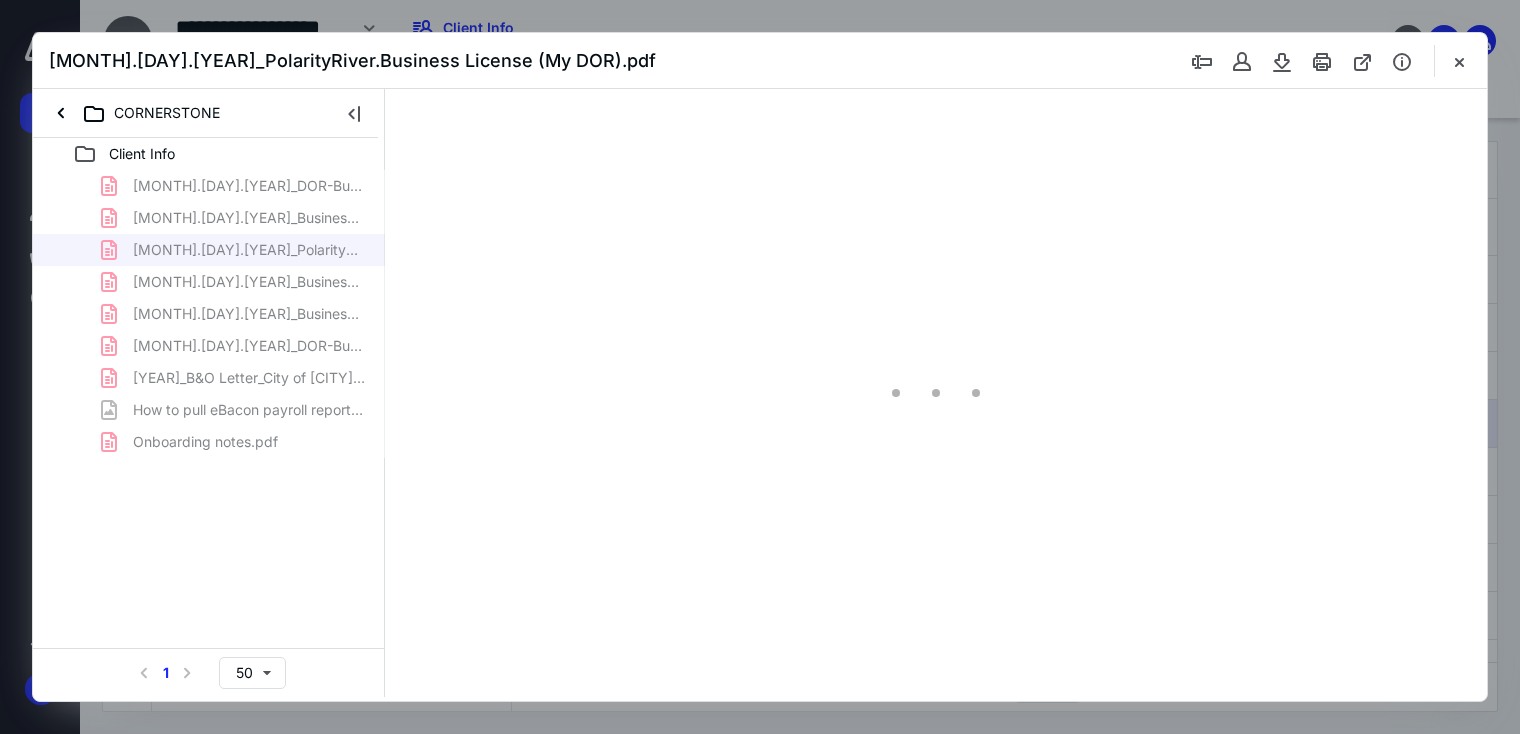 scroll, scrollTop: 0, scrollLeft: 0, axis: both 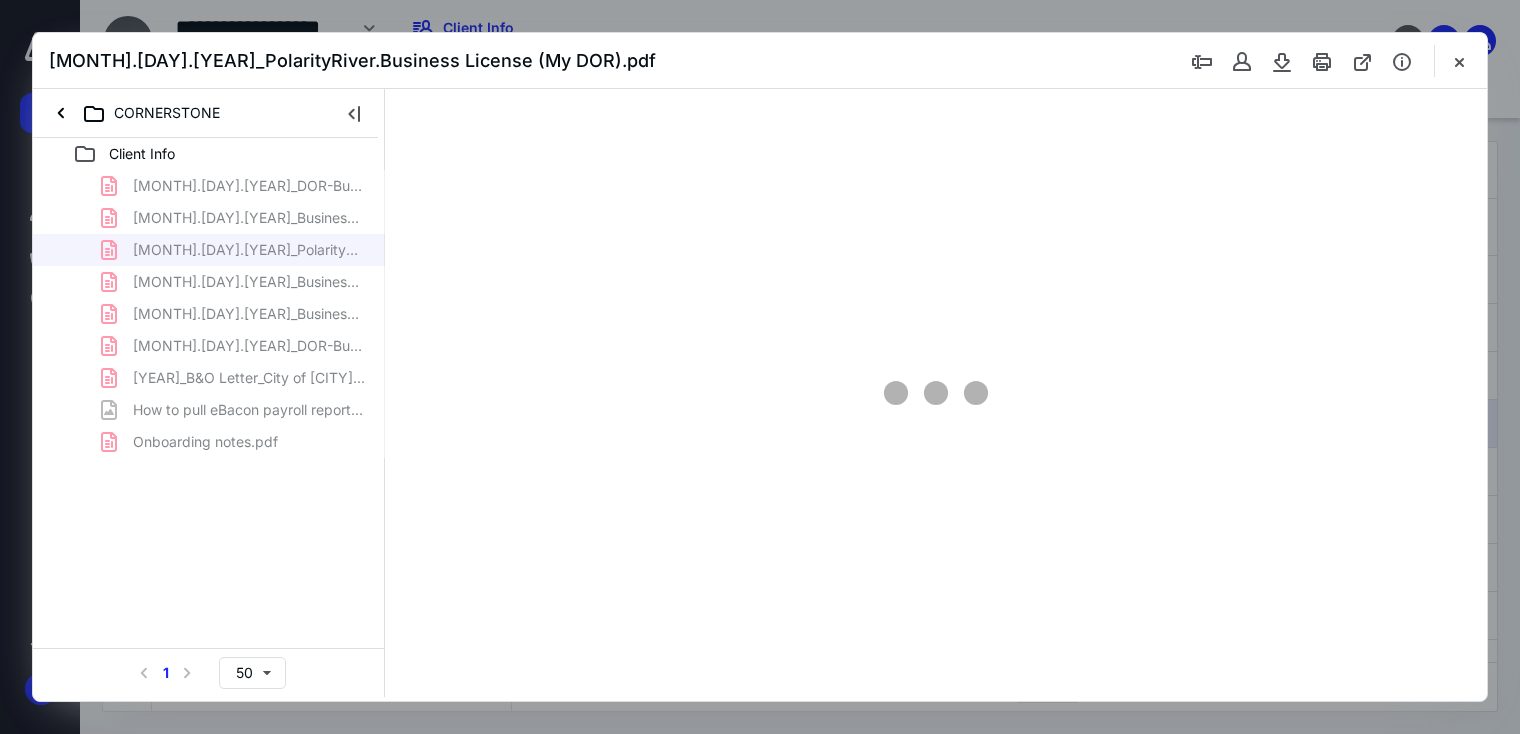 type on "72" 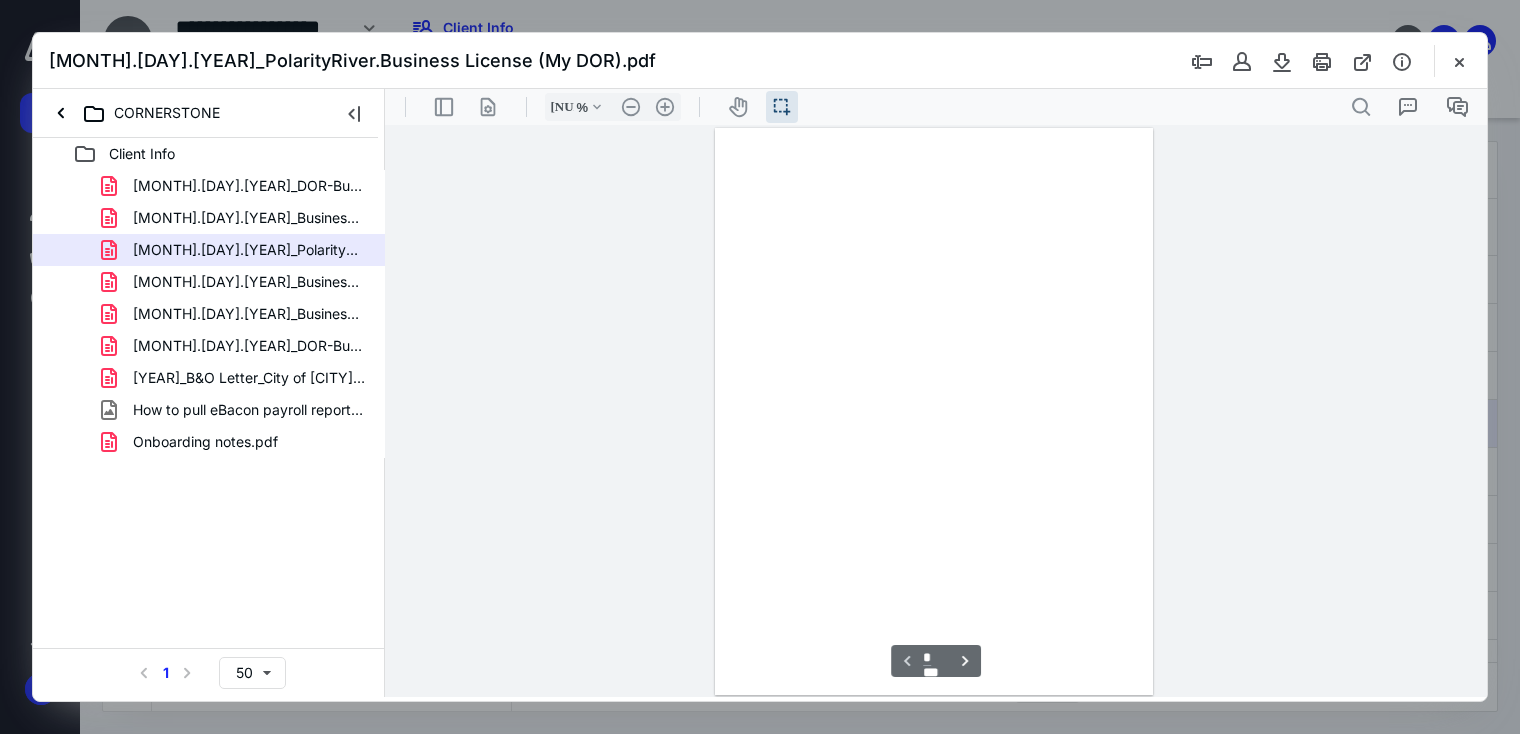 scroll, scrollTop: 39, scrollLeft: 0, axis: vertical 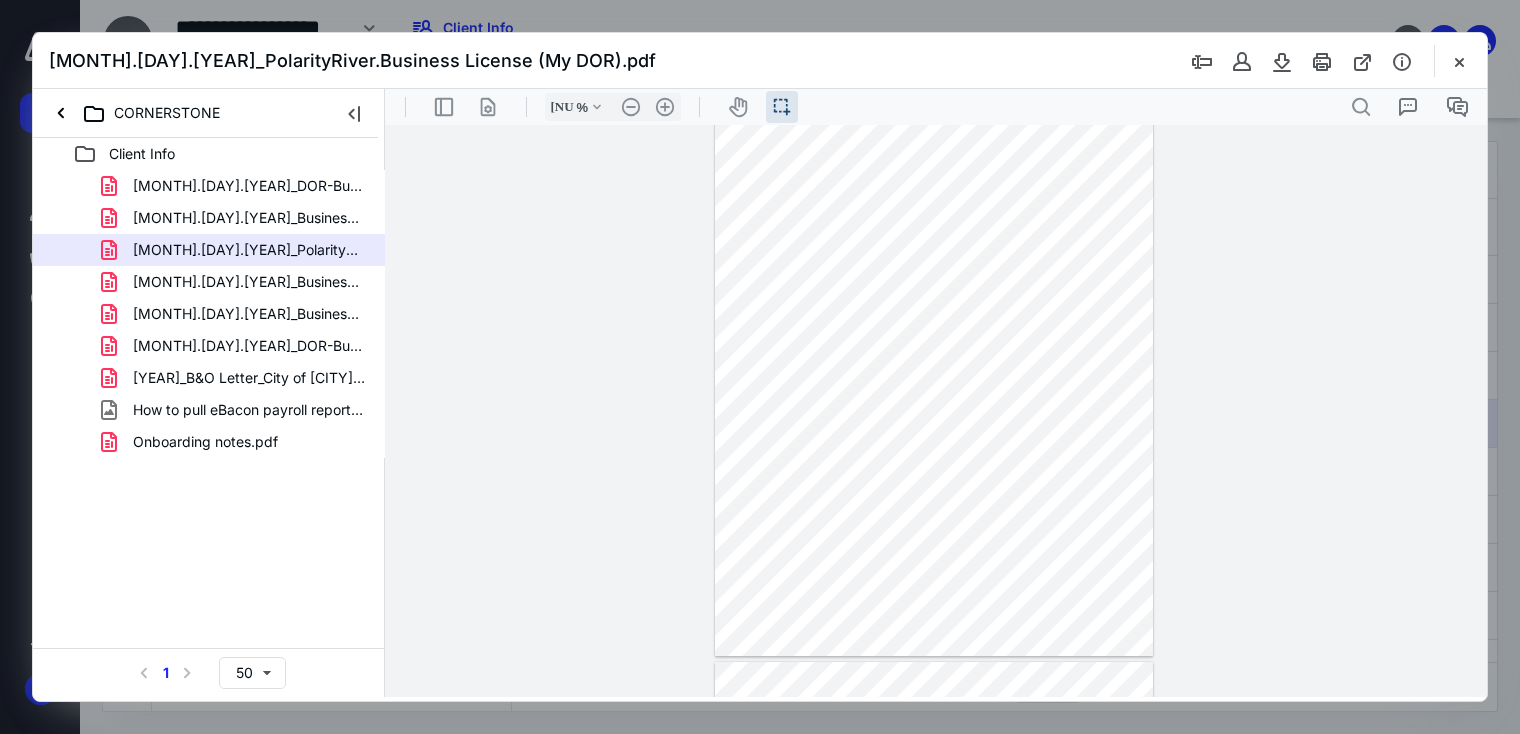 click at bounding box center [934, 372] 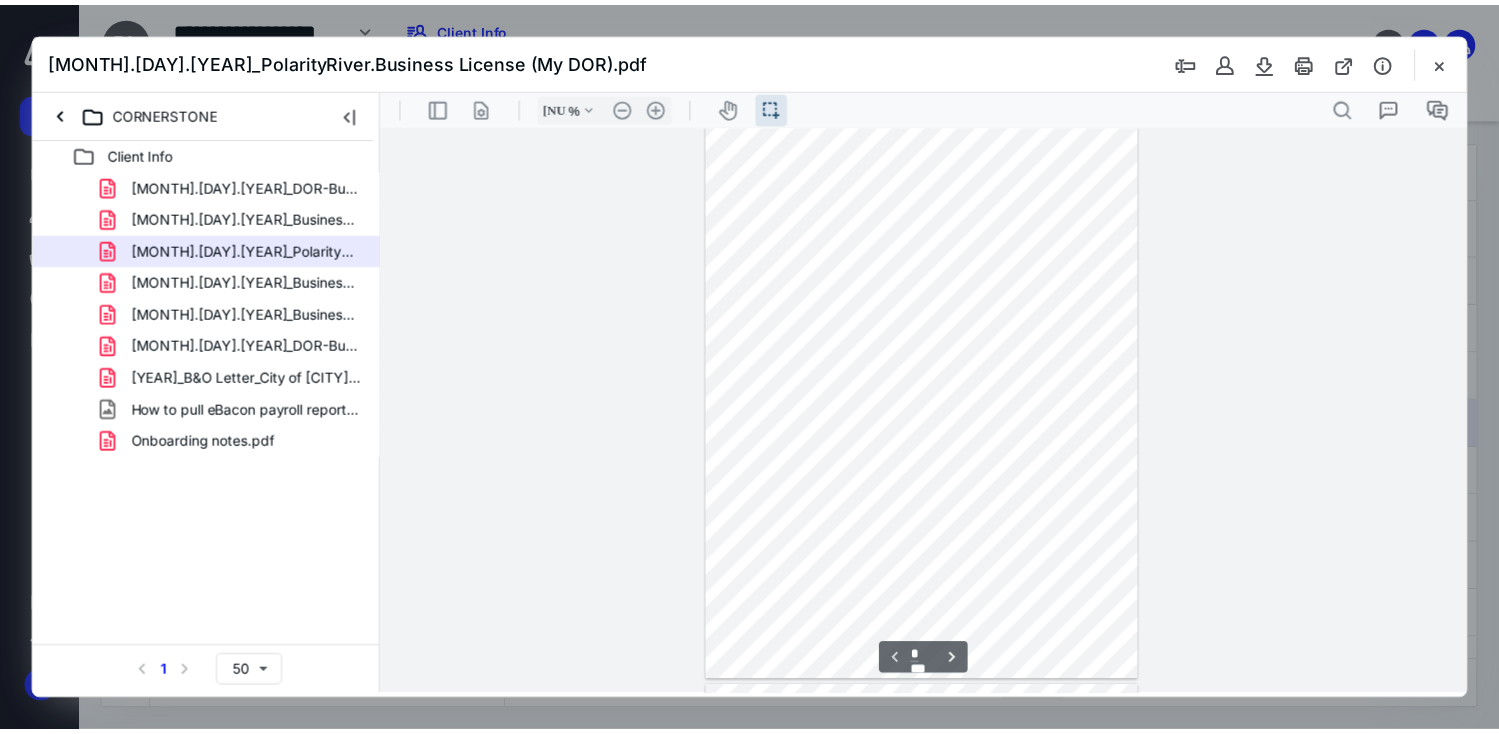 scroll, scrollTop: 0, scrollLeft: 0, axis: both 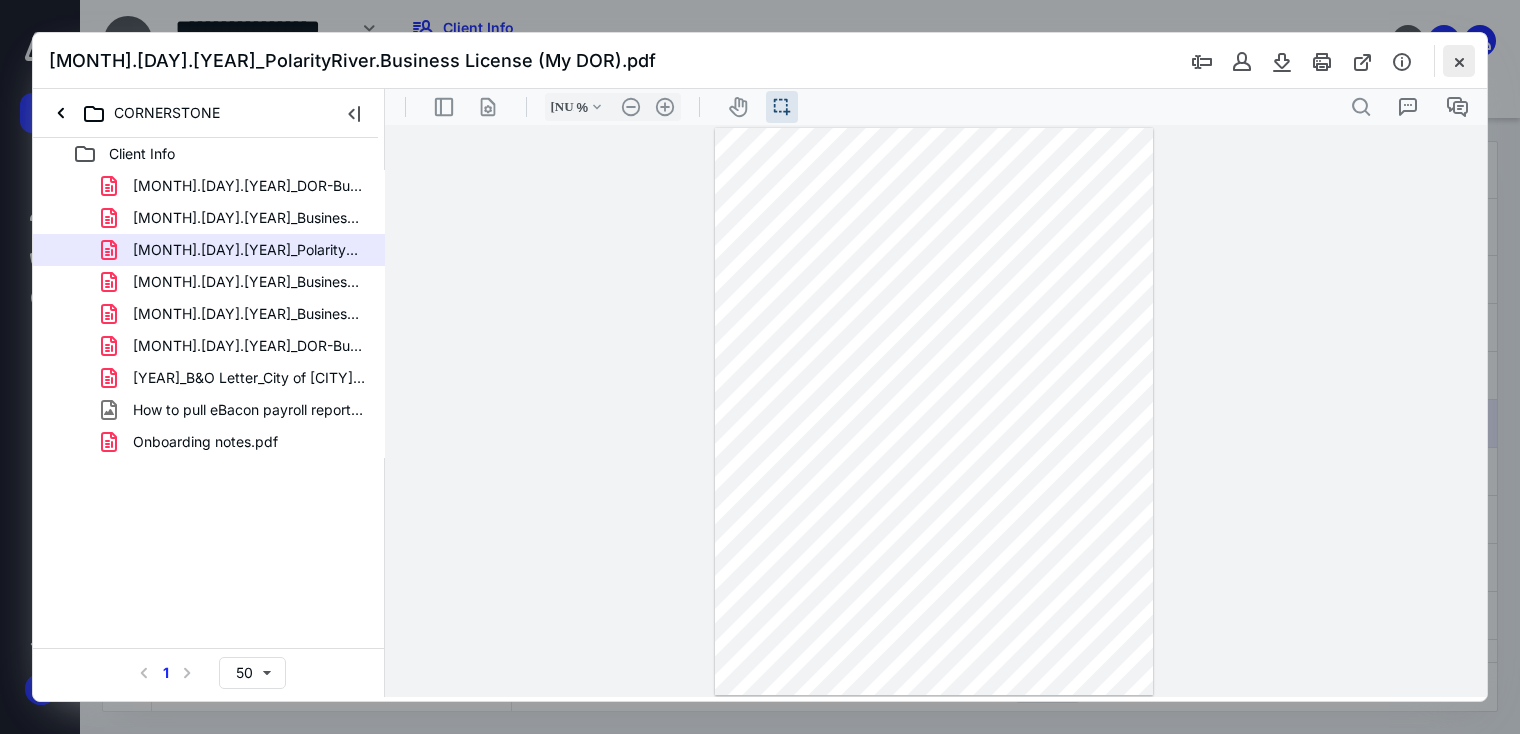 click at bounding box center [1459, 61] 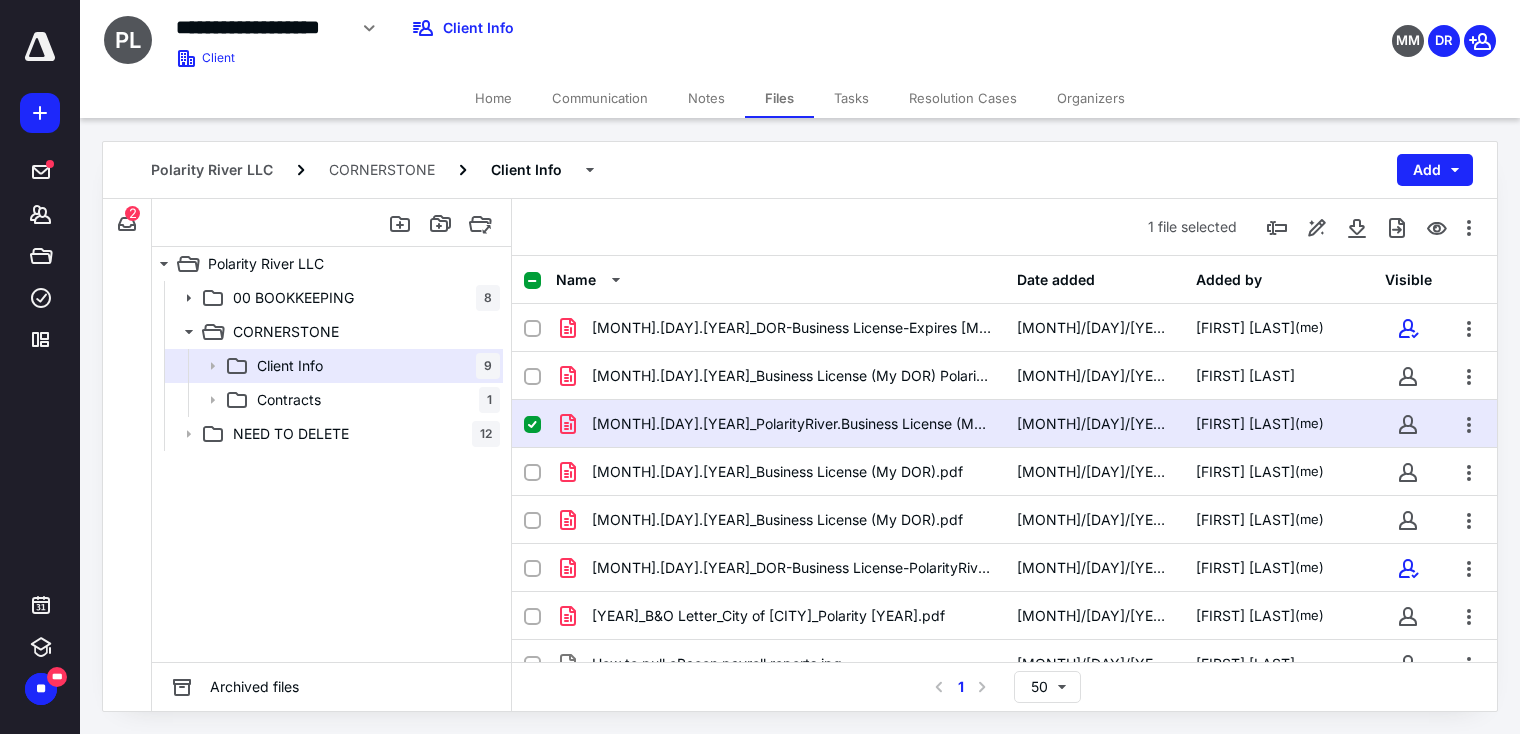 click on "Tasks" at bounding box center [851, 98] 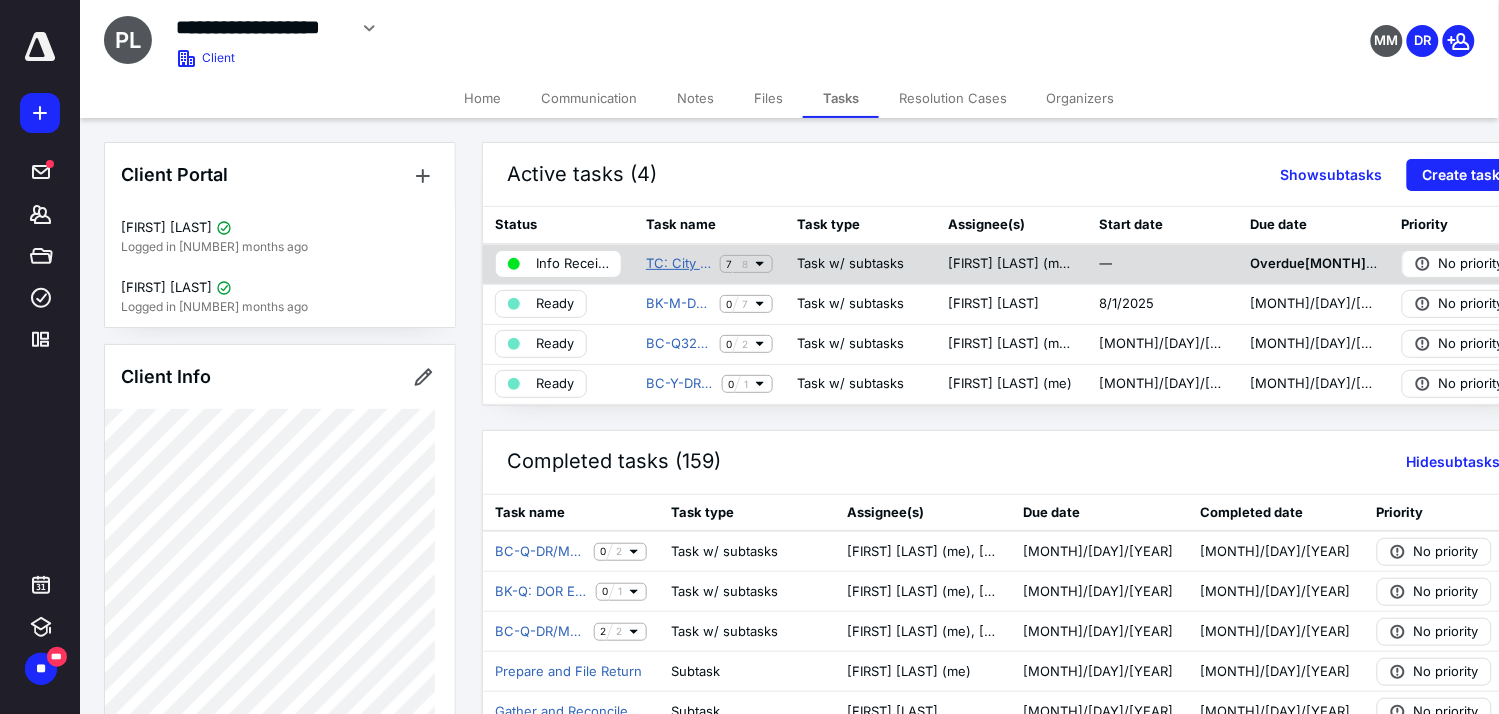 click on "TC: City Taxes" at bounding box center [679, 264] 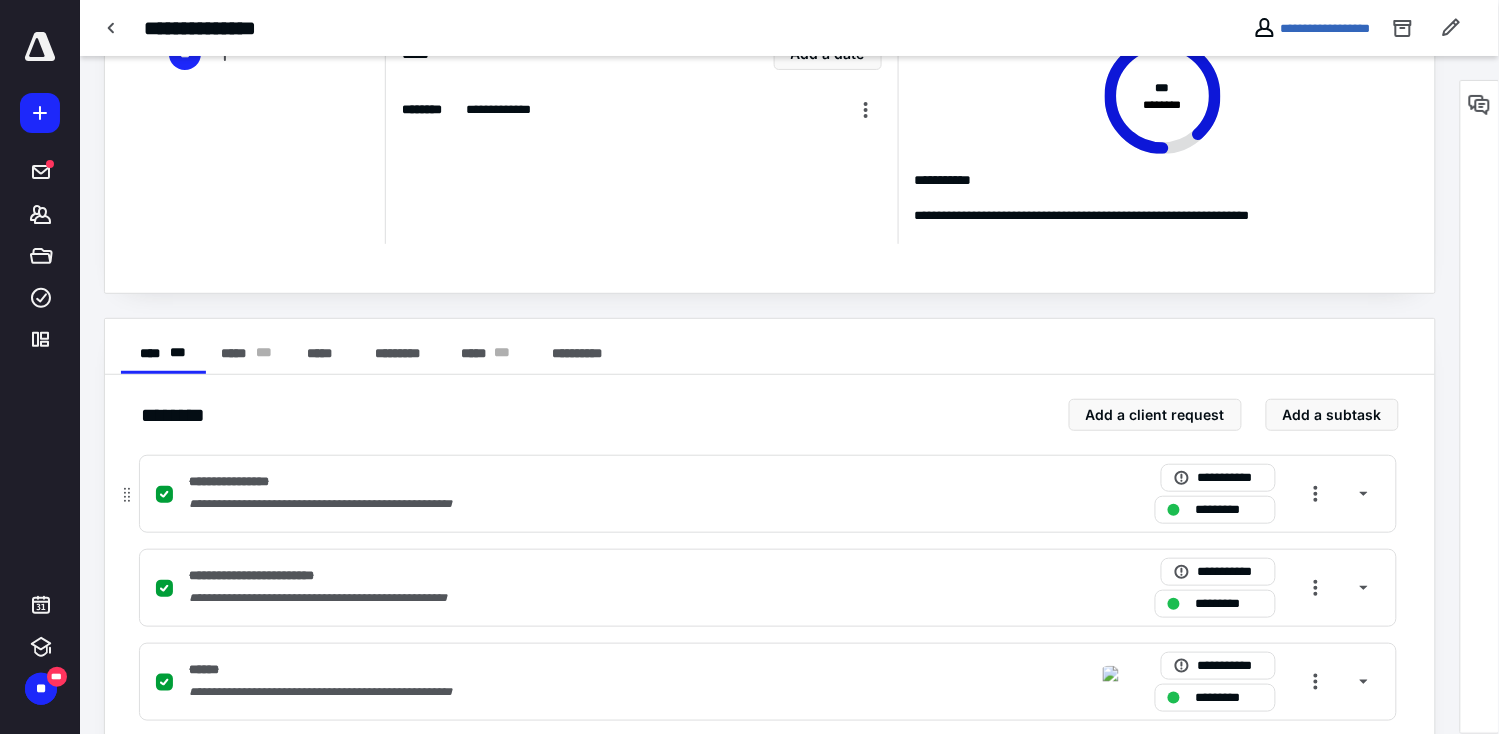 scroll, scrollTop: 266, scrollLeft: 0, axis: vertical 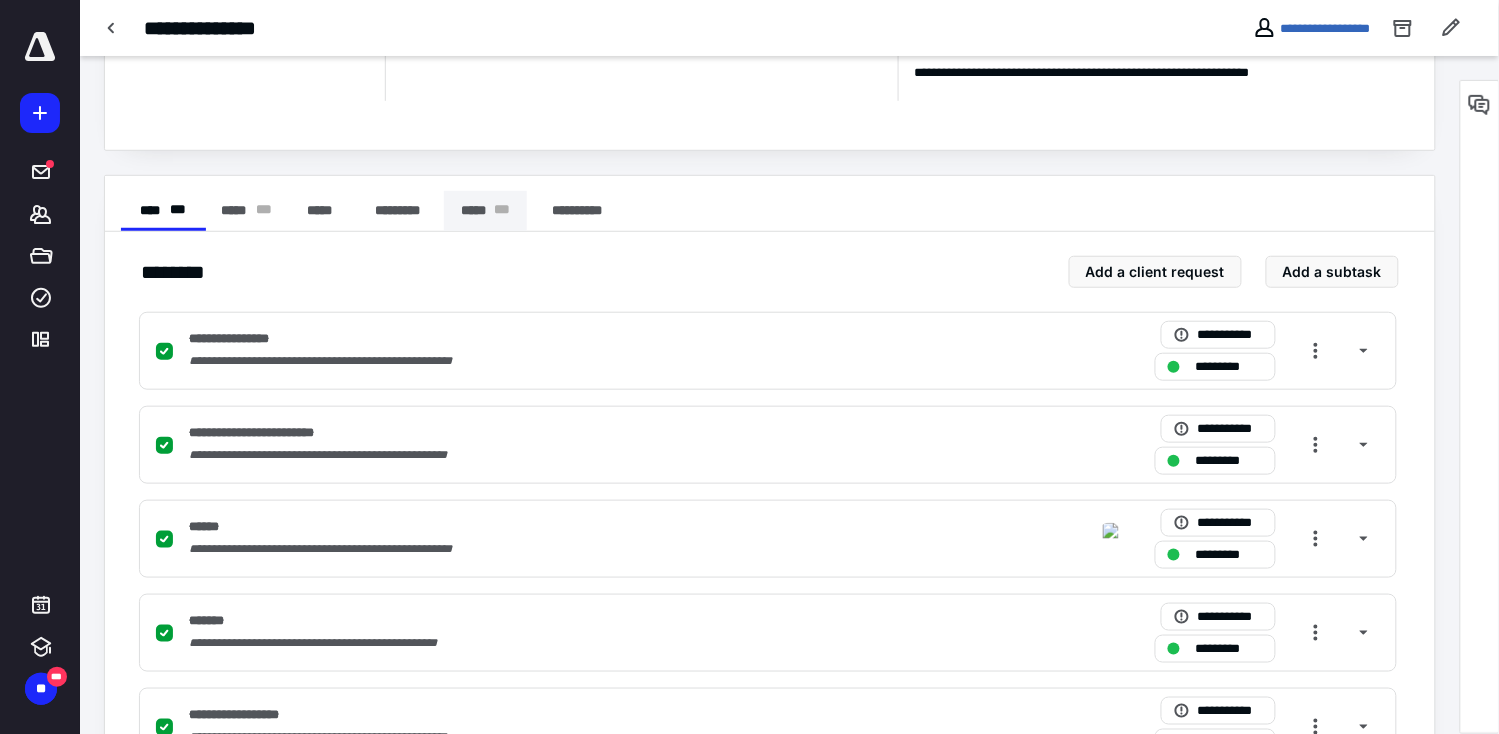 click on "***** * * *" at bounding box center [485, 211] 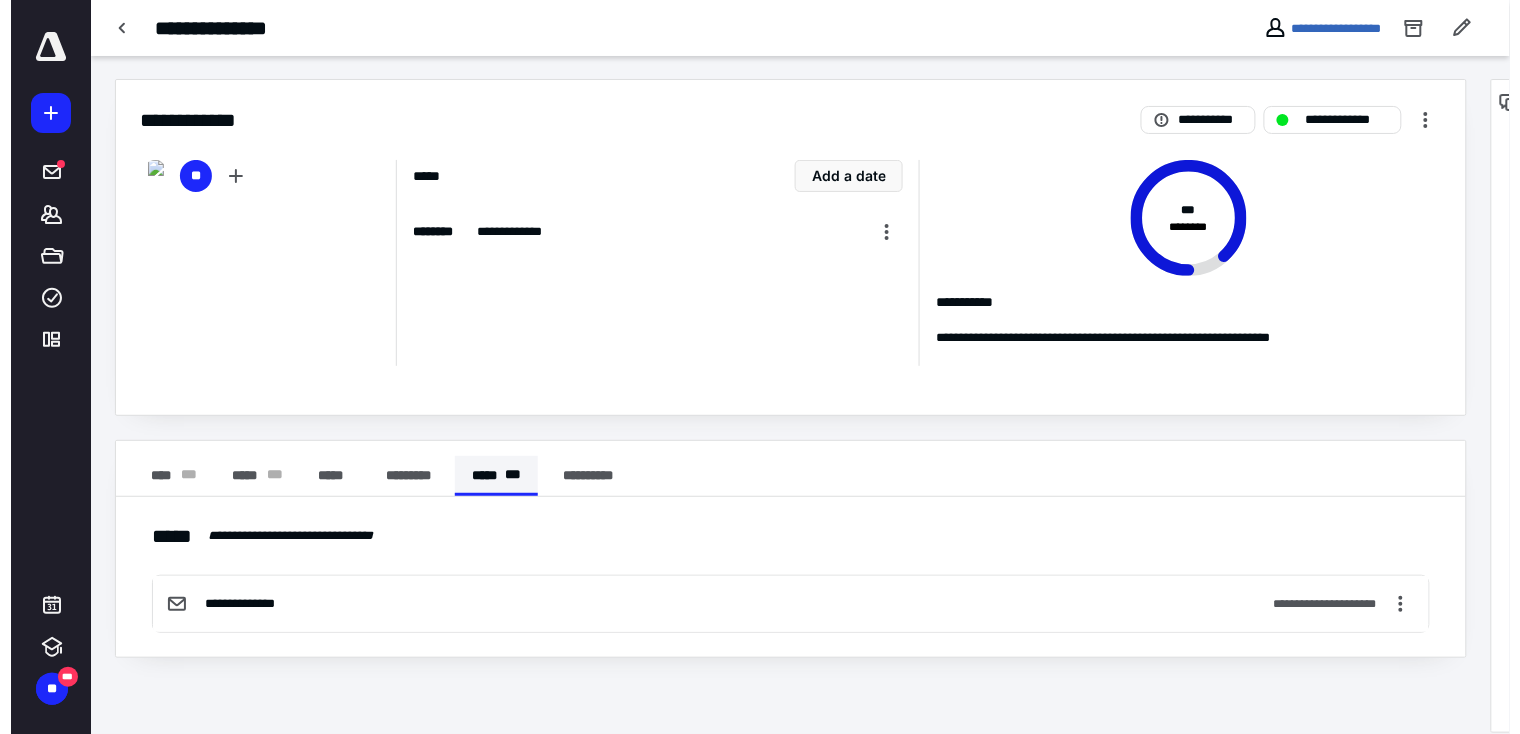 scroll, scrollTop: 0, scrollLeft: 0, axis: both 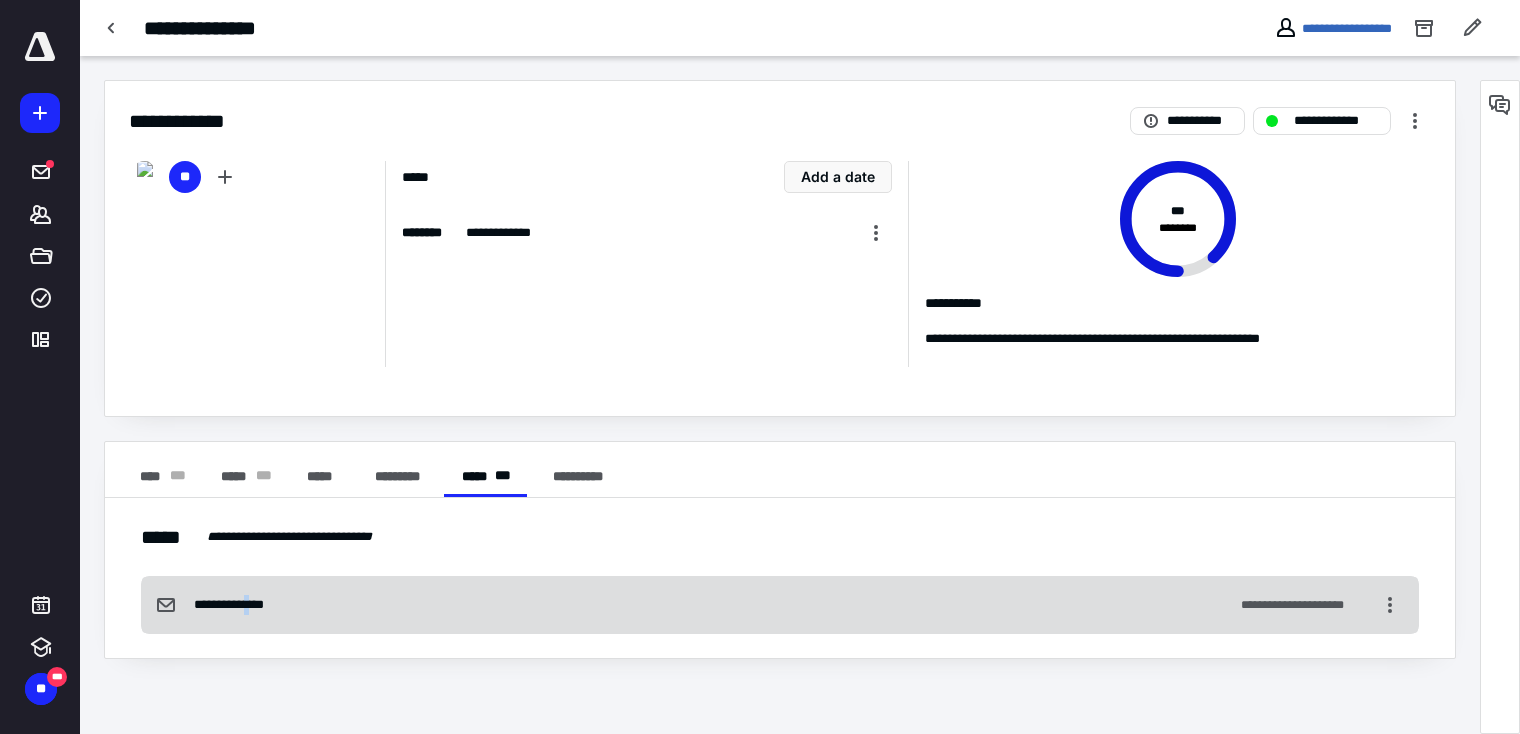 click on "**********" at bounding box center (237, 605) 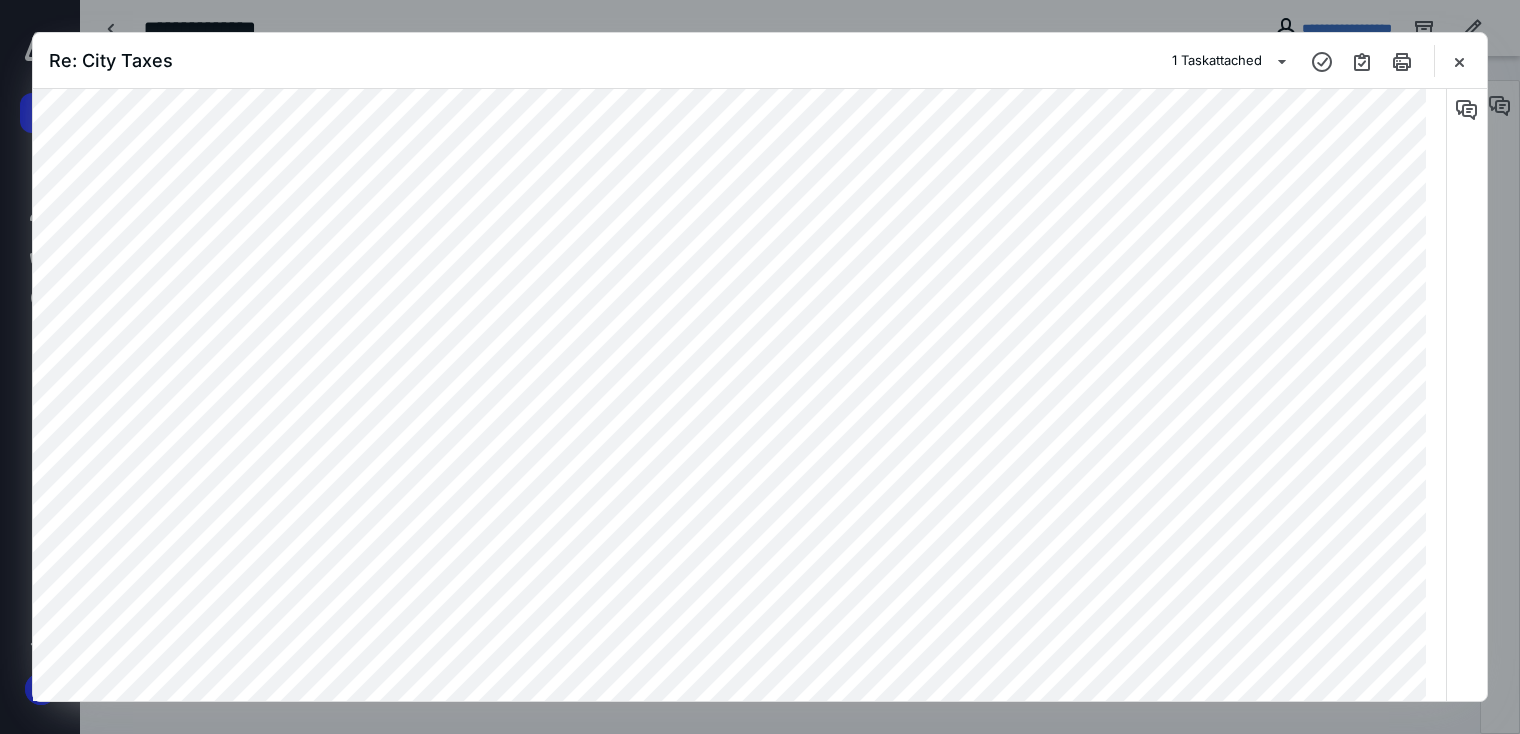 scroll, scrollTop: 333, scrollLeft: 0, axis: vertical 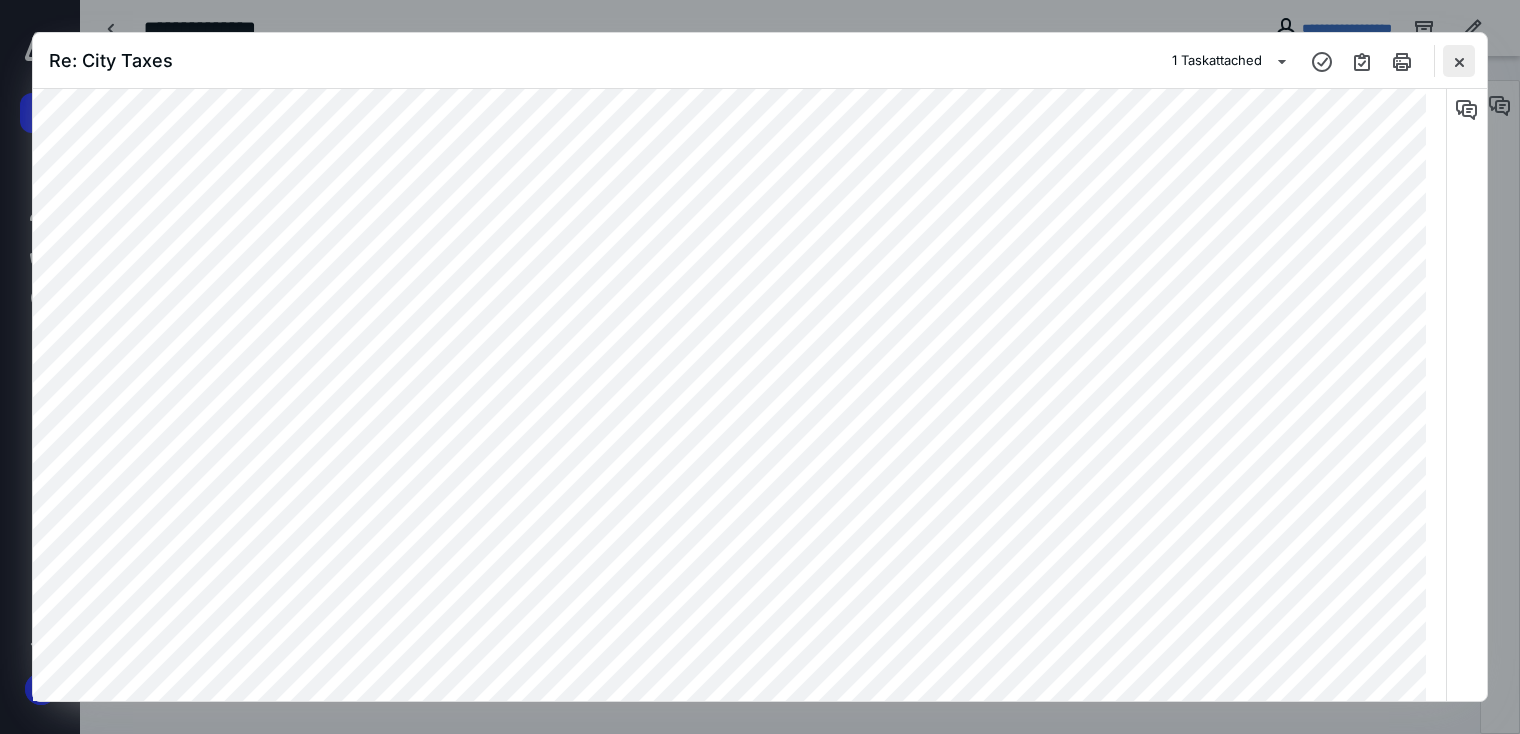 click at bounding box center (1459, 61) 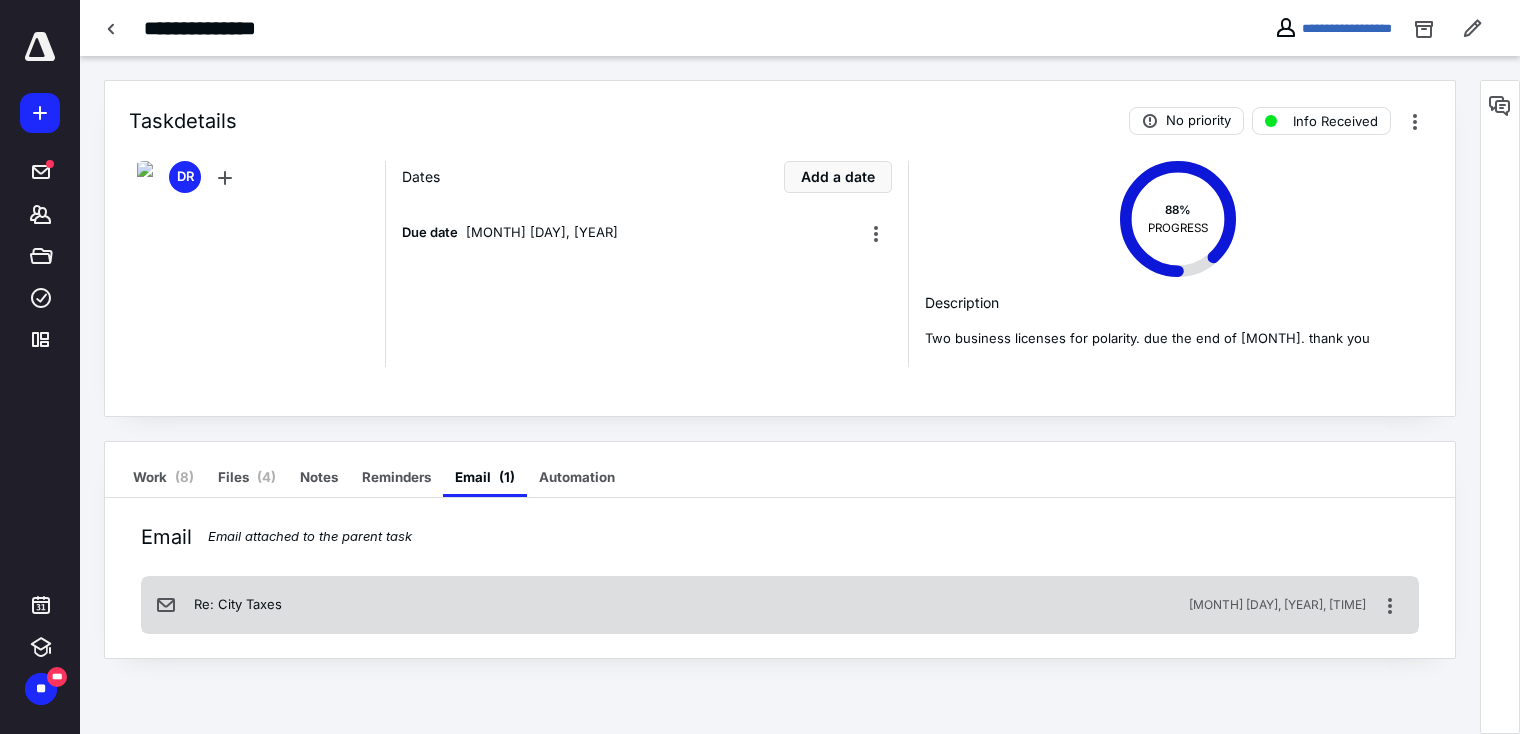 click on "Re: City Taxes" at bounding box center (238, 605) 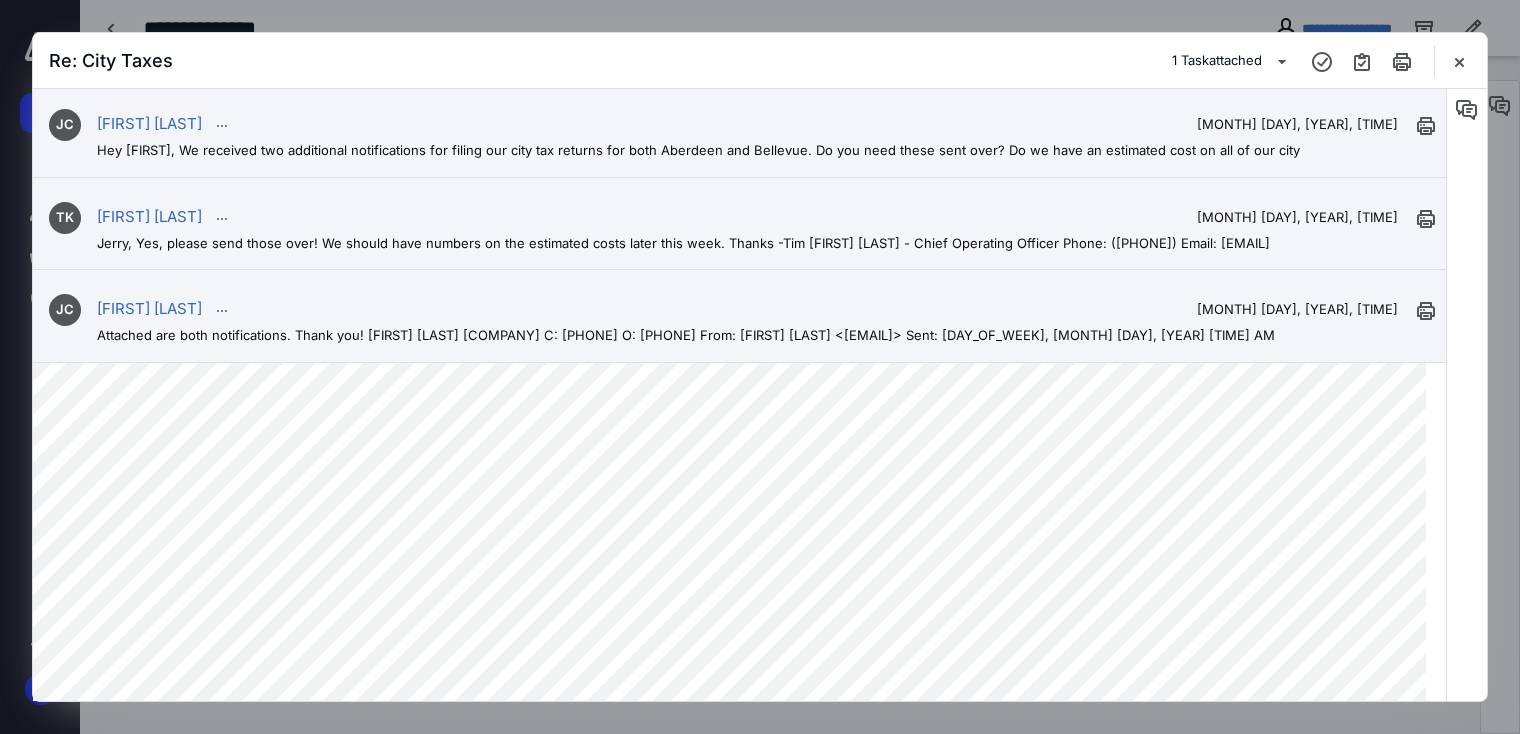 scroll, scrollTop: 0, scrollLeft: 0, axis: both 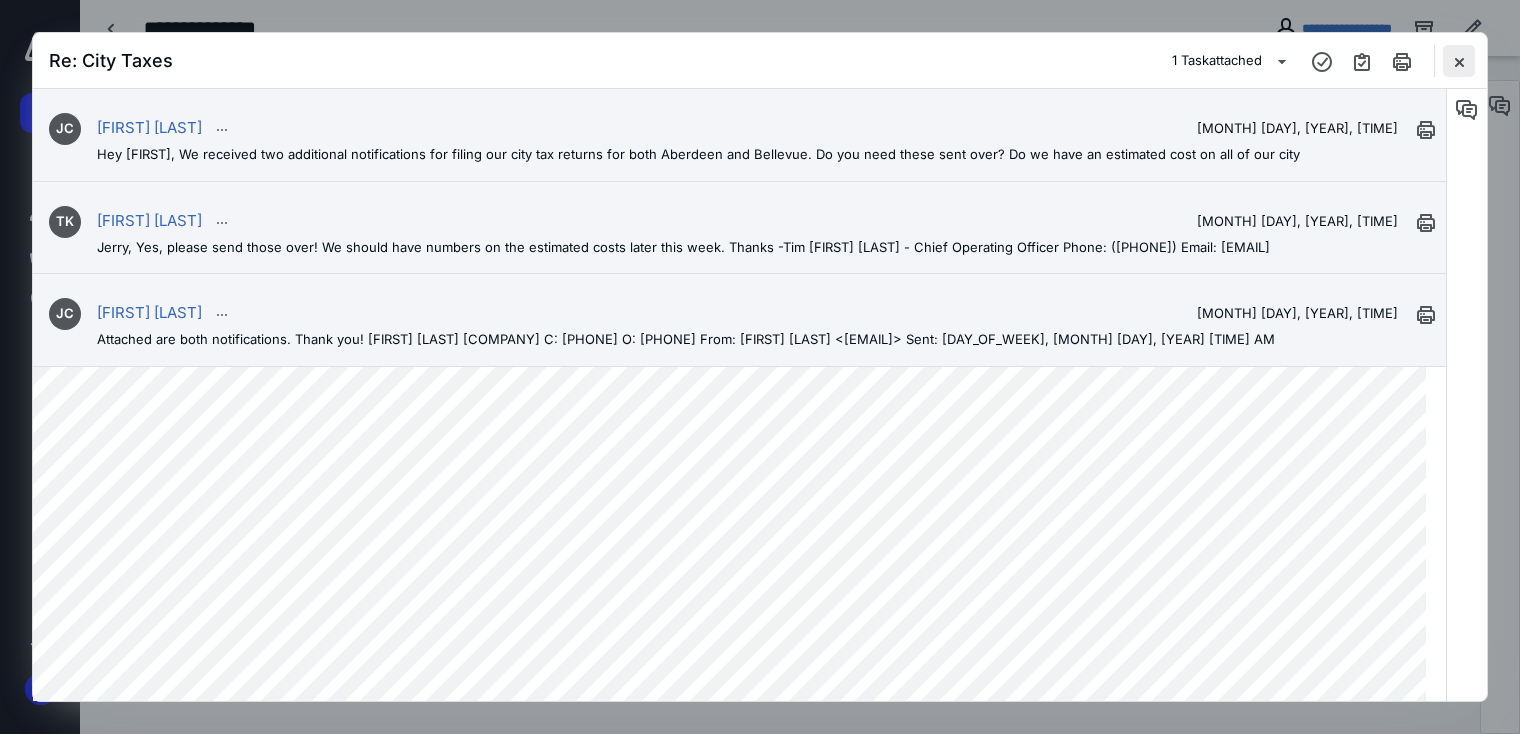 click at bounding box center [1459, 61] 